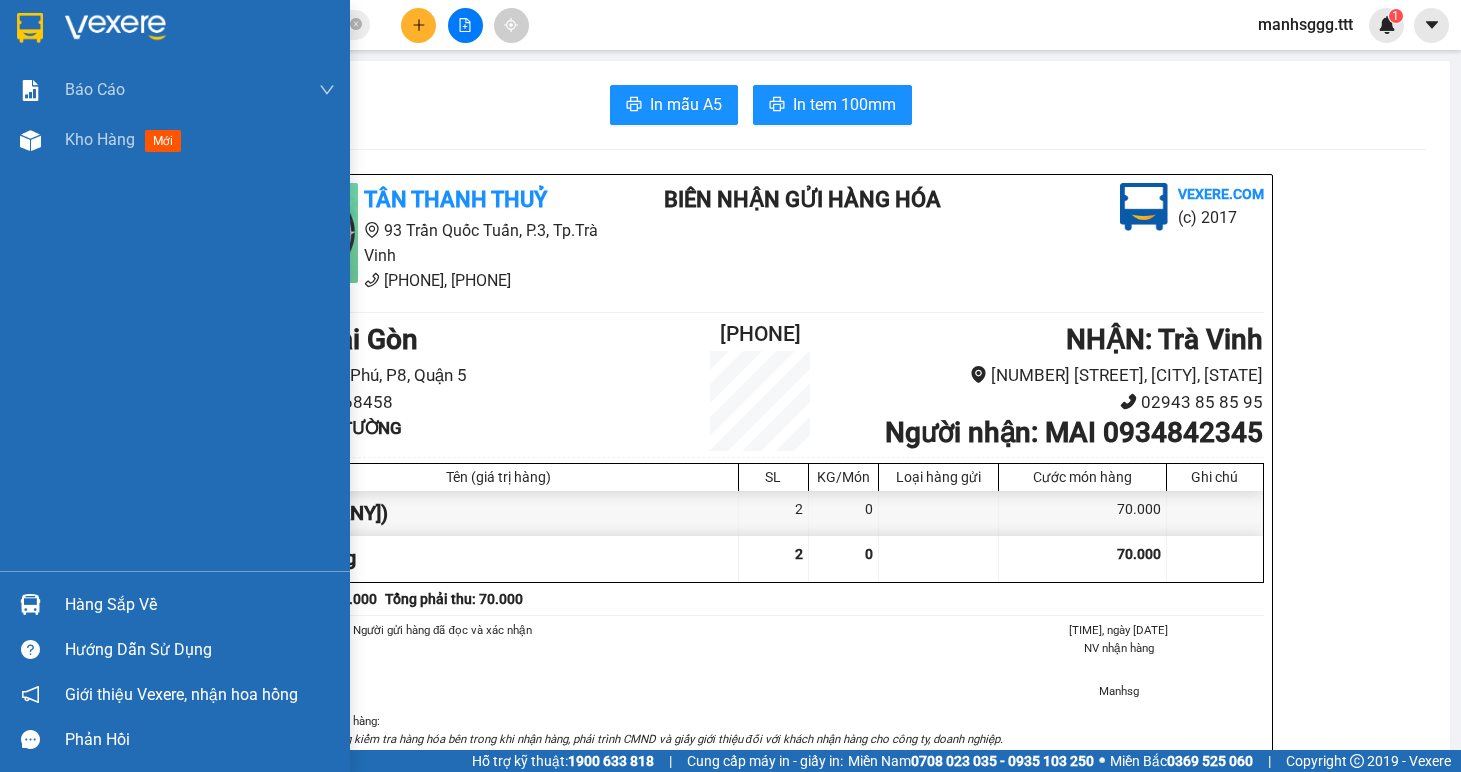 scroll, scrollTop: 0, scrollLeft: 0, axis: both 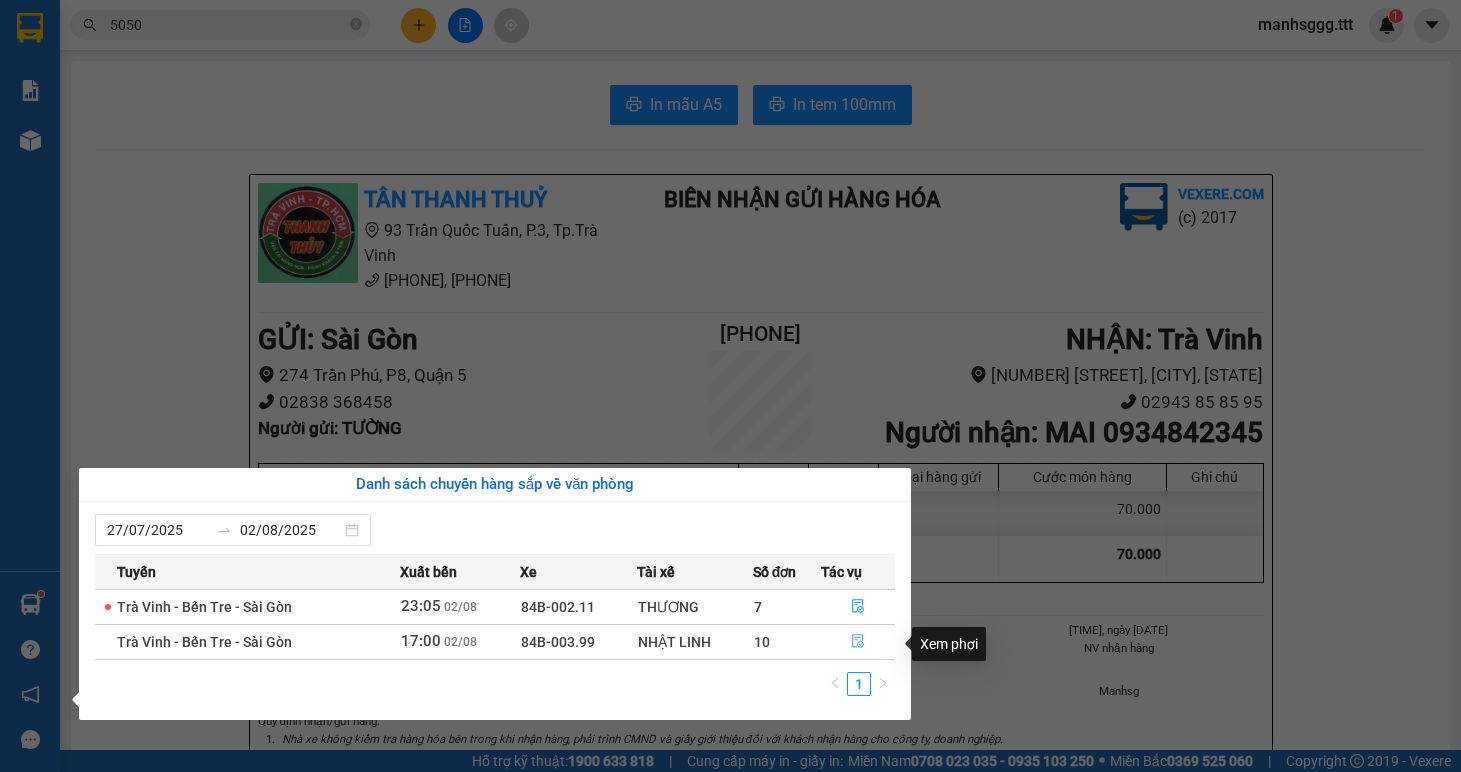 click 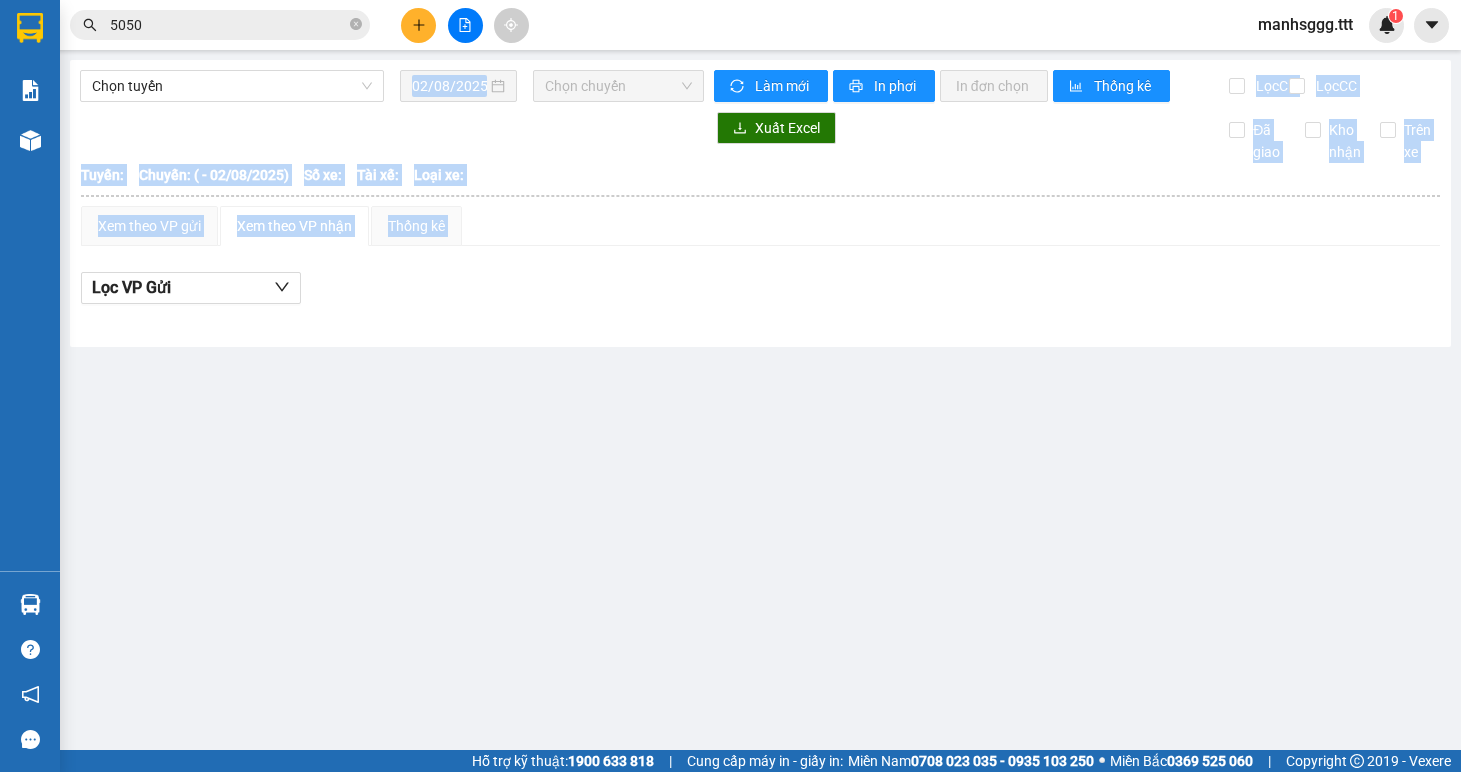 click on "Chọn tuyến [DATE] Chọn chuyến Làm mới In phơi In đơn chọn Thống kê Lọc  CR Lọc  CC Xuất Excel Đã giao Kho nhận Trên xe Tân Thanh Thuỷ   [PHONE] , [PHONE]   [NUMBER] [STREET], [DISTRICT], [CITY] PHƠI HÀNG 21:05 - [DATE] Tuyến:  Chuyến:   ( - [DATE]) Số xe:  Tài xế:  Loại xe:  Tuyến:  Chuyến:   ( - [DATE]) Số xe:  Tài xế:  Loại xe:  Xem theo VP gửi Xem theo VP nhận Thống kê Lọc VP Gửi Cước rồi :   0  VNĐ Chưa cước :   0  VNĐ Thu hộ:  0  VNĐ TÂN THANH THUỶ   [PHONE] , [PHONE]   [NUMBER] [STREET], [DISTRICT], [CITY] PHƠI HÀNG Sài Gòn  -  21:05 - [DATE] Tuyến:  Chuyến:   ( - [DATE]) Số xe:  Tài xế:  Loại xe:  STT SL Tên hàng Người gửi Người nhận CC CR Mã GD Thu hộ ĐC Giao Cước giao hàng Ký nhận Cước rồi :   0  VNĐ Chưa cước :   0  VNĐ Thu hộ:  0  VNĐ VP Gửi (Ký & ghi rõ họ tên) Tài xế (Ký & ghi rõ họ tên)      -" at bounding box center [730, 375] 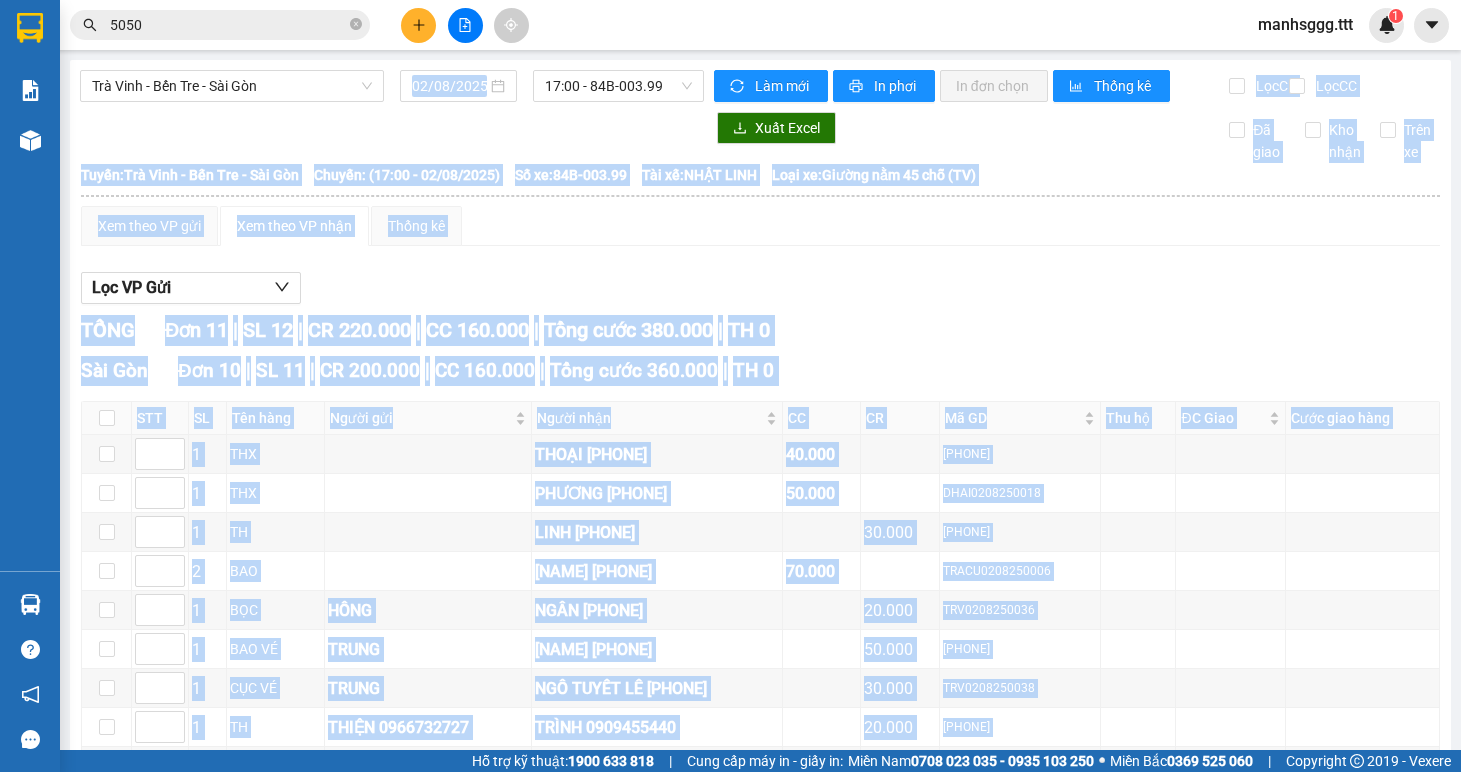 click on "Xem theo VP gửi Xem theo VP nhận Thống kê" at bounding box center (760, 226) 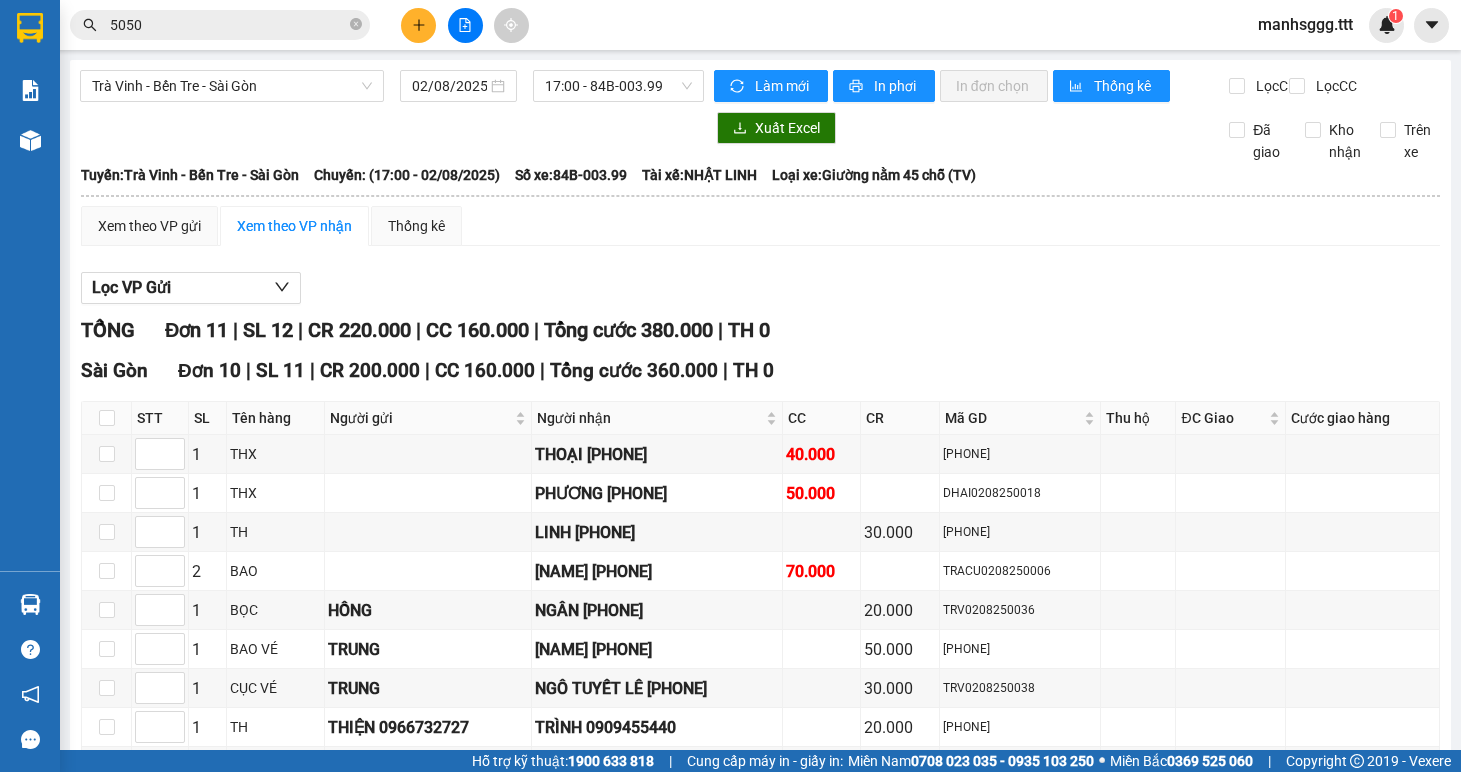 click on "Xem theo VP gửi Xem theo VP nhận Thống kê Lọc VP Gửi TỔNG Đơn   11 | SL   12 | CR   220.000 | CC   160.000 | Tổng cước   380.000 | TH   0 Sài Gòn Đơn   10 | SL   11 | CR   200.000 | CC   160.000 | Tổng cước   360.000 | TH   0 STT SL Tên hàng Người gửi Người nhận CC CR Mã GD Thu hộ ĐC Giao Cước giao hàng Ký nhận                           1 THX   THOẠI [PHONE] 40.000 [PHONE] 1 THX   PHƯƠNG [PHONE] 50.000 [PHONE] 1 TH   LINH [PHONE] 30.000 [PHONE] 2 BAO   CƯỜNG [PHONE] 70.000 [PHONE] 1 BỌC HỒNG  NGÂN [PHONE] 20.000 [PHONE] 1 BAO VÉ  TRUNG  TRƯỜNG [PHONE] 50.000 [PHONE] 1 CỤC VÉ TRUNG  NGÔ TUYẾT LÊ [PHONE] 30.000 [PHONE] 1 TH THIỆN [PHONE] TRÌNH [PHONE] 20.000 [PHONE] 1 HỘP NK MINH TÂM  TẤN KHANG [PHONE] 20.000 [PHONE] 1 TH FE SANG  PHAN VINH [PHONE] 30.000 [PHONE] Lưu sắp xếp Nhập kho nhận In DS In biên lai" at bounding box center (760, 646) 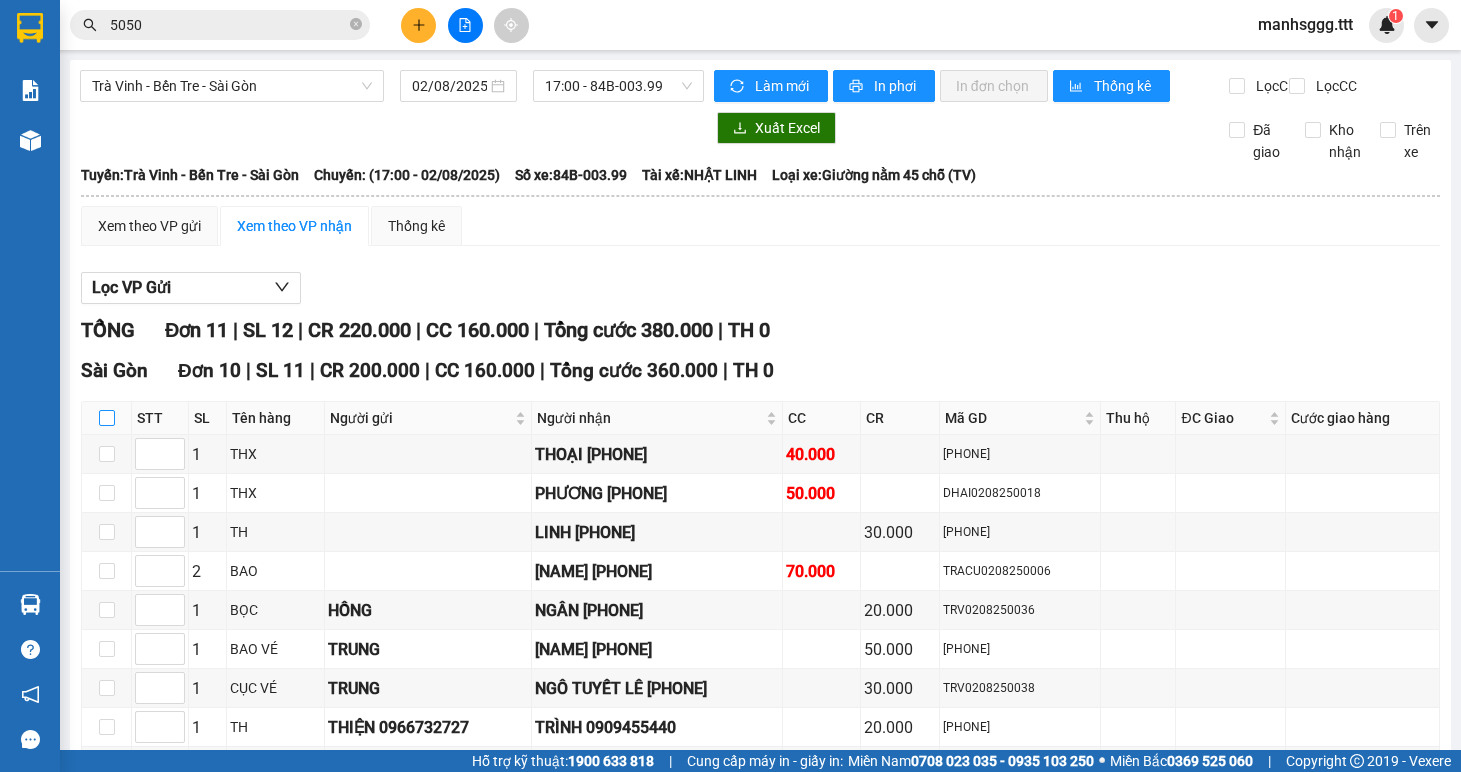 click at bounding box center (107, 418) 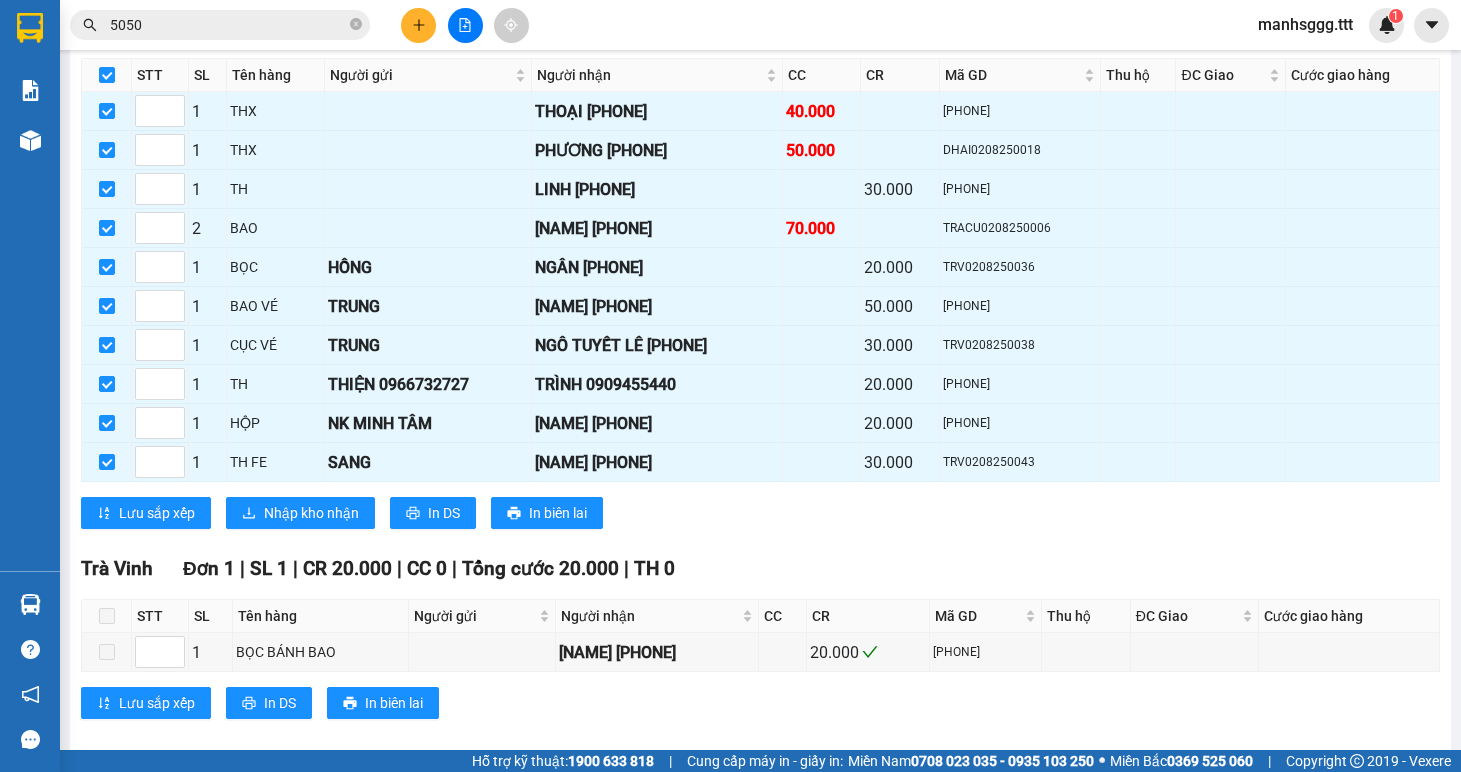 scroll, scrollTop: 385, scrollLeft: 0, axis: vertical 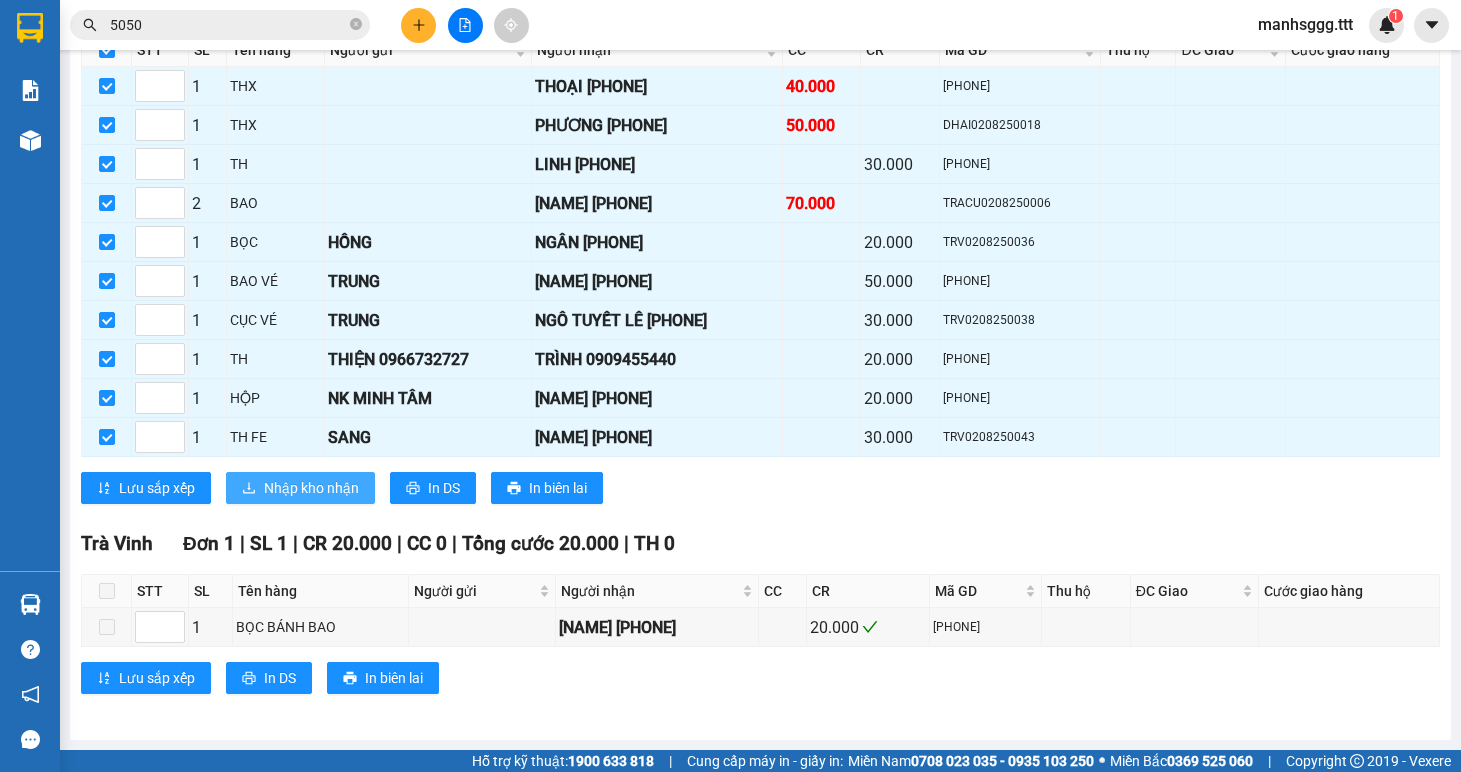 click on "Nhập kho nhận" at bounding box center [311, 488] 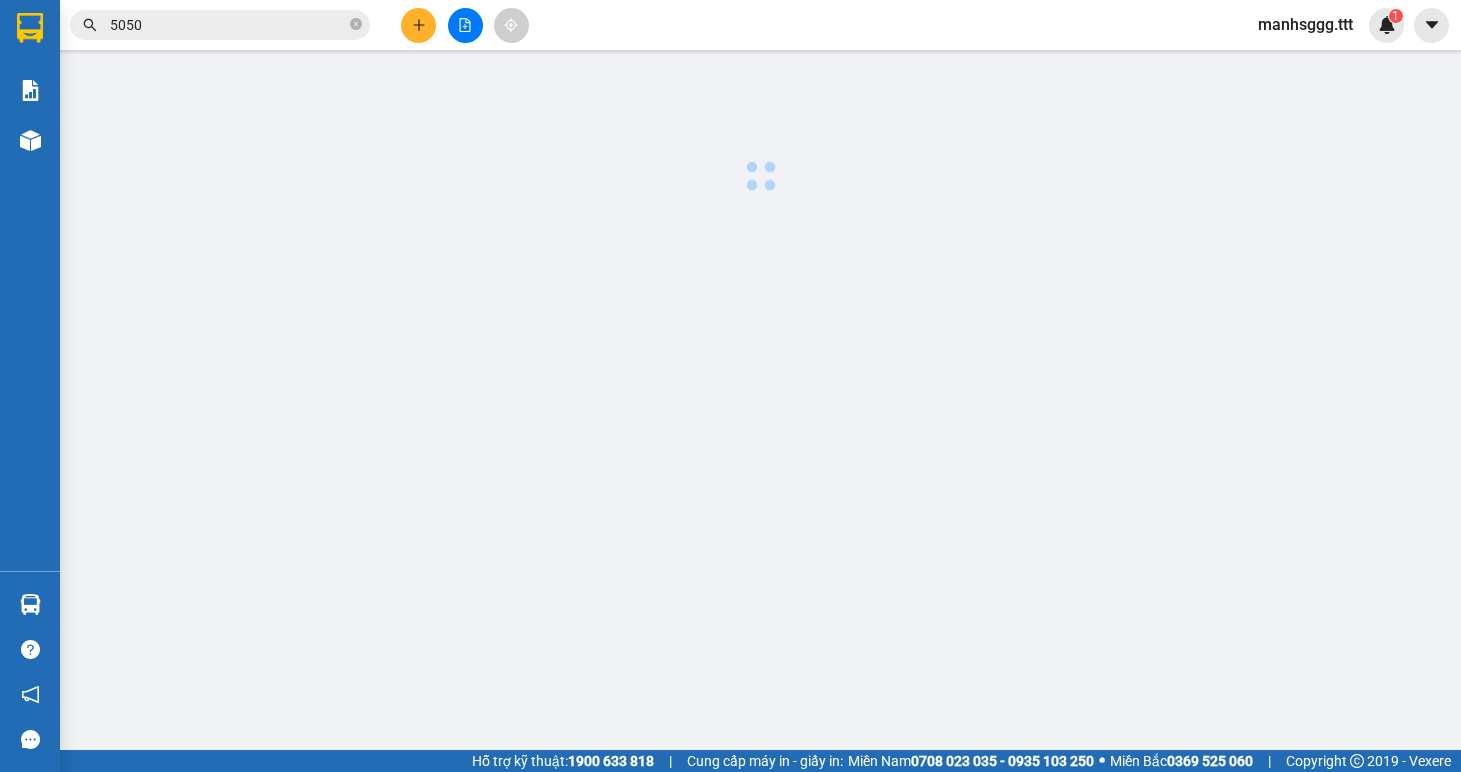 scroll, scrollTop: 0, scrollLeft: 0, axis: both 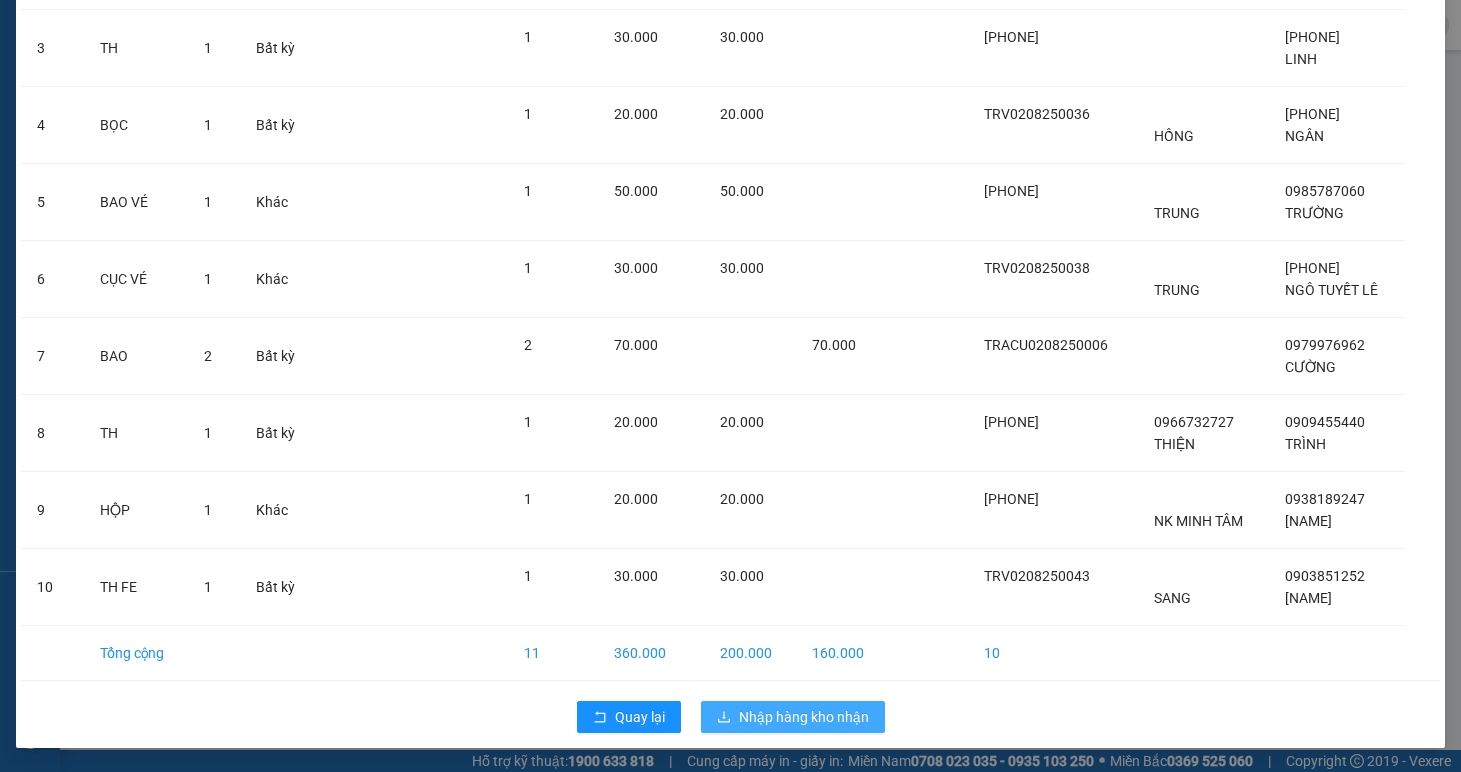 click on "Nhập hàng kho nhận" at bounding box center (804, 717) 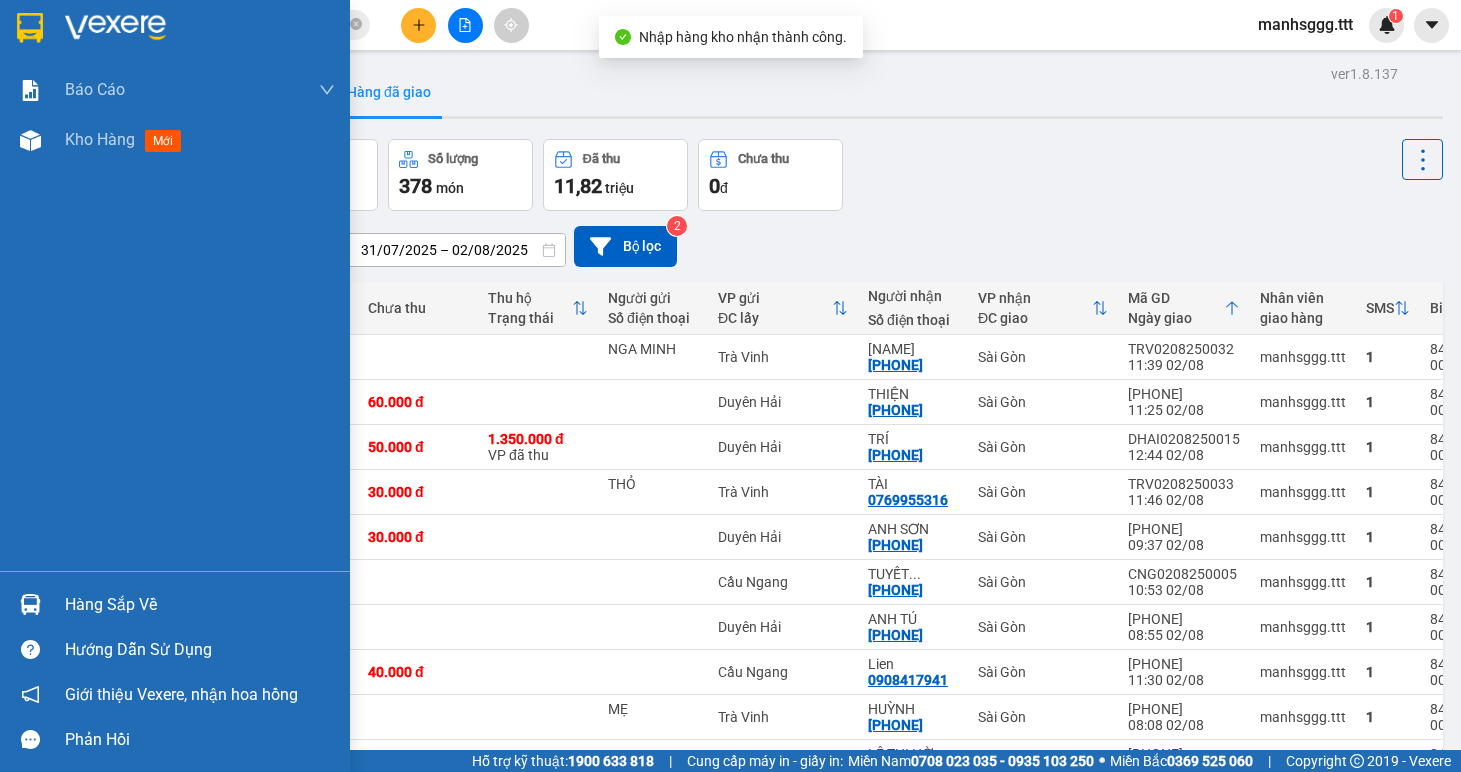 click at bounding box center [30, 604] 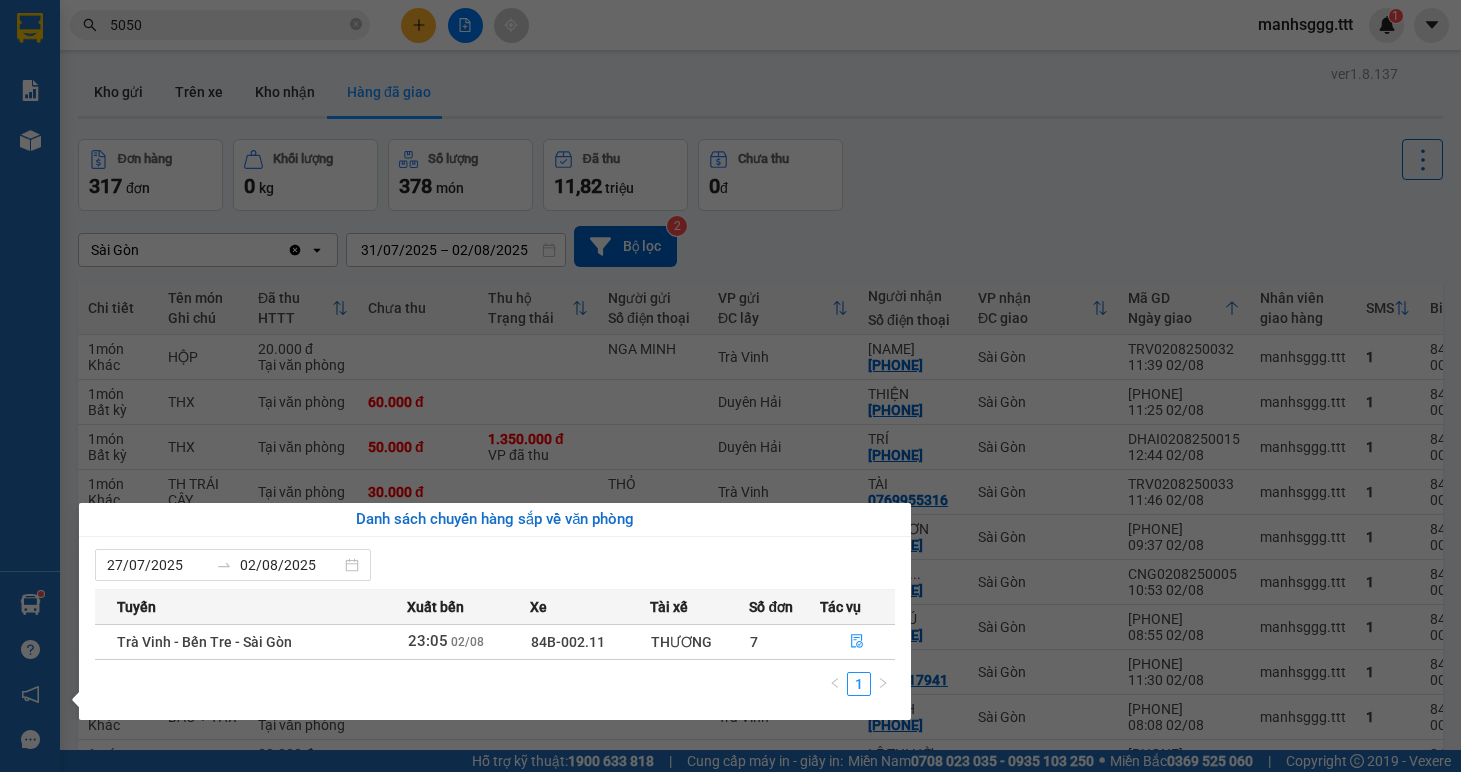 click on "Kết quả tìm kiếm ( 183 )  Bộ lọc  Mã ĐH Trạng thái Món hàng Thu hộ Tổng cước Chưa cước Người gửi VP Gửi Người nhận VP Nhận TRV0208250032 11:39 - [DATE] VP Nhận   84B-002.15 19:25 - [DATE] HỘP SL:  1 20.000 NGA MINH Trà Vinh [PHONE] ĐAN TRƯỜNG Sài Gòn SGN2007250147 16:24 - [DATE] Đã giao   06:43 - [DATE] CỤC SL:  1 30.000 LINH Sài Gòn [PHONE] SANG Trà Cú SGN1007250285 17:36 - [DATE] Đã giao   16:54 - [DATE] HỘP SL:  1 30.000 LINH Sài Gòn [PHONE] SANG Trà Cú SGN0807250018 08:41 - [DATE] Đã giao   16:30 - [DATE] THX SL:  1 30.000 MINH  Sài Gòn [PHONE] GIANG Trà Vinh SGN0306250072 11:03 - [DATE] Đã giao   18:39 - [DATE] HỘP SL:  1 20.000 TUẤN Sài Gòn [PHONE] BẢO Trà Vinh TRV2305250044 15:23 - [DATE] Đã giao   22:35 - [DATE] BỌC SL:  1 20.000 Trà Vinh [PHONE] ĐAN TRƯỜNG Sài Gòn TRV1405250031 09:09 - [DATE] Đã giao   22:01 - [DATE] TH SL:  1 20.000 NGA MINH Trà Vinh [PHONE] ĐAN TRƯỜNG Sài Gòn [PHONE]" at bounding box center [730, 386] 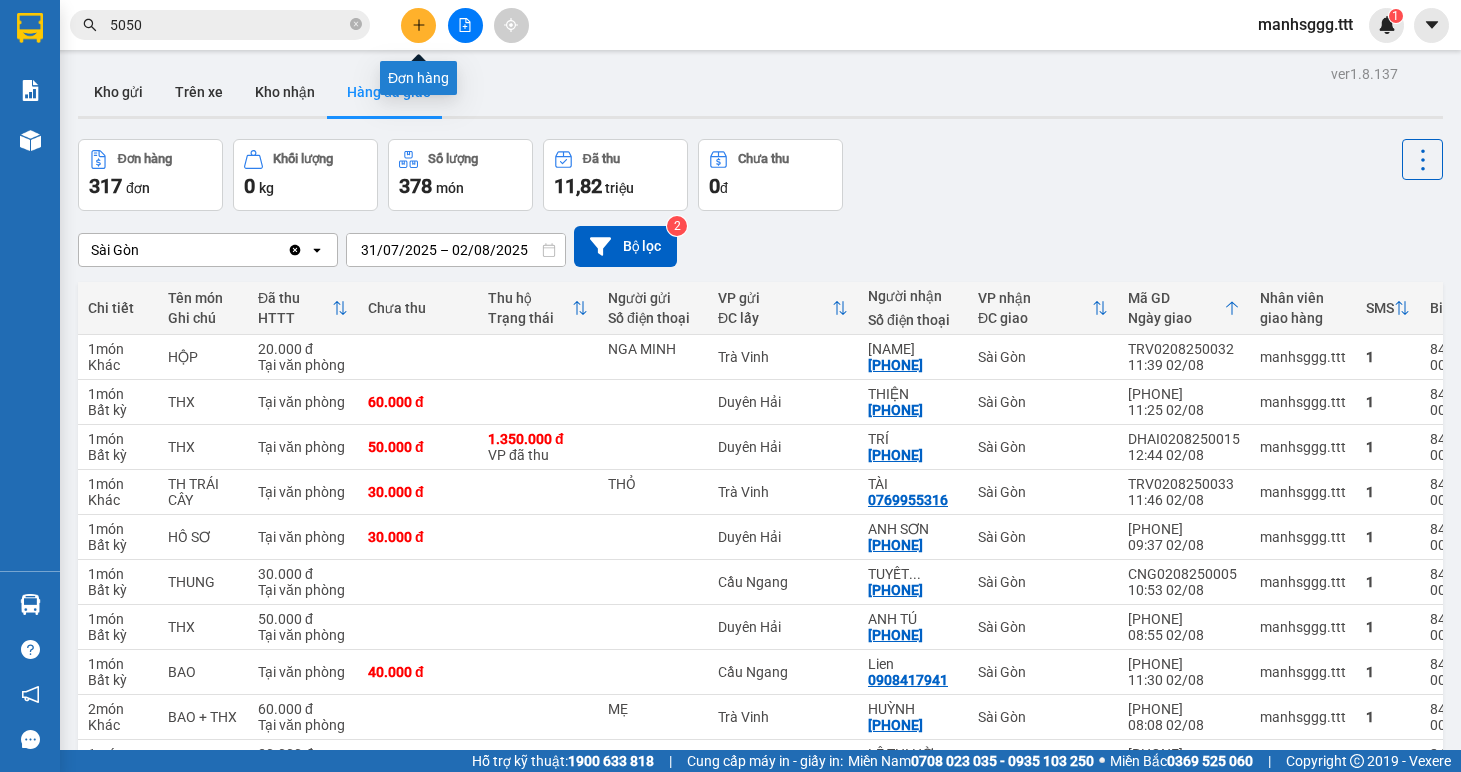 click at bounding box center [418, 25] 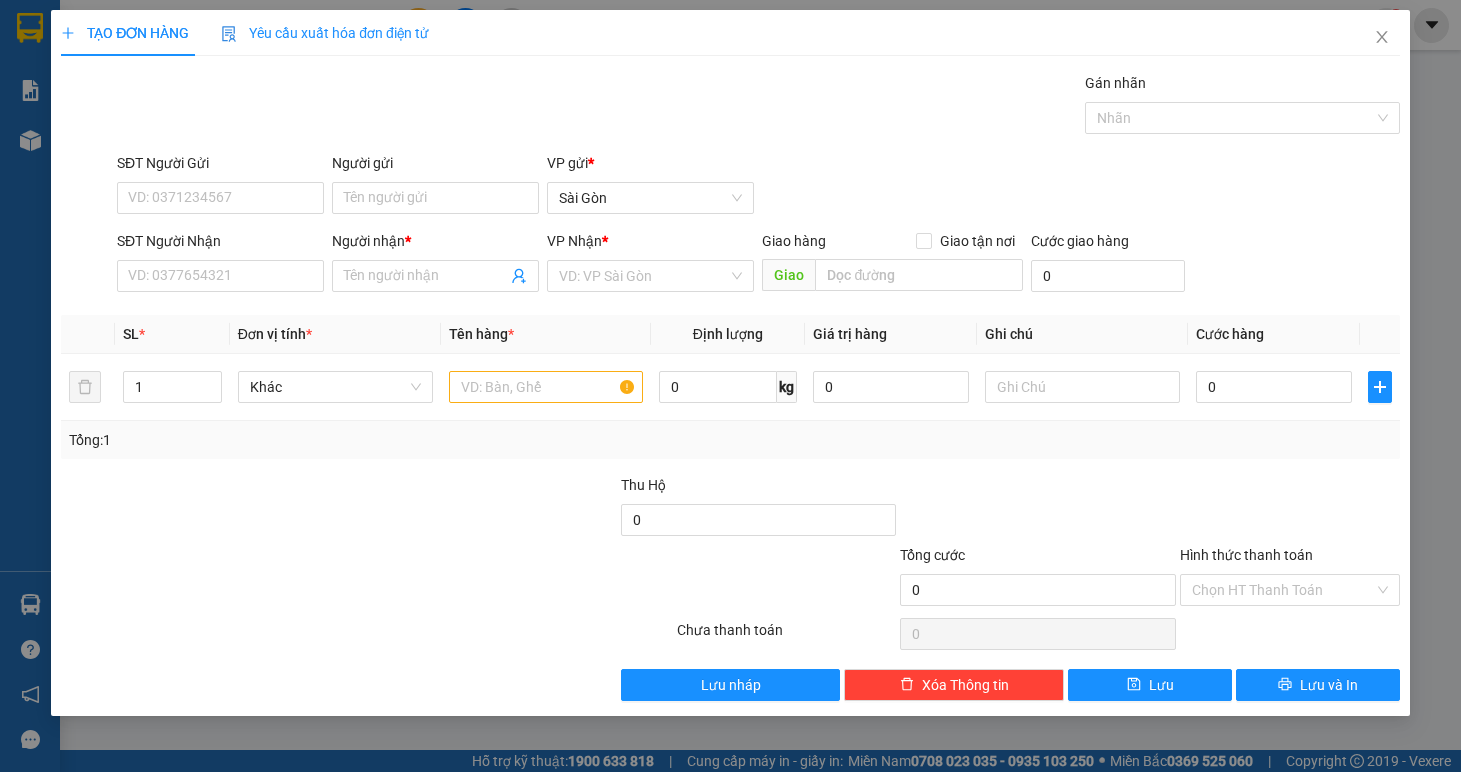 click on "SĐT Người Nhận VD: 0377654321" at bounding box center (220, 265) 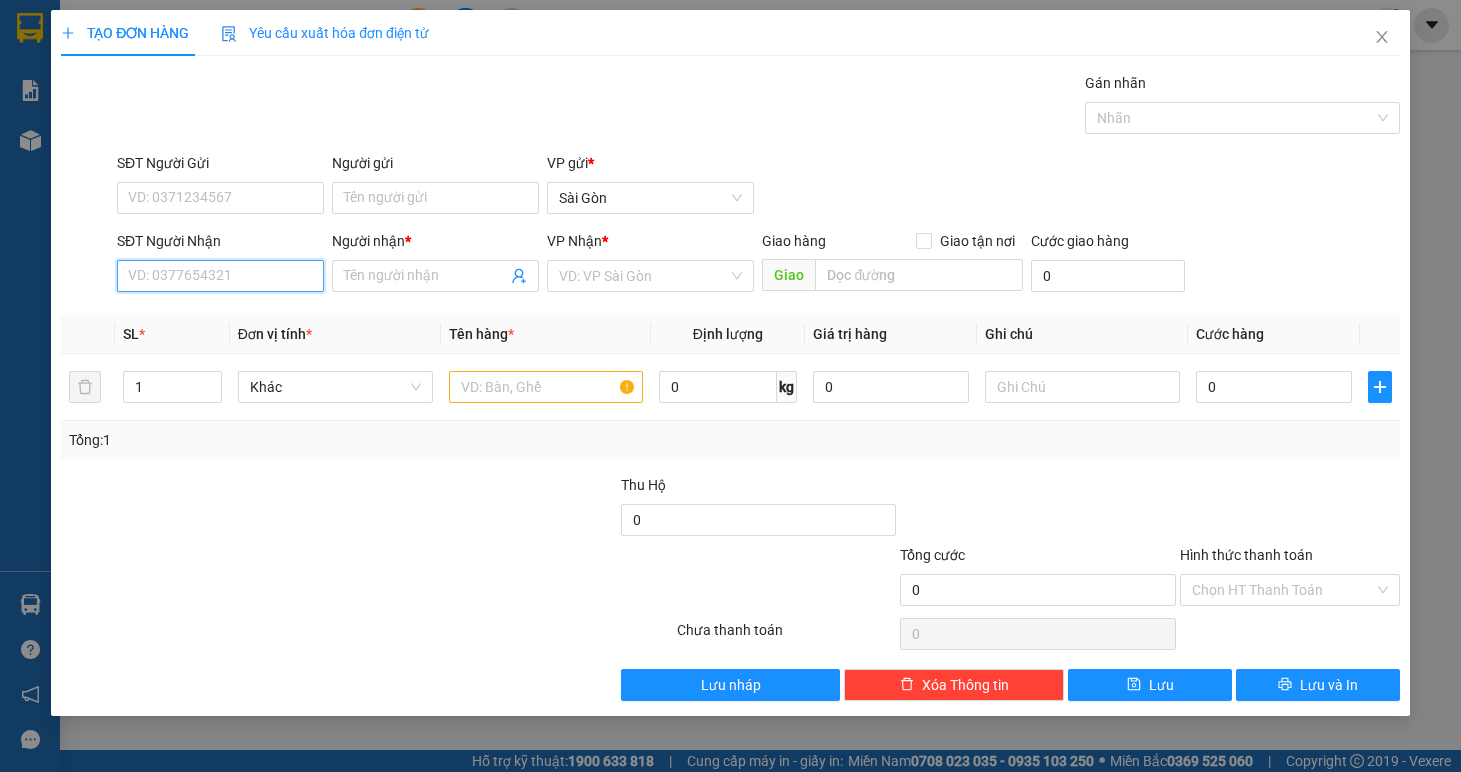 click on "SĐT Người Nhận" at bounding box center (220, 276) 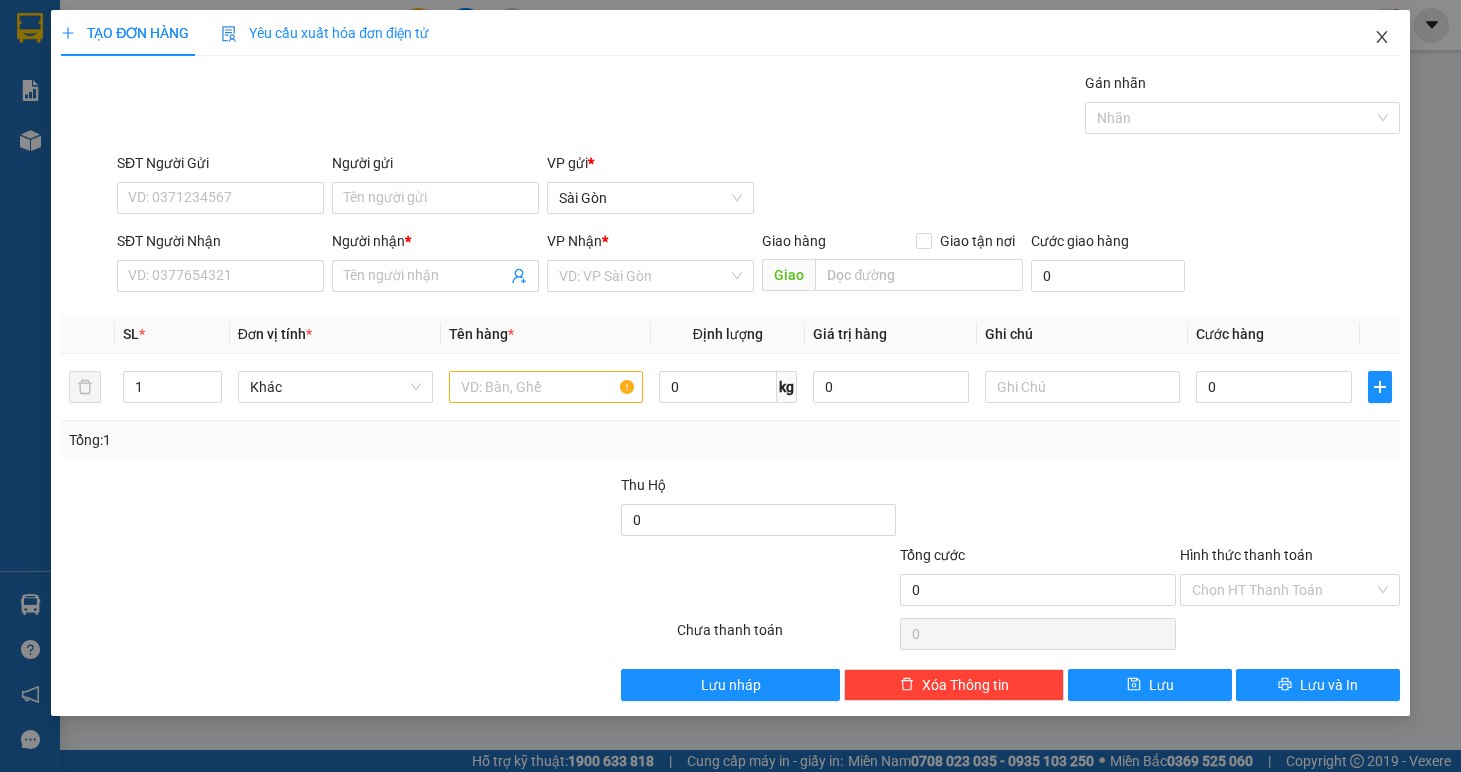 click at bounding box center (1382, 38) 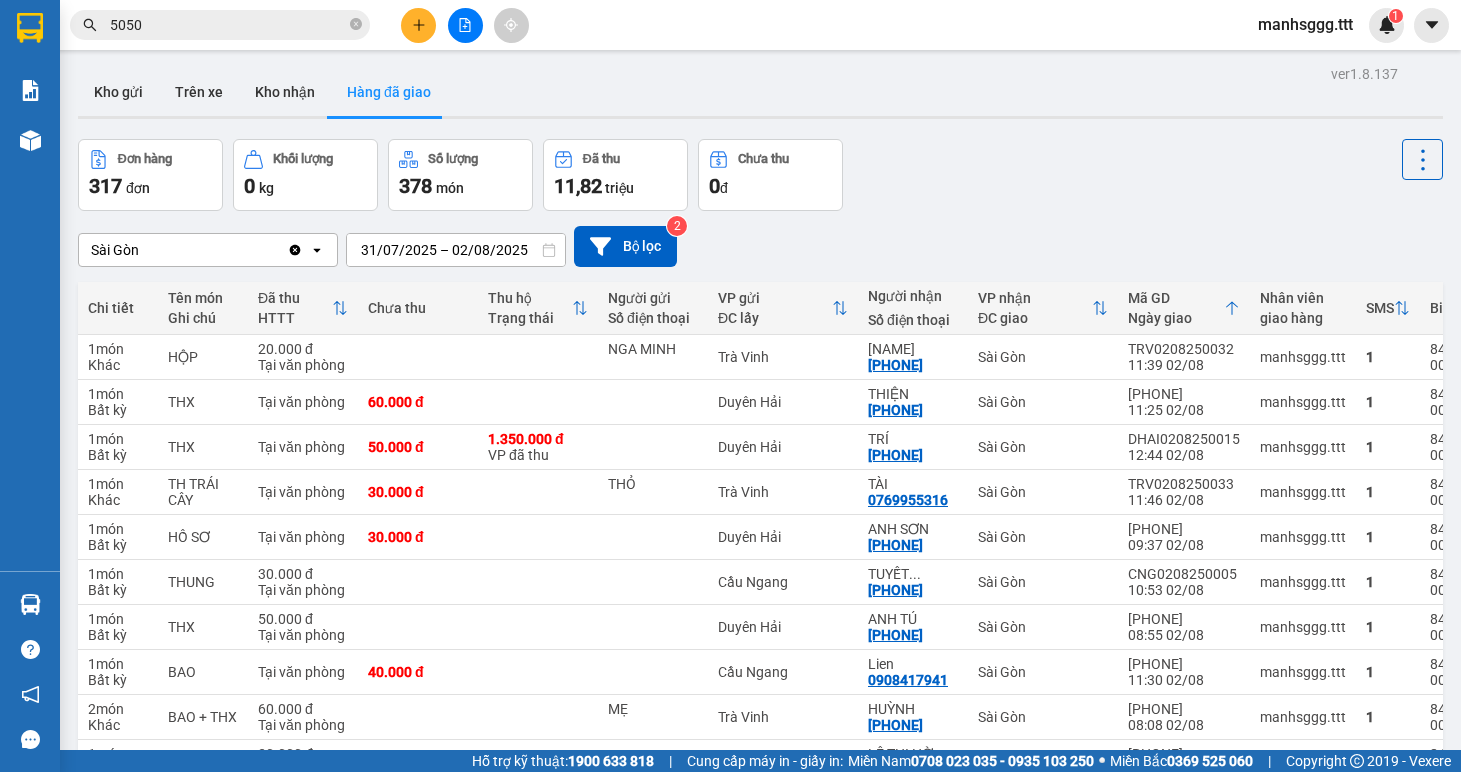 click on "5050" at bounding box center [228, 25] 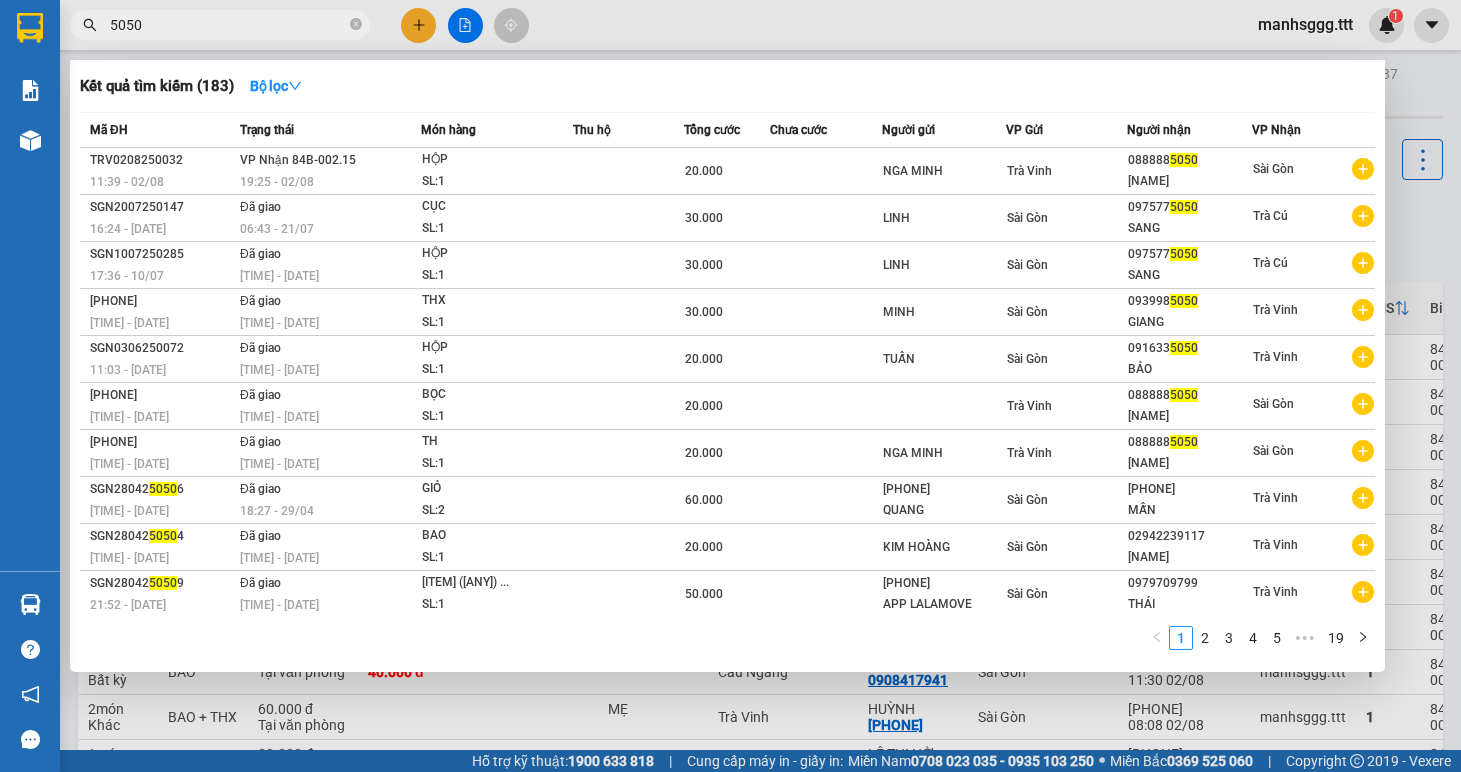 click on "5050" at bounding box center [228, 25] 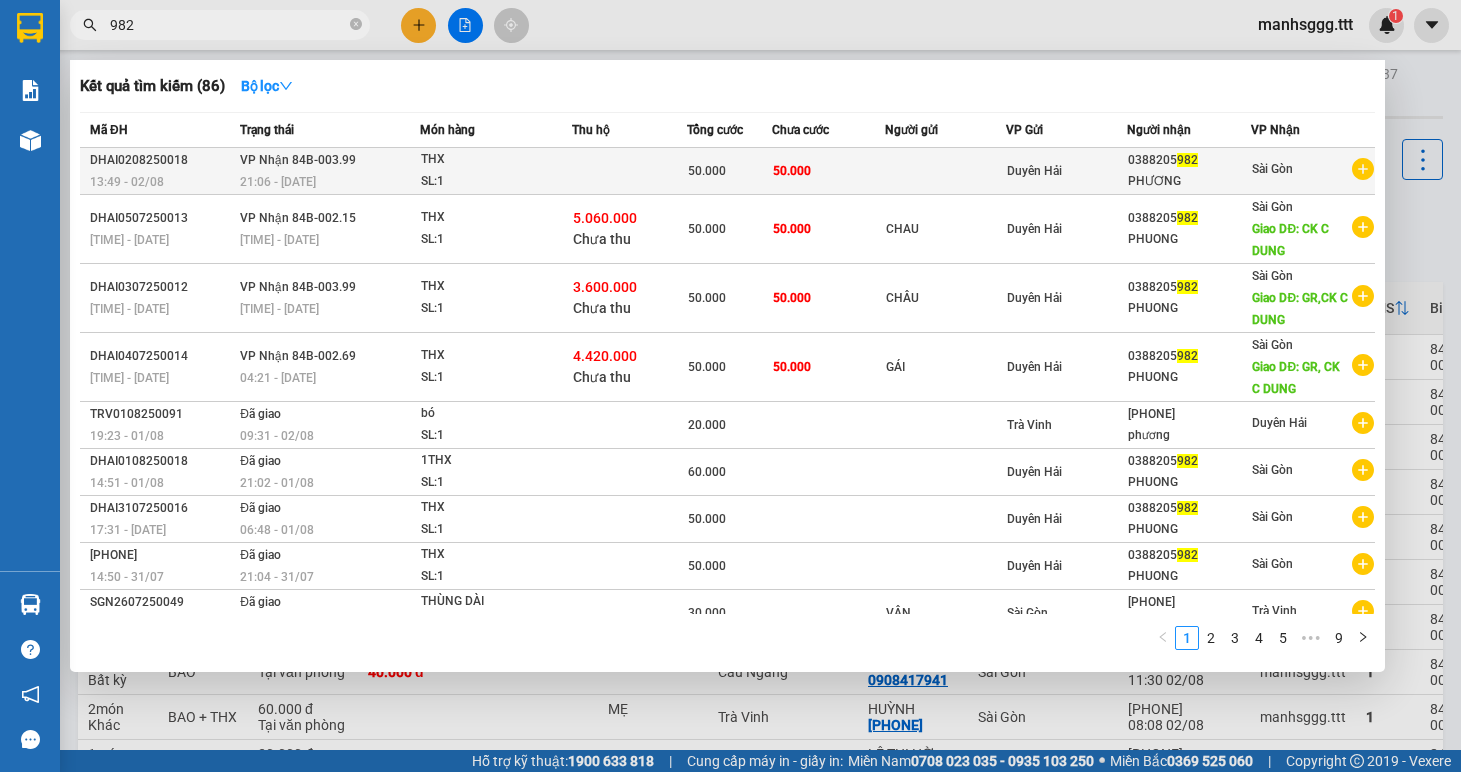 type on "982" 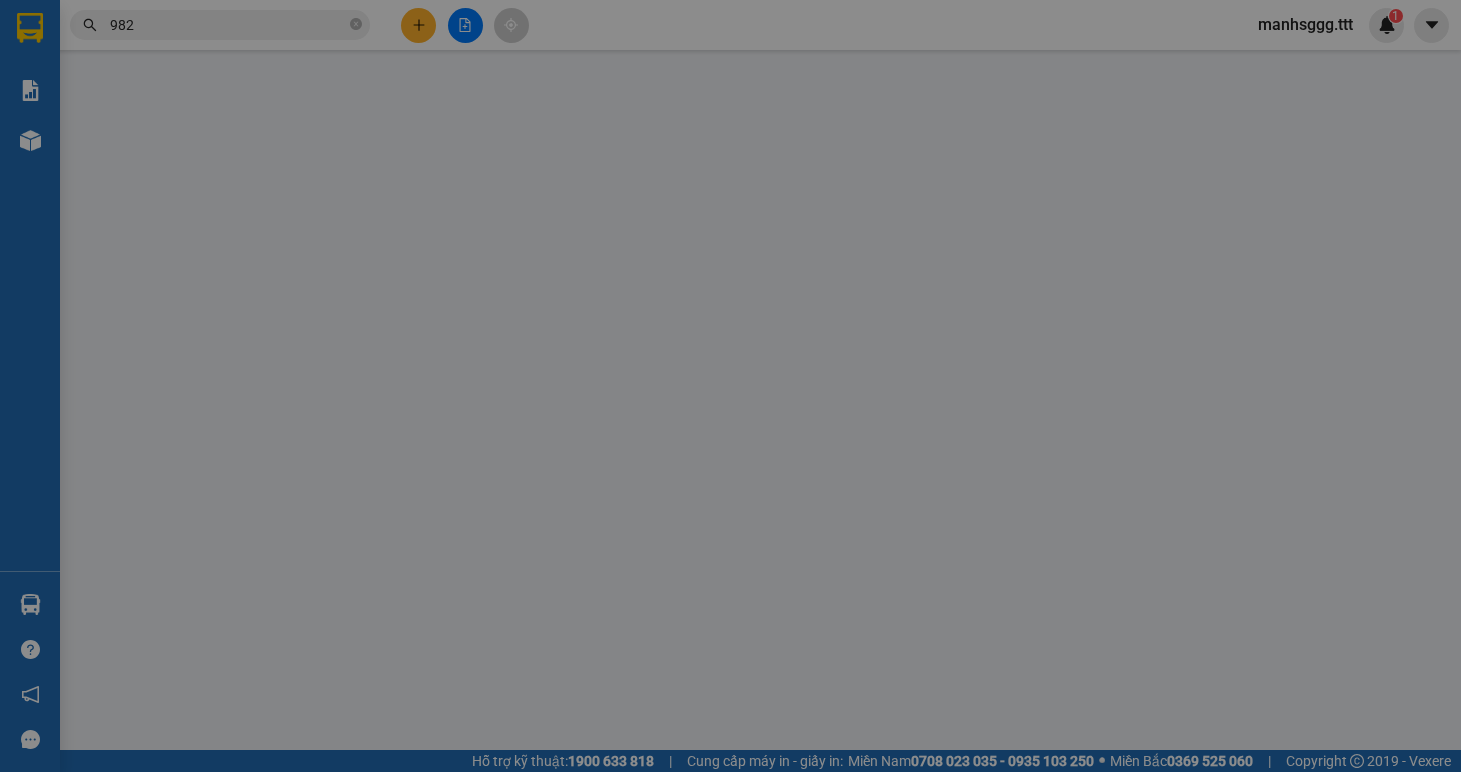type on "0388205982" 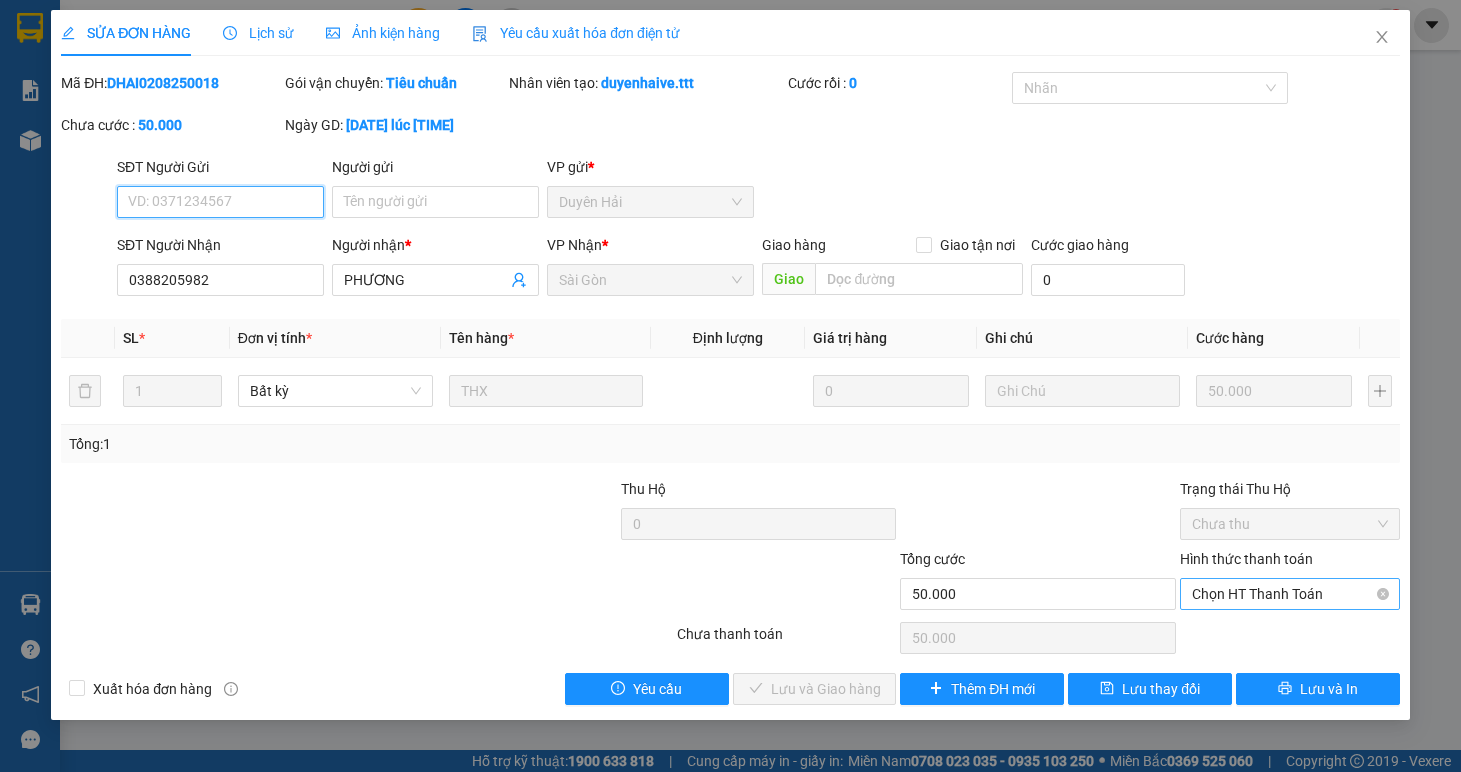 click on "Chọn HT Thanh Toán" at bounding box center (1290, 594) 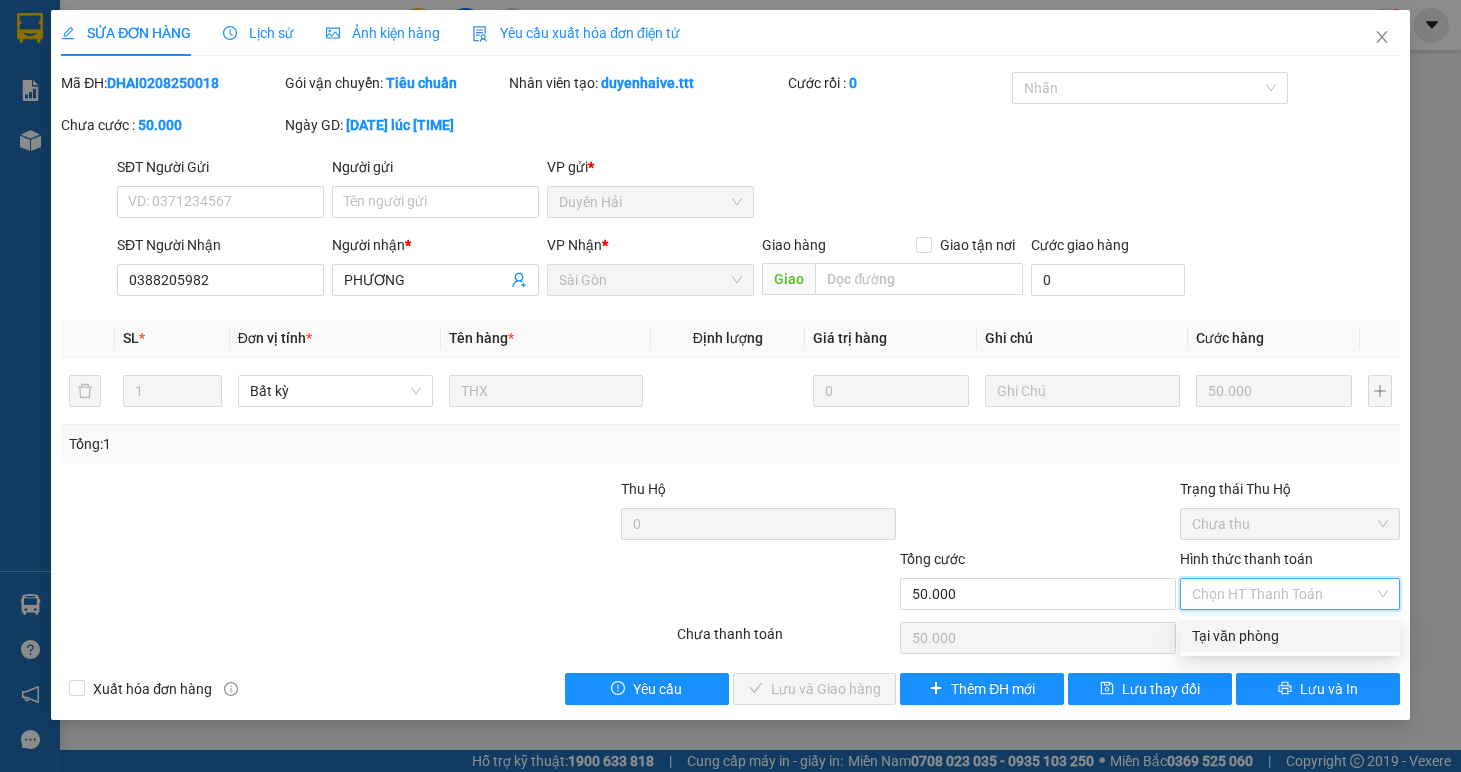 click on "Tại văn phòng" at bounding box center [1290, 636] 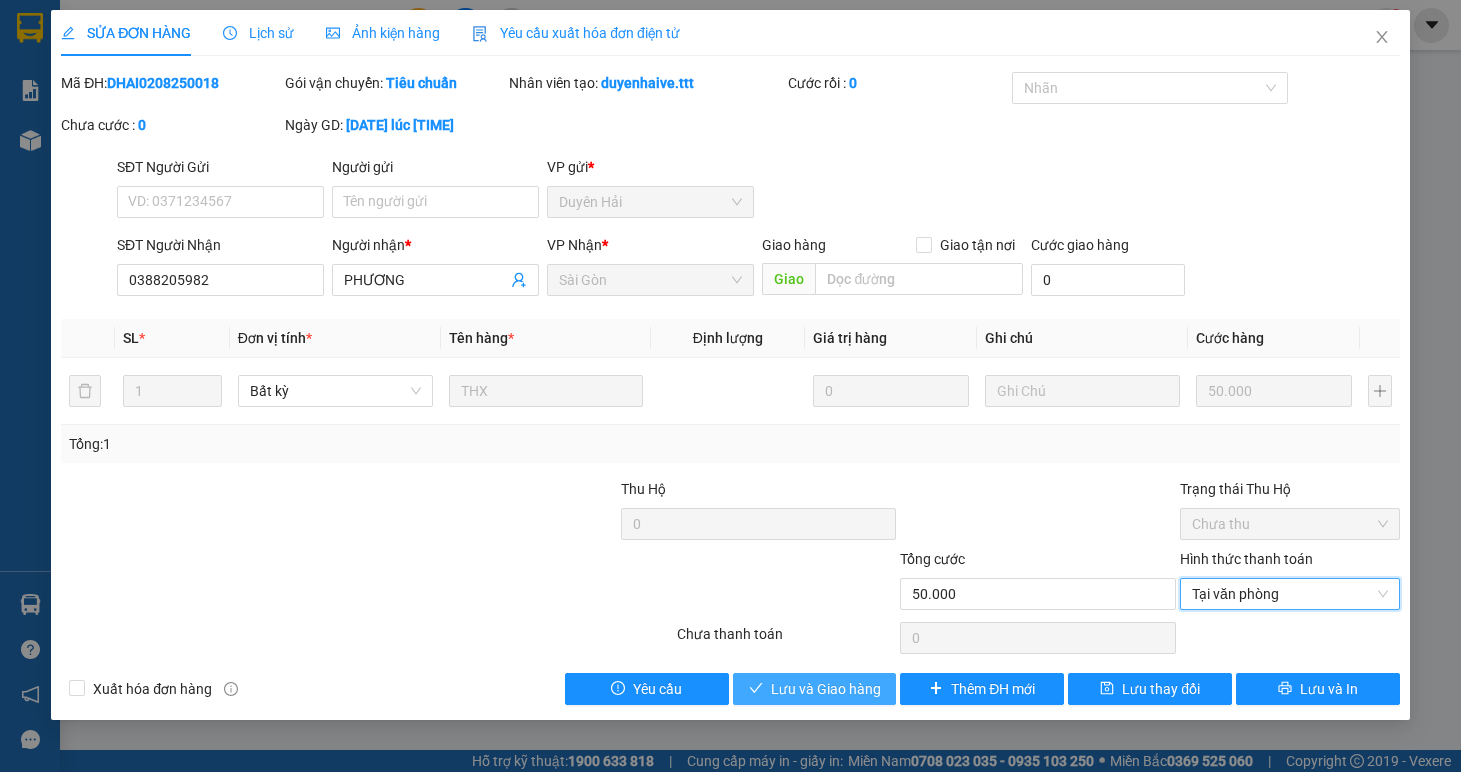 click on "Lưu và Giao hàng" at bounding box center [826, 689] 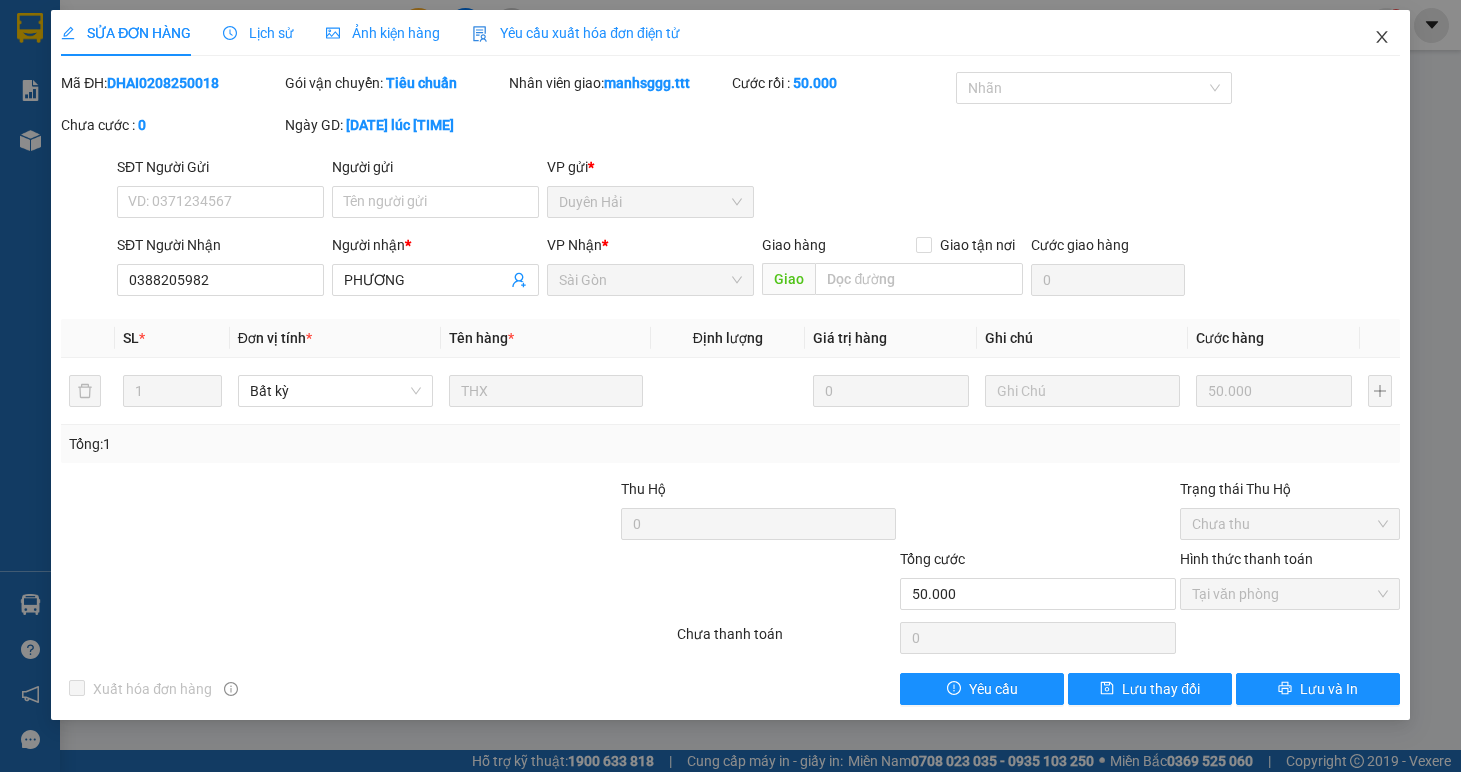 click at bounding box center [1382, 38] 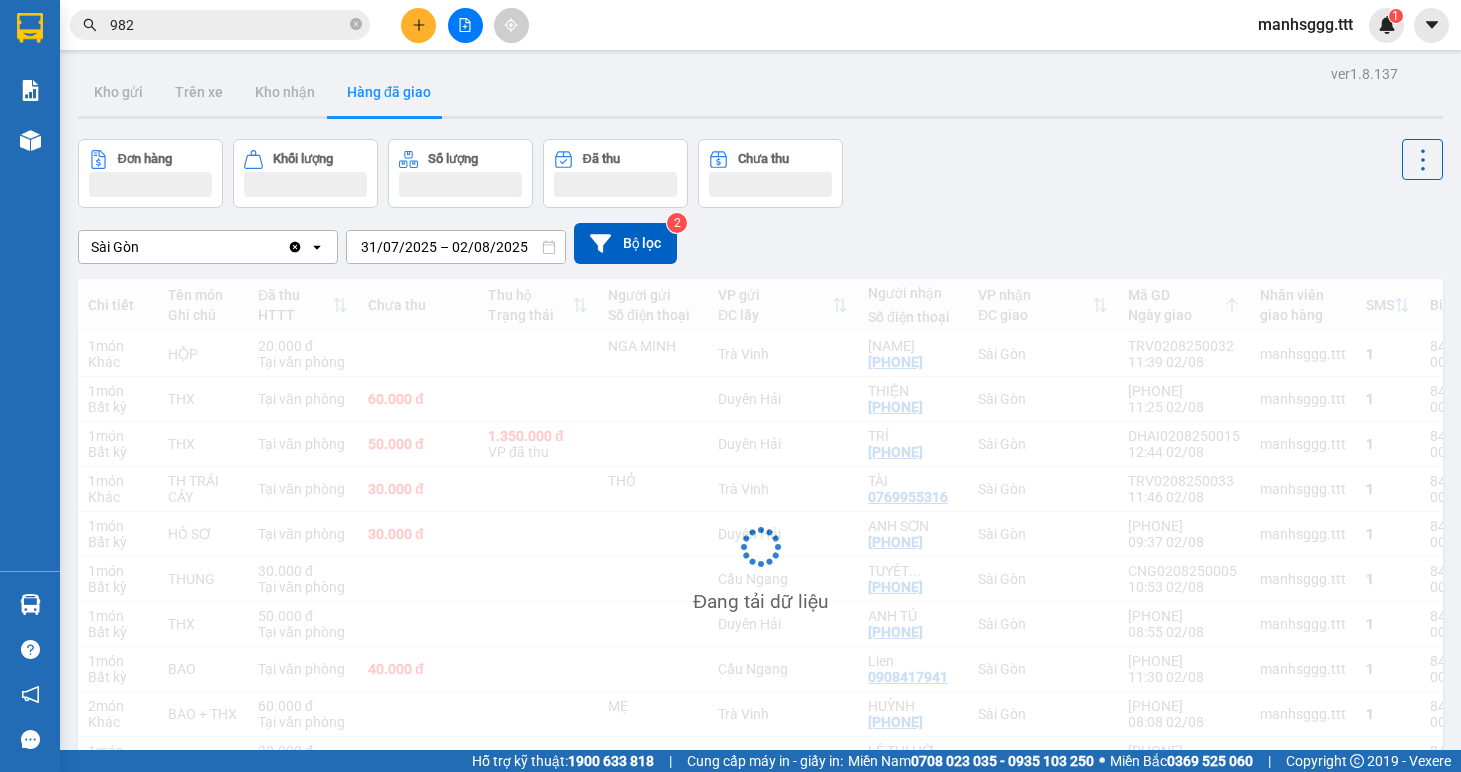 click on "manhsggg.ttt" at bounding box center (1305, 24) 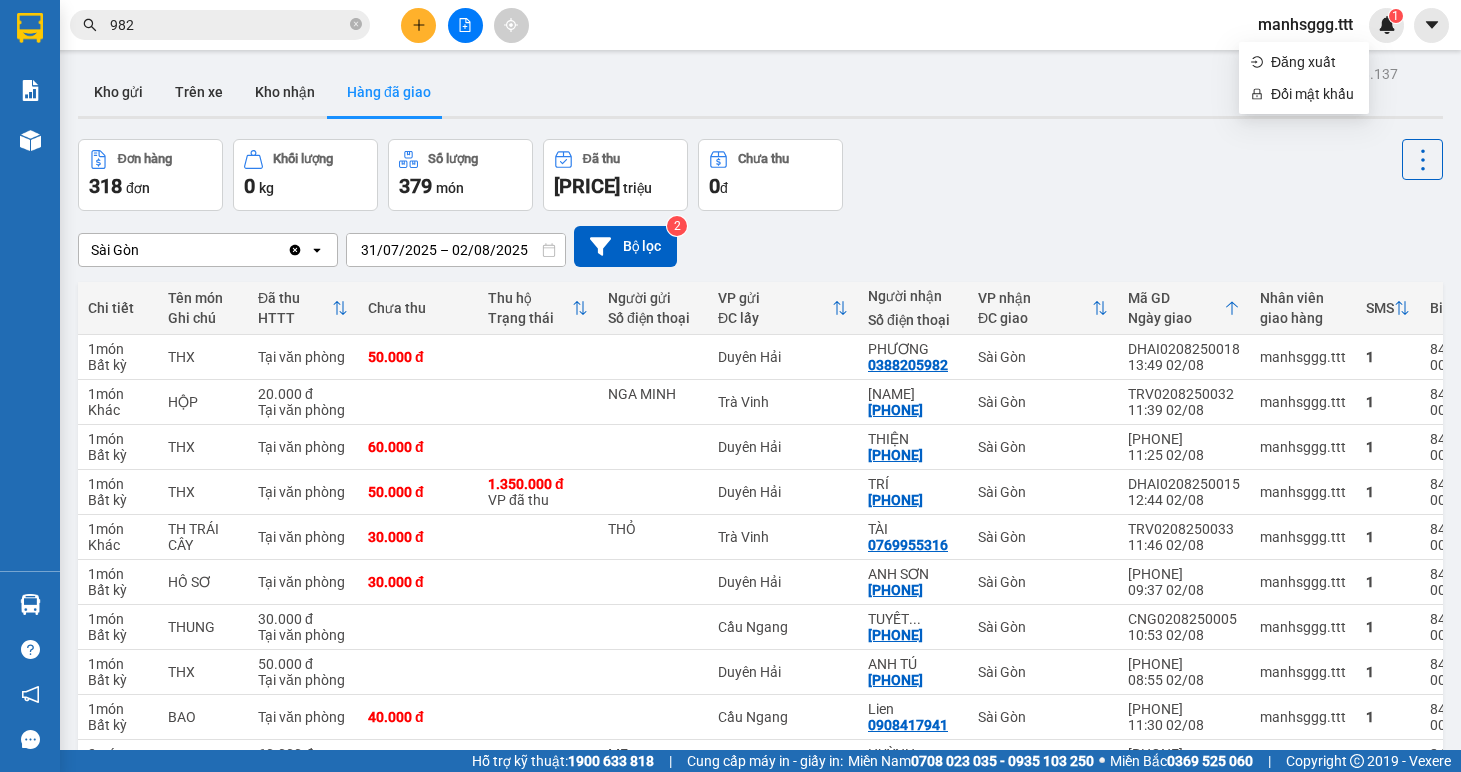 click at bounding box center [418, 25] 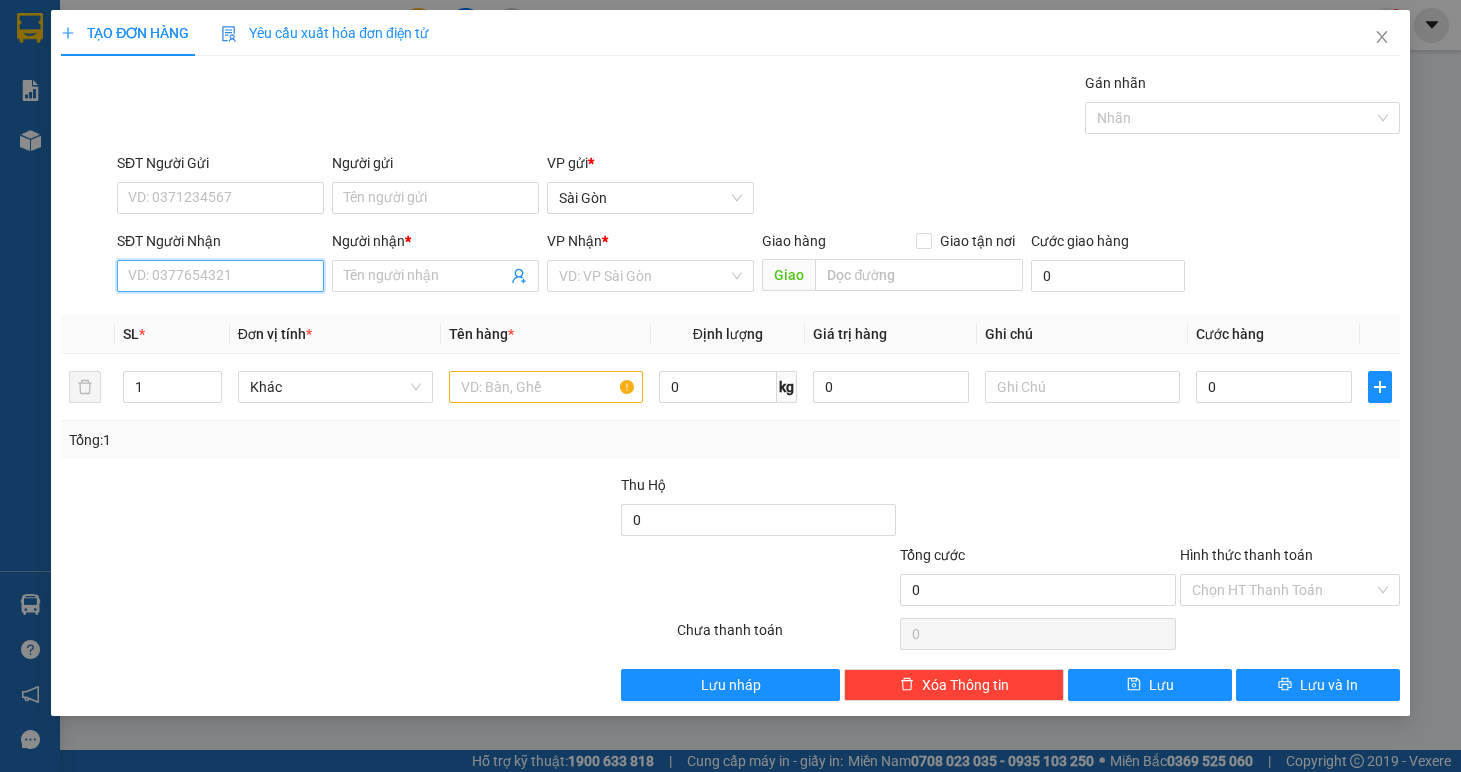 click on "SĐT Người Nhận" at bounding box center (220, 276) 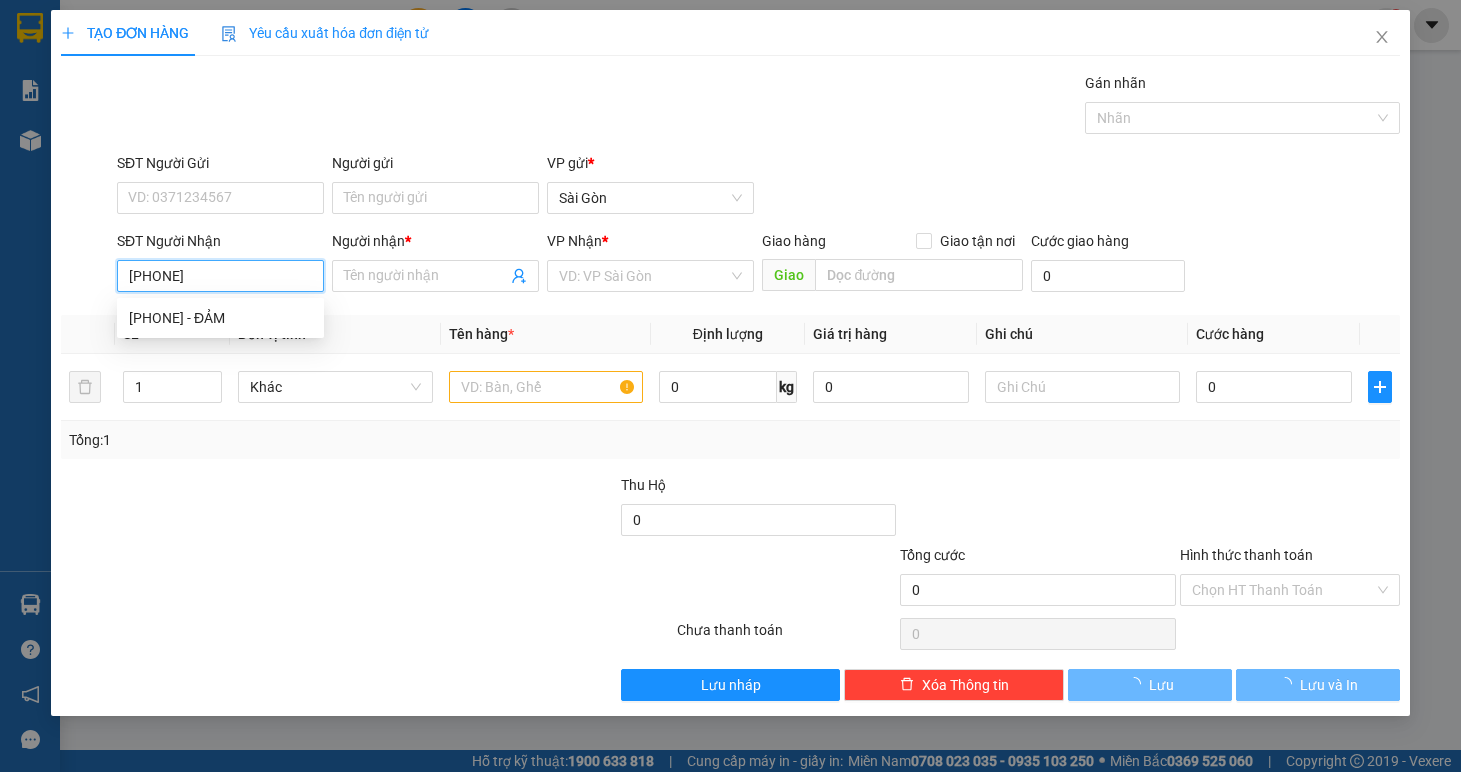 type on "0974337799" 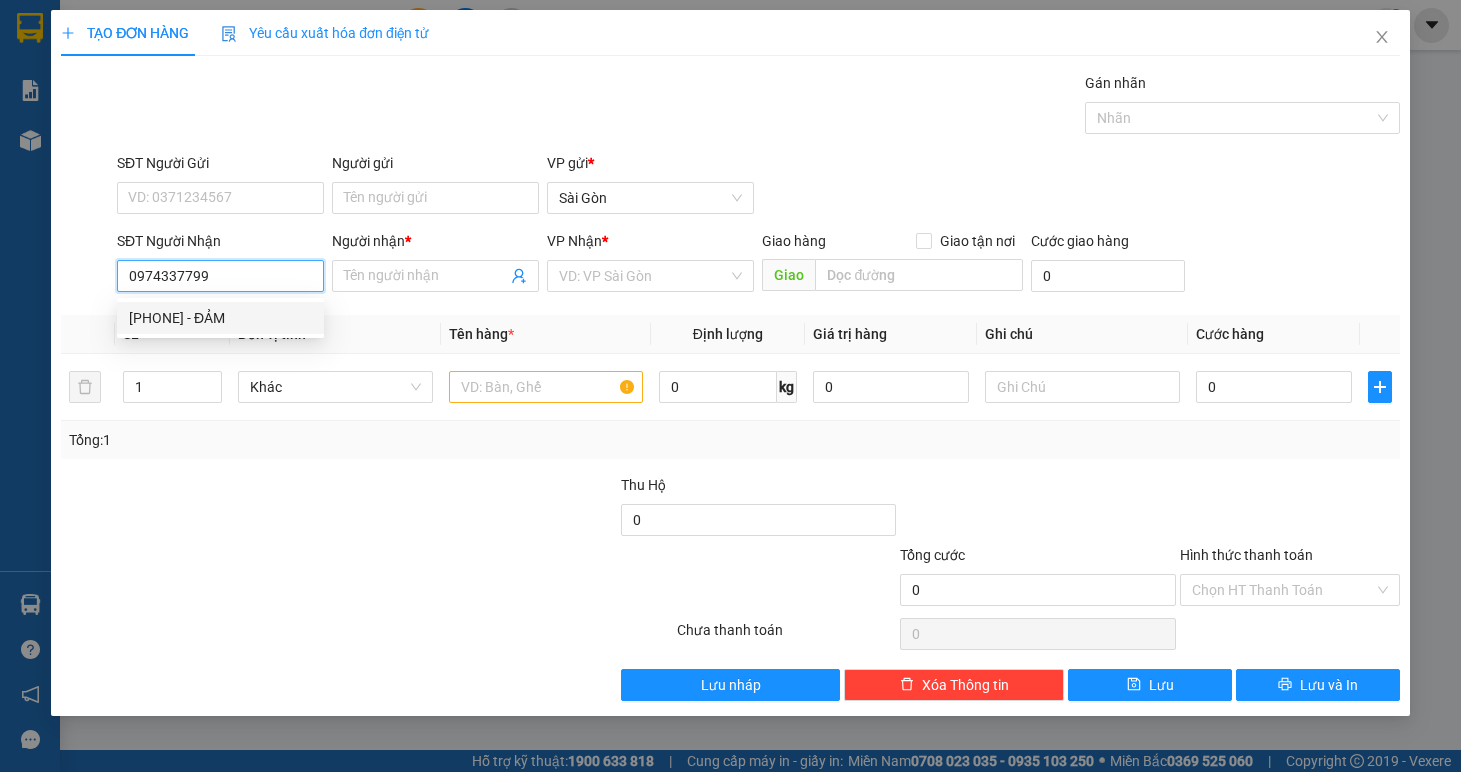 click on "[PHONE] - ĐẢM" at bounding box center (220, 318) 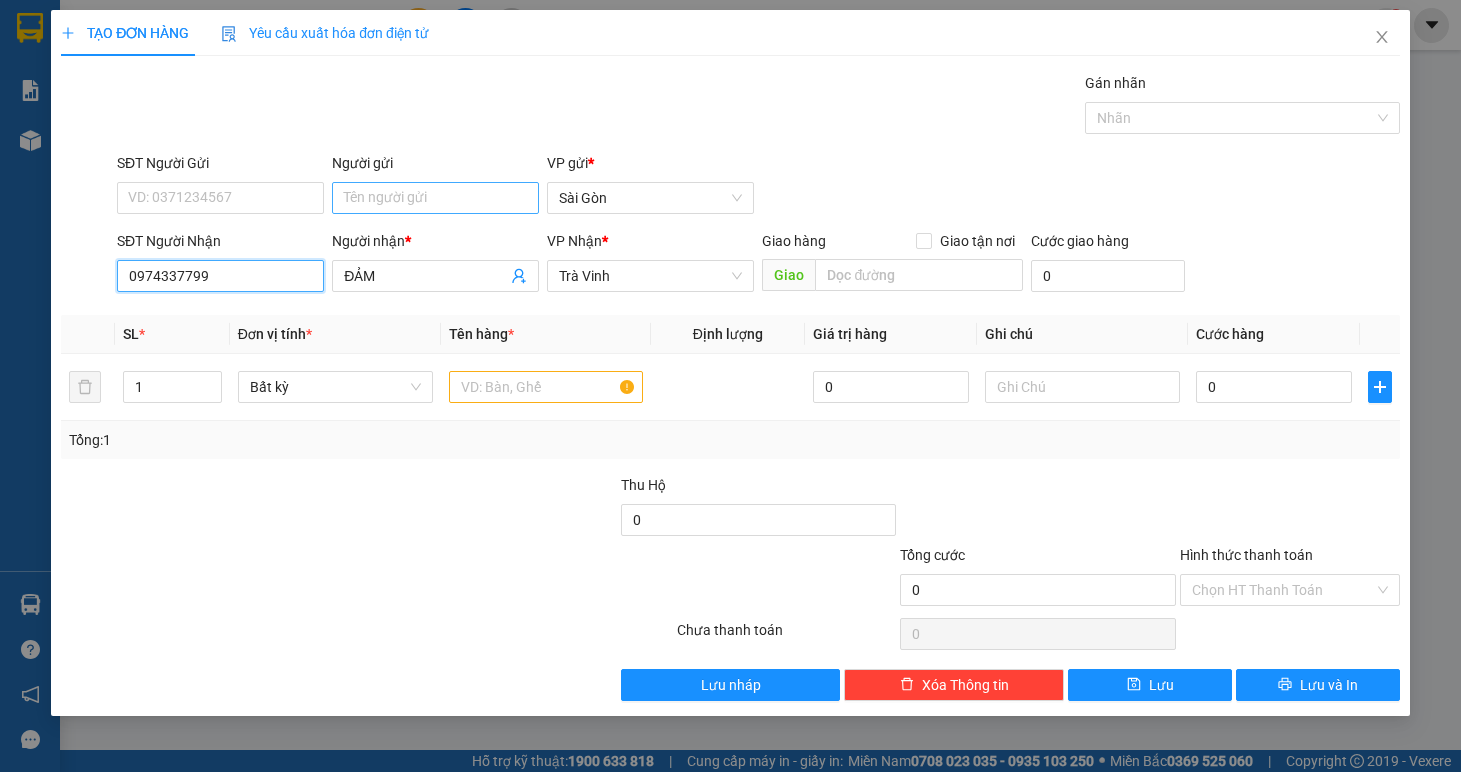 type on "0974337799" 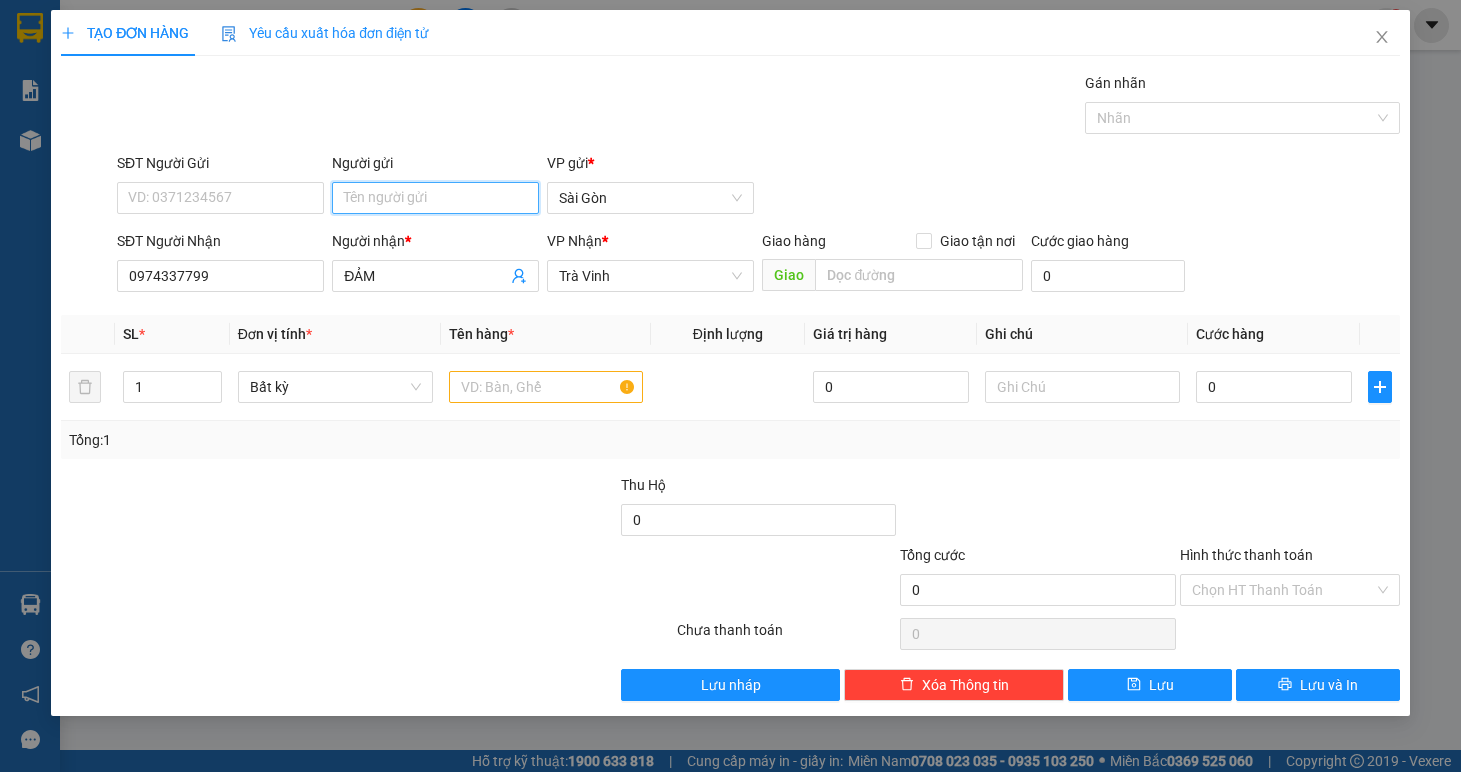 click on "Người gửi" at bounding box center [435, 198] 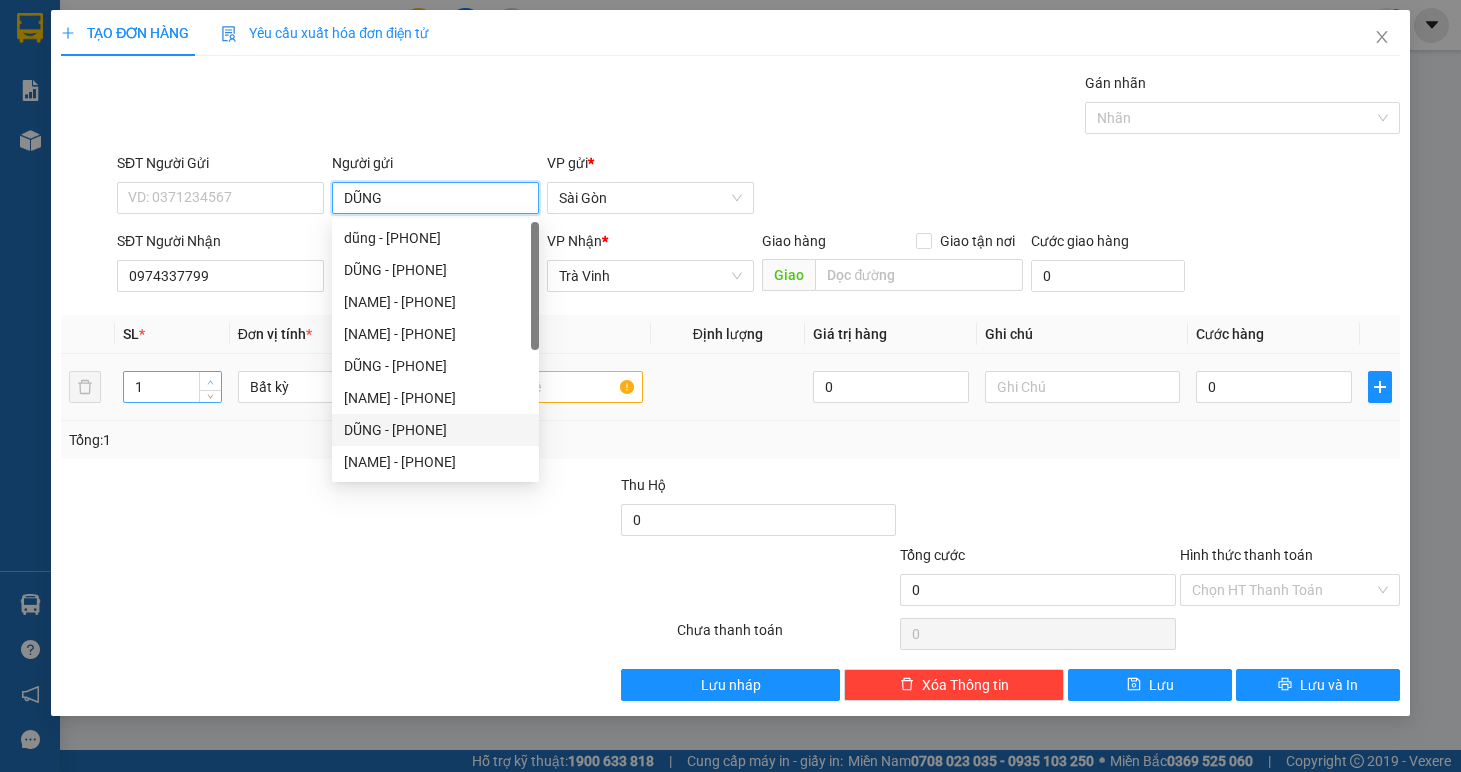 type on "DŨNG" 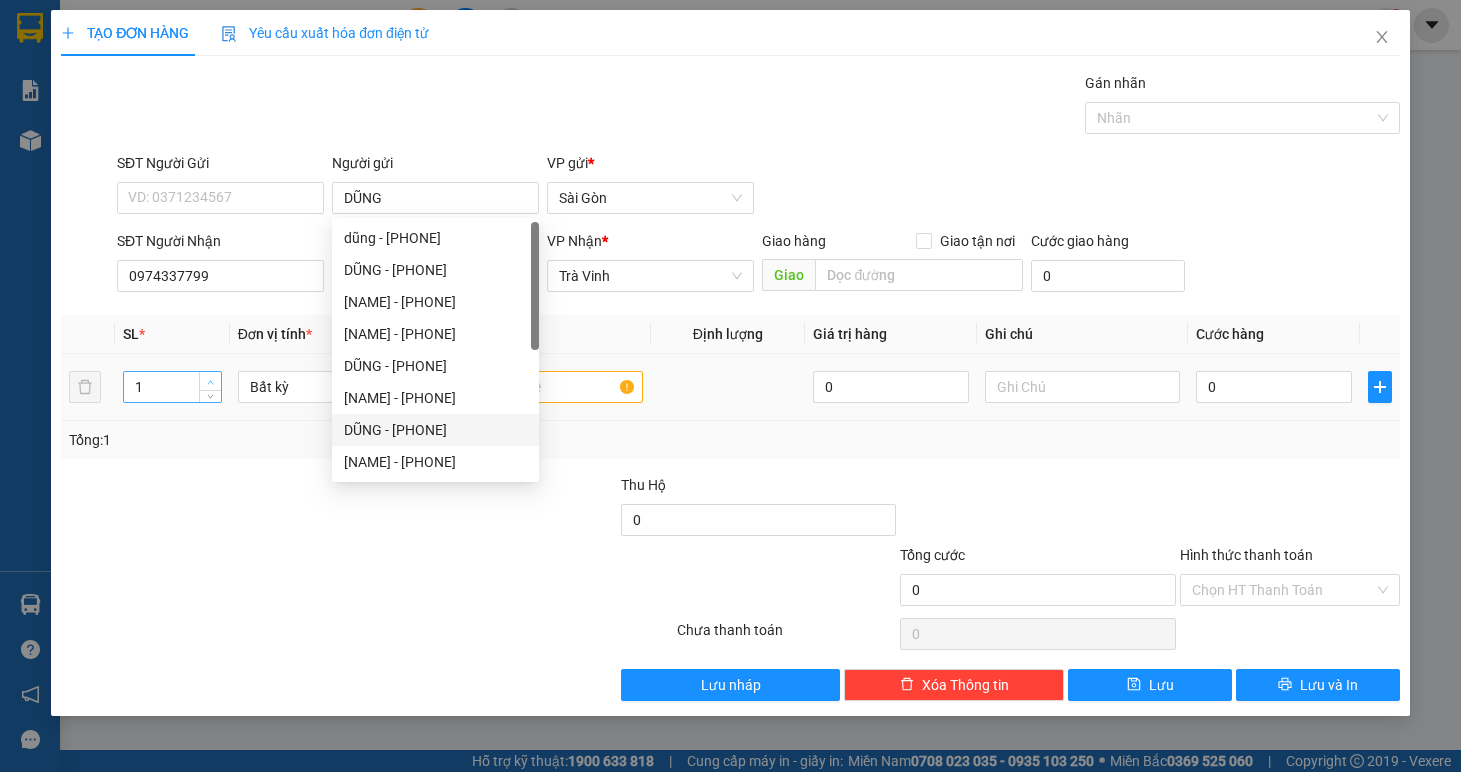 type on "2" 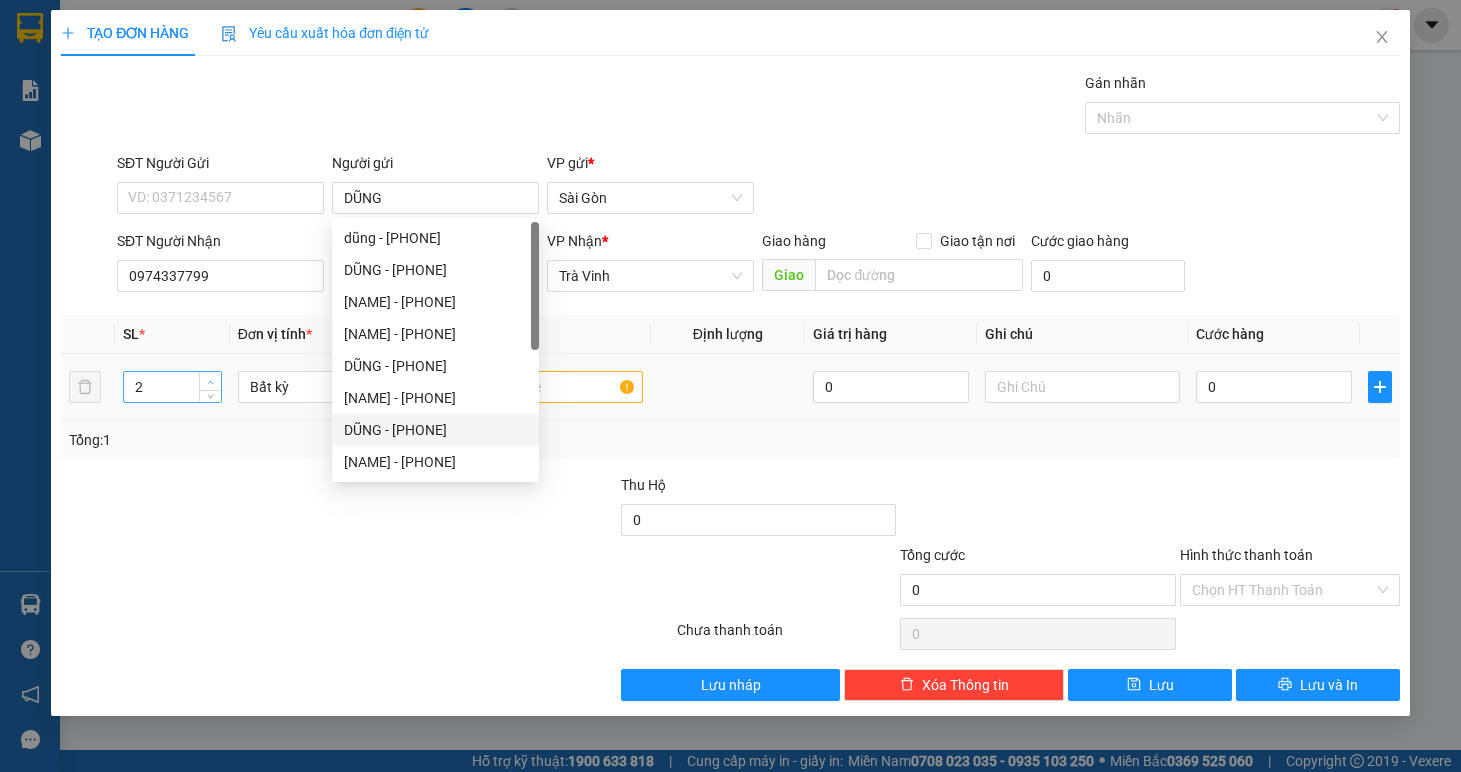 click at bounding box center [211, 382] 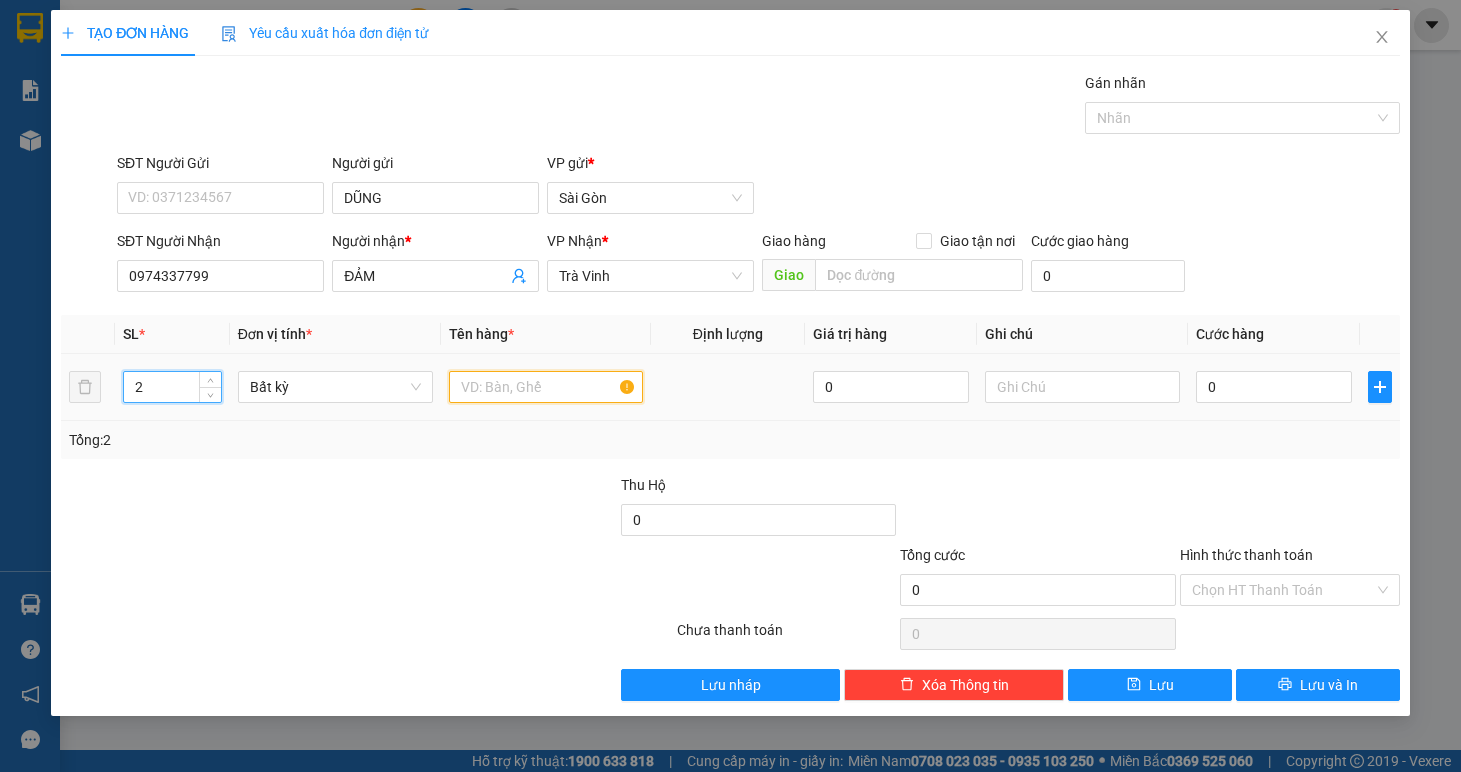 click at bounding box center (546, 387) 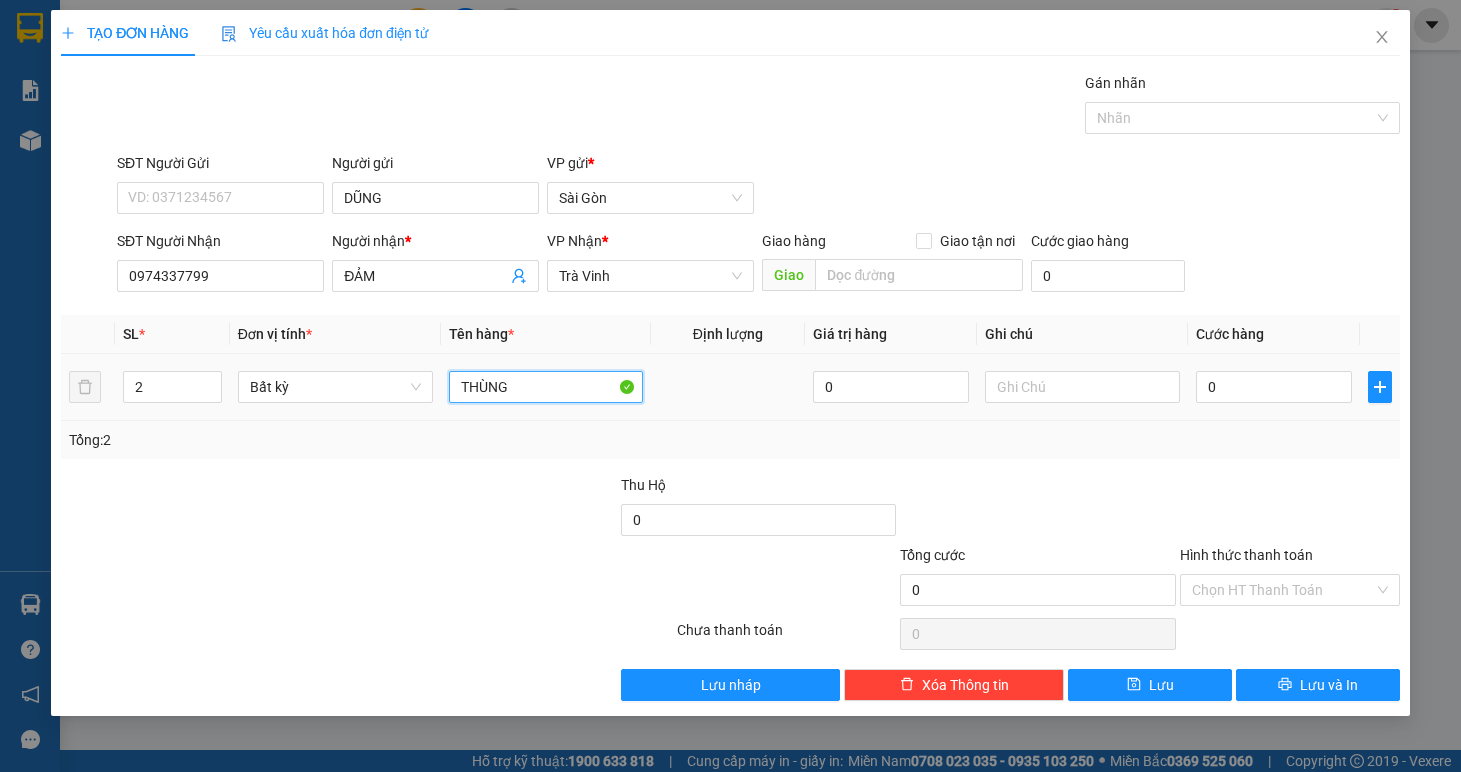 type on "THÙNG" 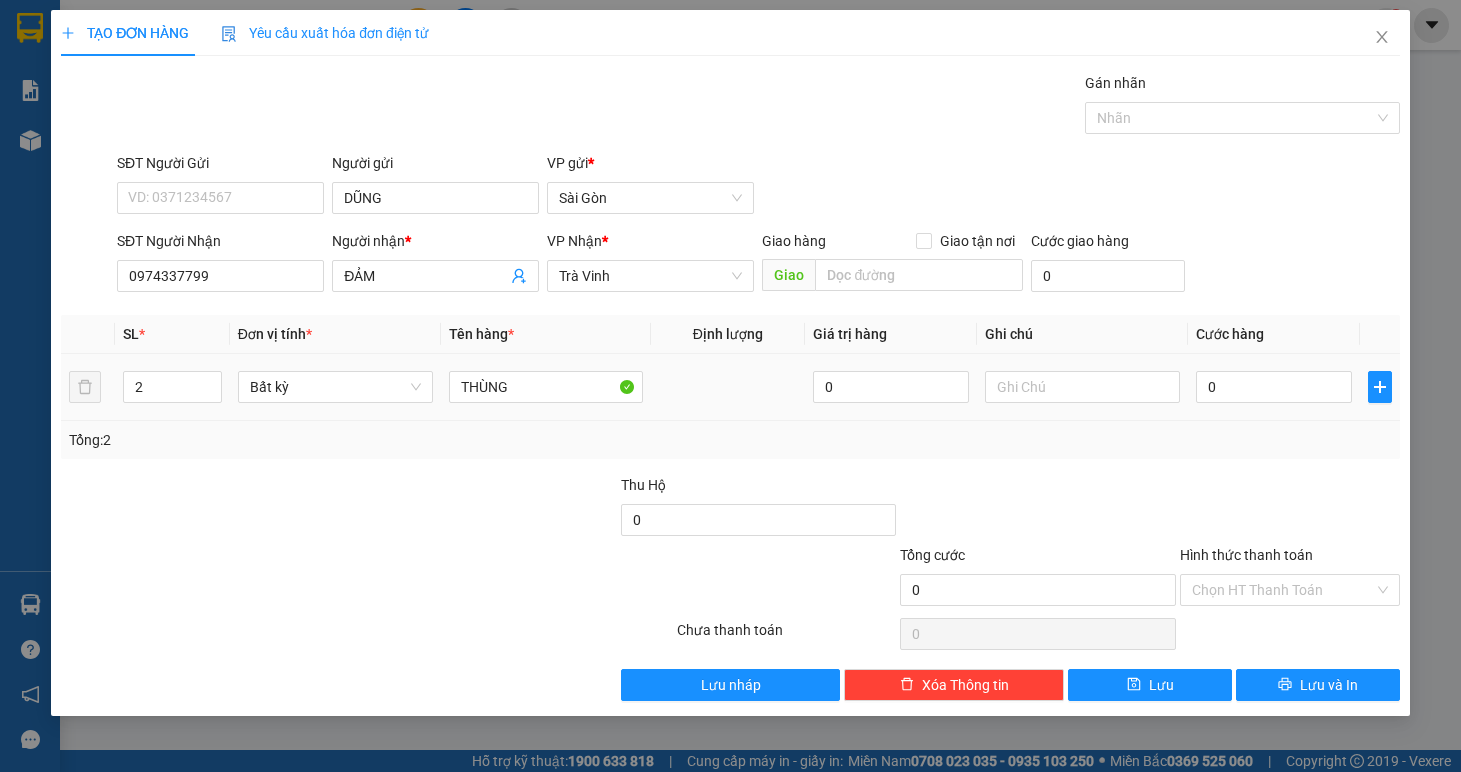 click on "0" at bounding box center (1274, 387) 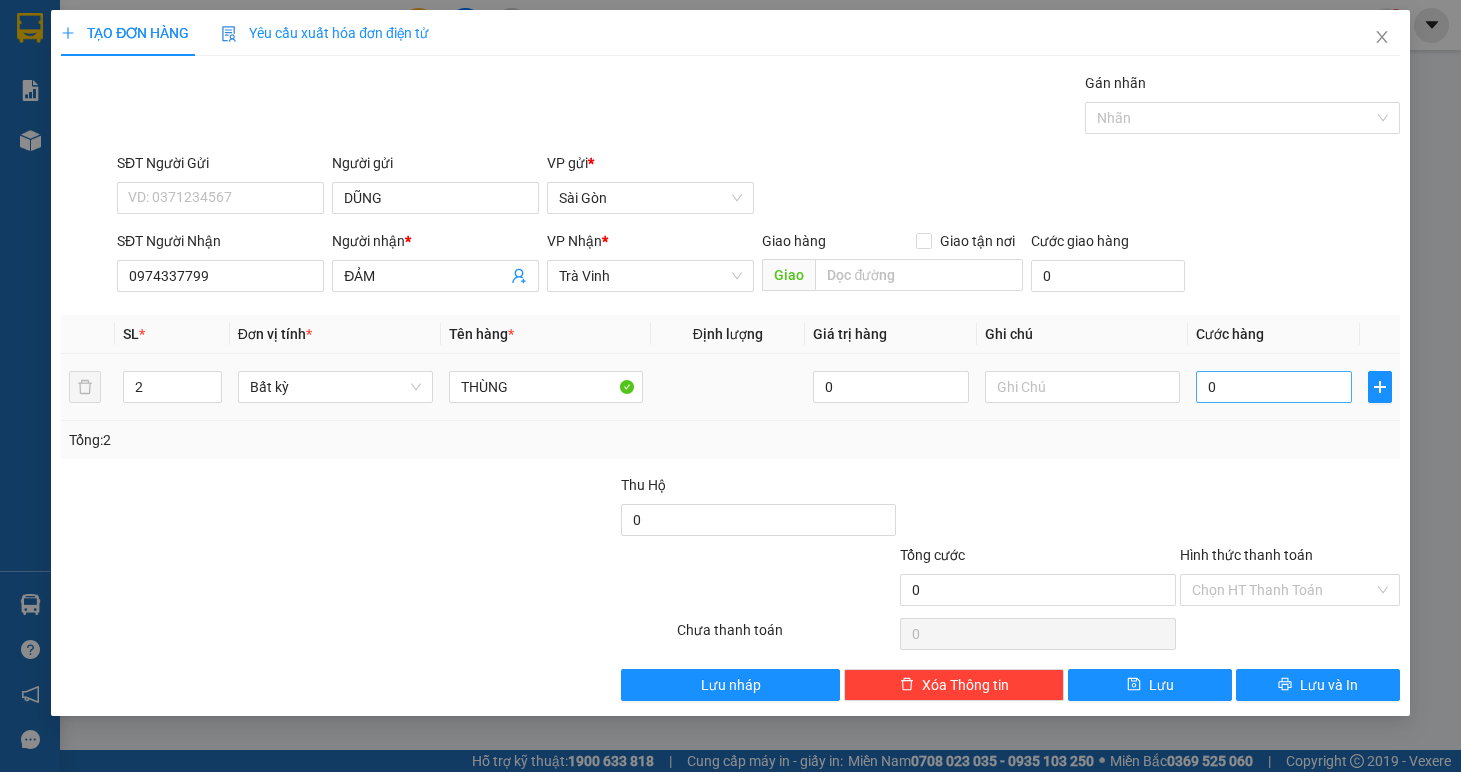 click on "0" at bounding box center [1274, 387] 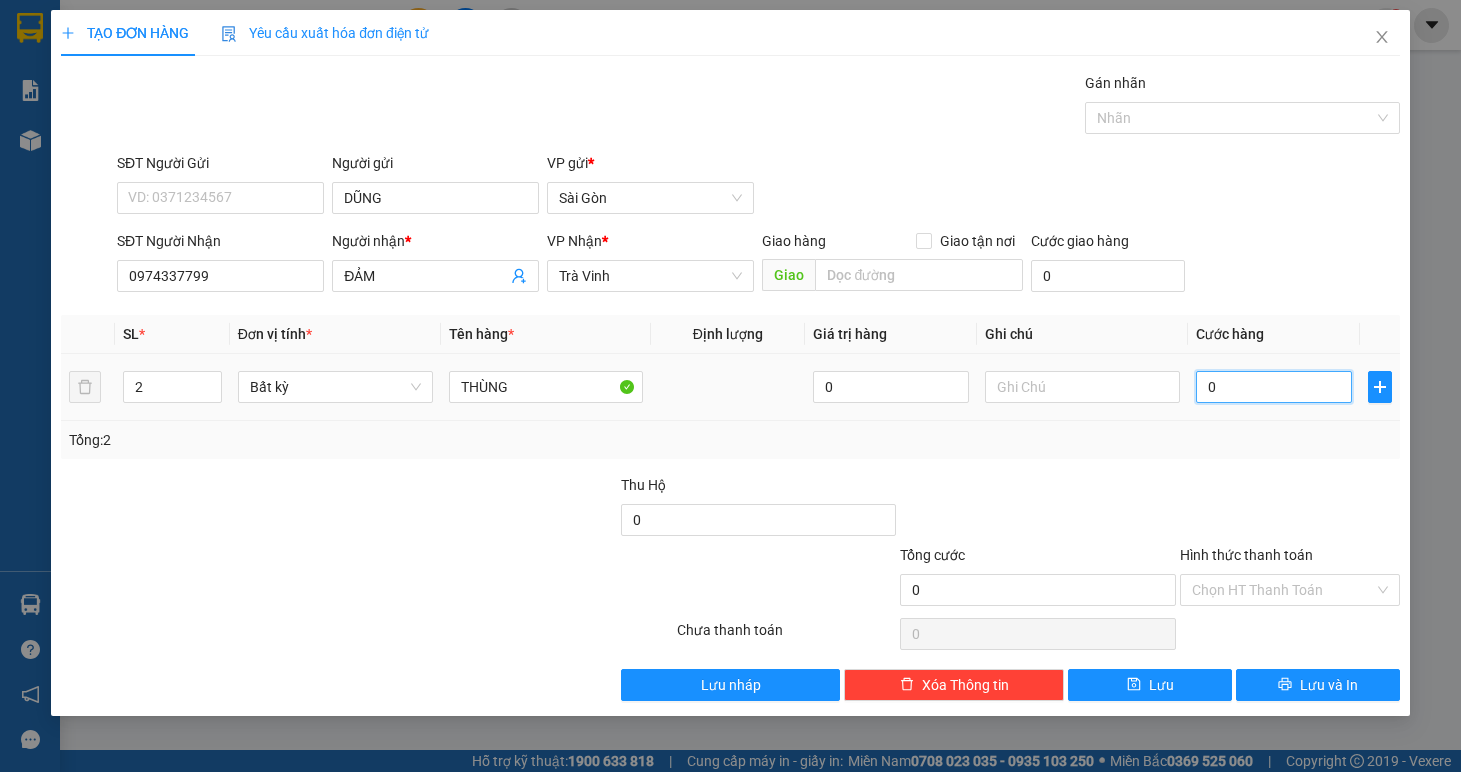 click on "0" at bounding box center (1274, 387) 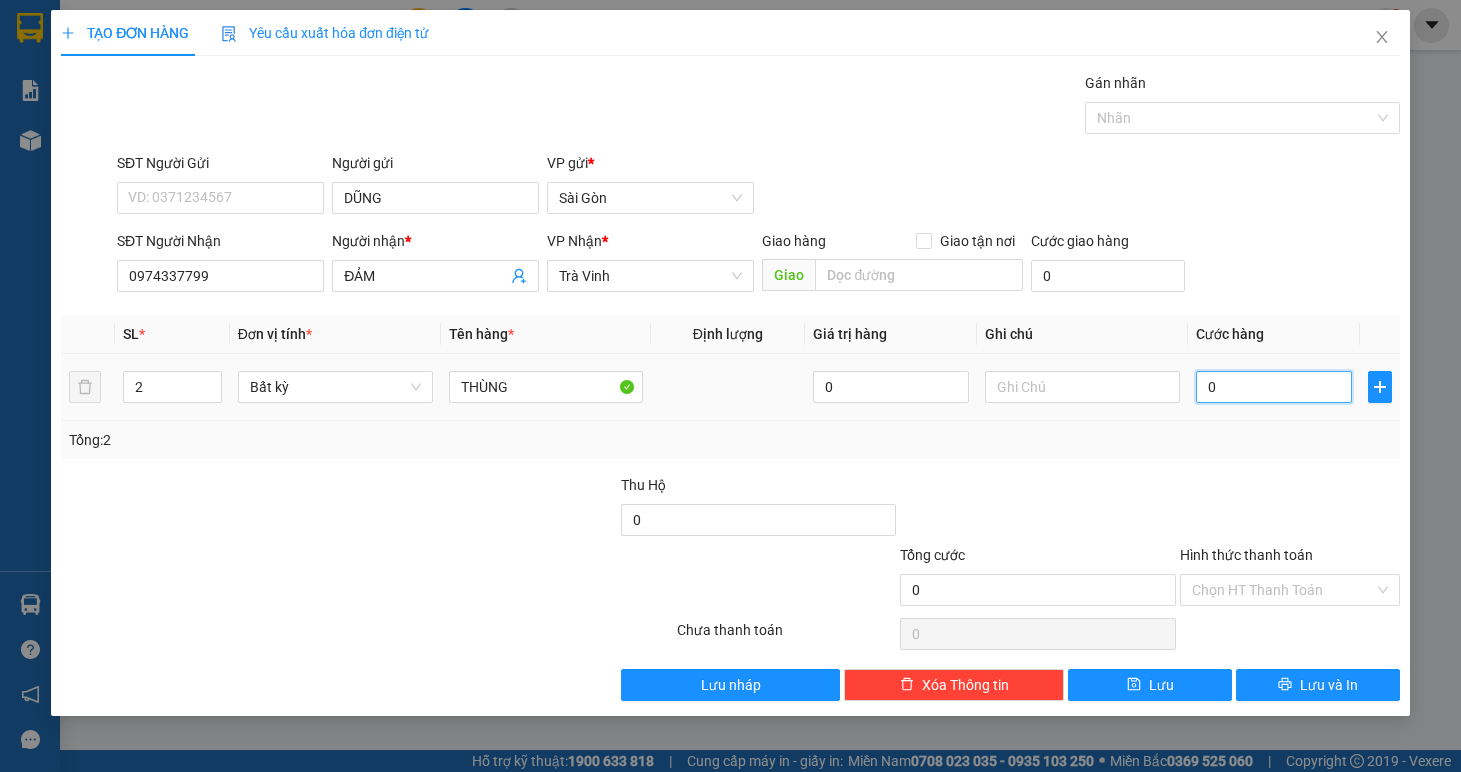 type on "6" 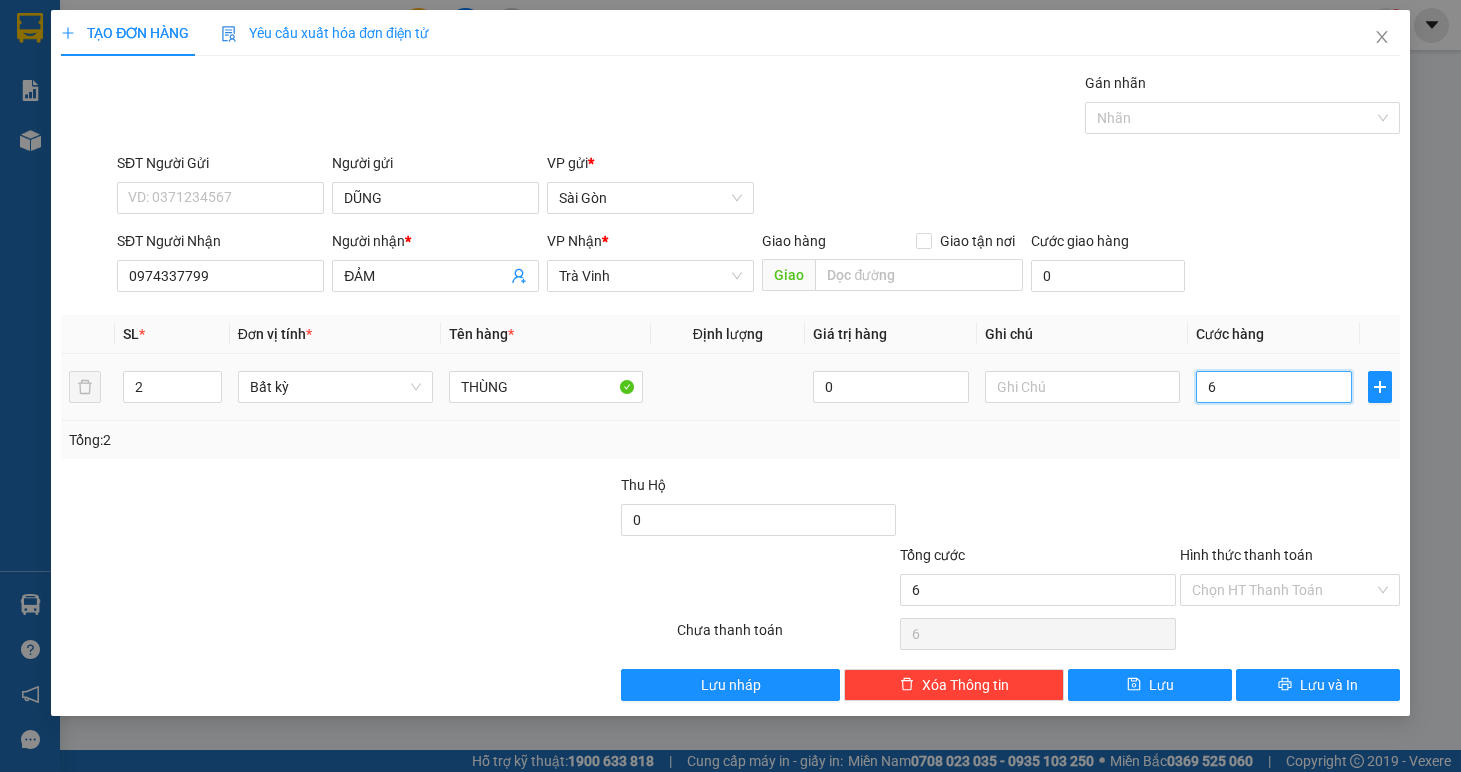 type on "60" 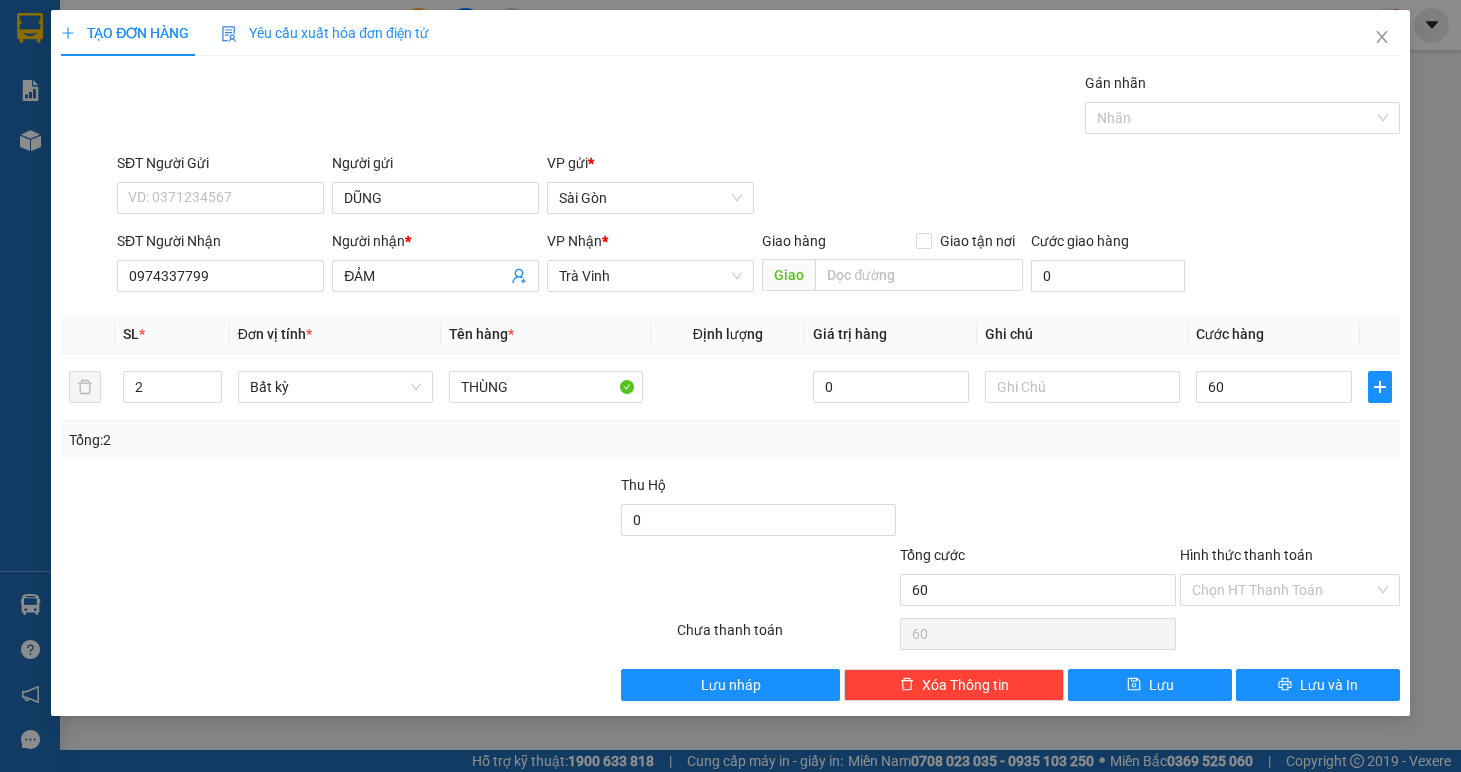 type on "60.000" 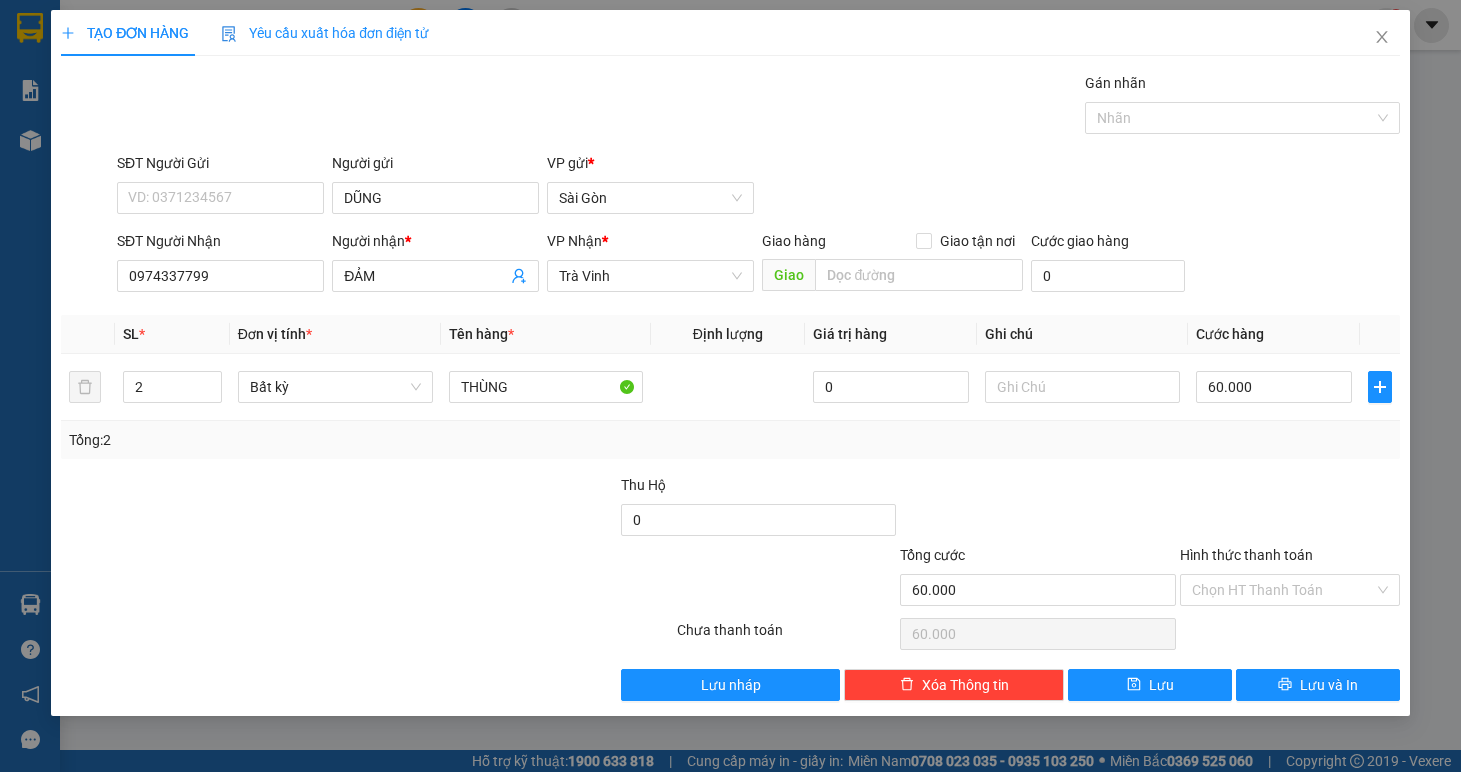 click on "TẠO ĐƠN HÀNG Yêu cầu xuất hóa đơn điện tử Transit Pickup Surcharge Ids Transit Deliver Surcharge Ids Transit Deliver Surcharge Transit Deliver Surcharge Gói vận chuyển  * Tiêu chuẩn Gán nhãn   Nhãn SĐT Người Gửi VD: [PHONE] Người gửi DŨNG VP gửi  * Sài Gòn SĐT Người Nhận [PHONE] Người nhận  * ĐẢM VP Nhận  * Trà Vinh Giao hàng Giao tận nơi Giao Cước giao hàng 0 SL  * Đơn vị tính  * Tên hàng  * Định lượng Giá trị hàng Ghi chú Cước hàng                   2 Bất kỳ THÙNG 0 60.000 Tổng:  2 Thu Hộ 0 Tổng cước 60.000 Hình thức thanh toán Chọn HT Thanh Toán Số tiền thu trước 0 Chưa thanh toán 60.000 Chọn HT Thanh Toán Lưu nháp Xóa Thông tin Lưu Lưu và In" at bounding box center [730, 363] 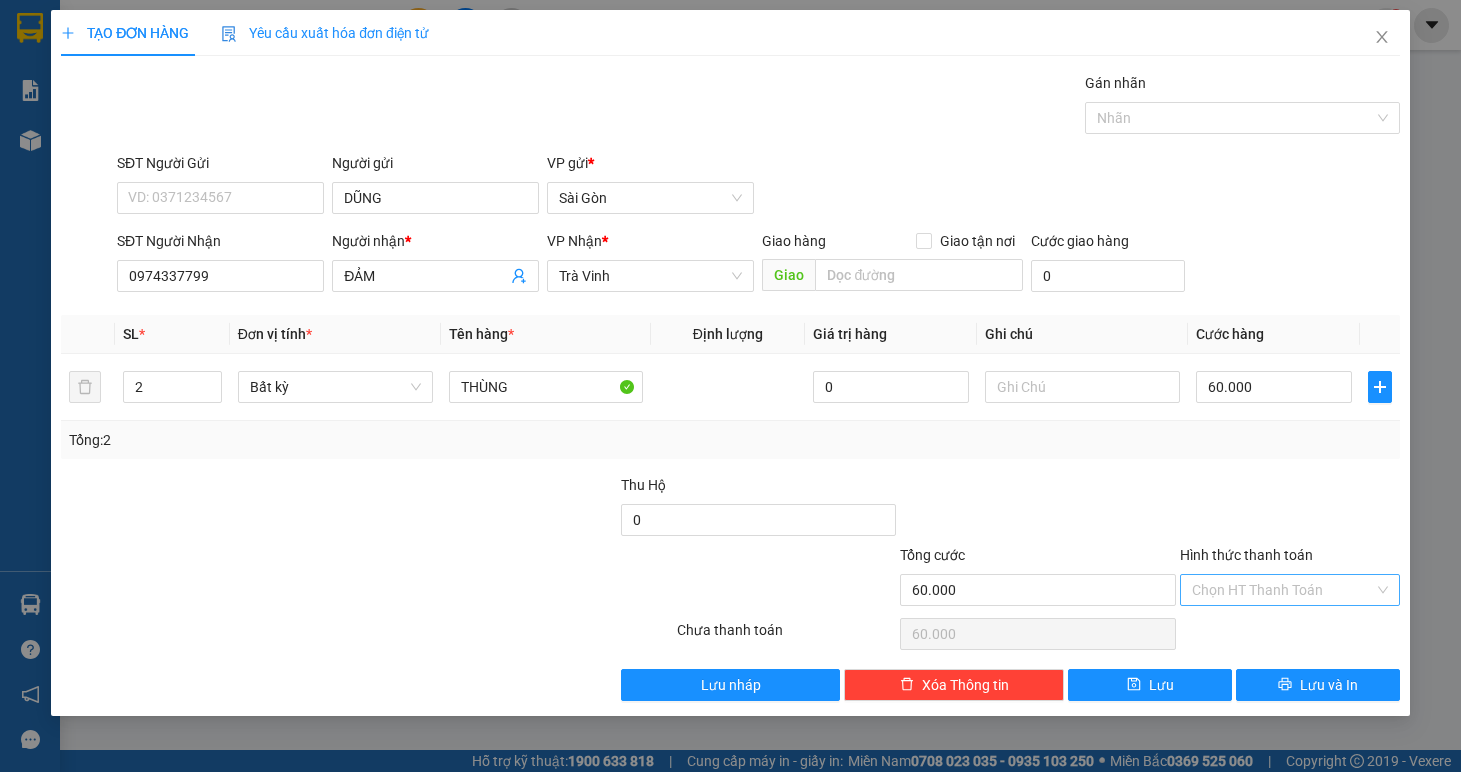 click on "Hình thức thanh toán" at bounding box center [1283, 590] 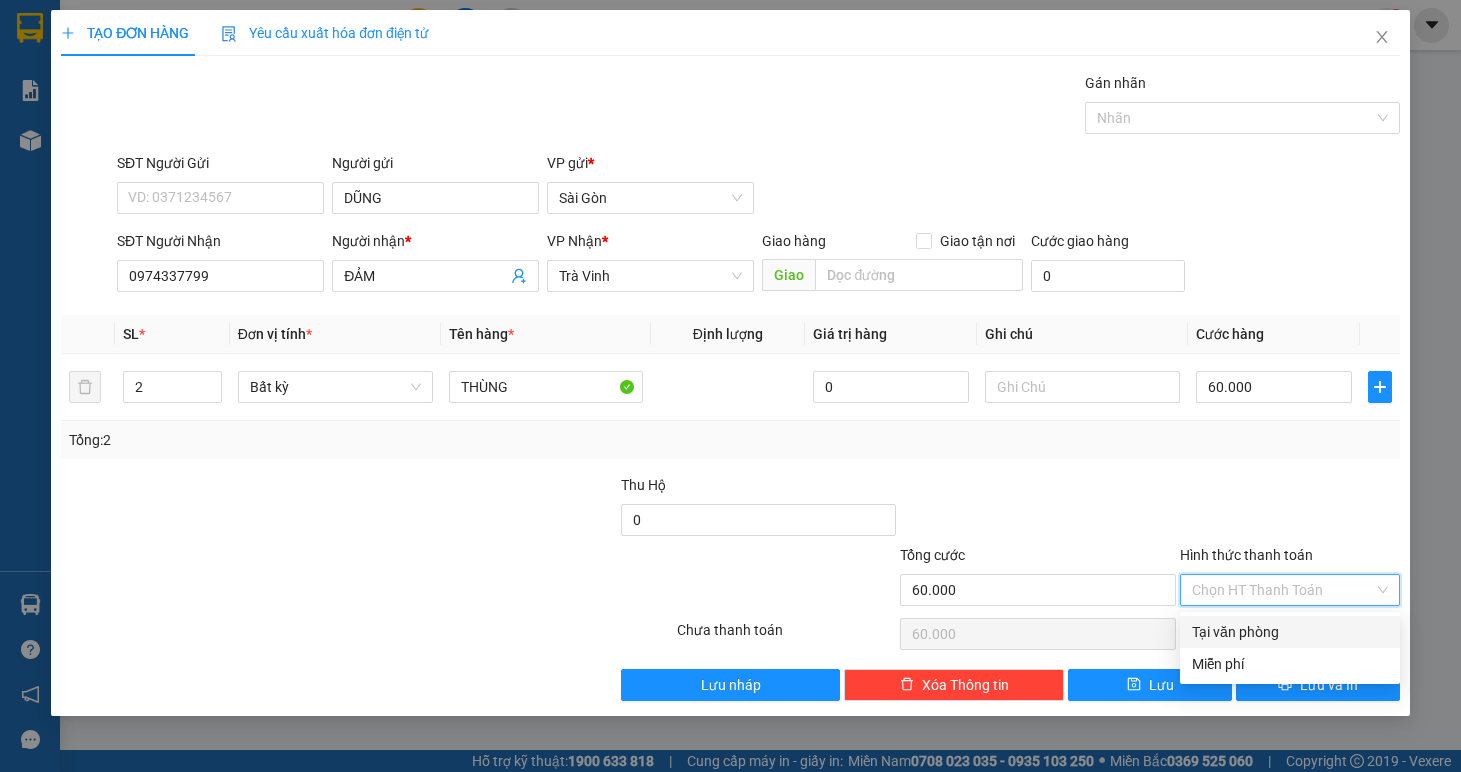 click on "Tại văn phòng" at bounding box center [1290, 632] 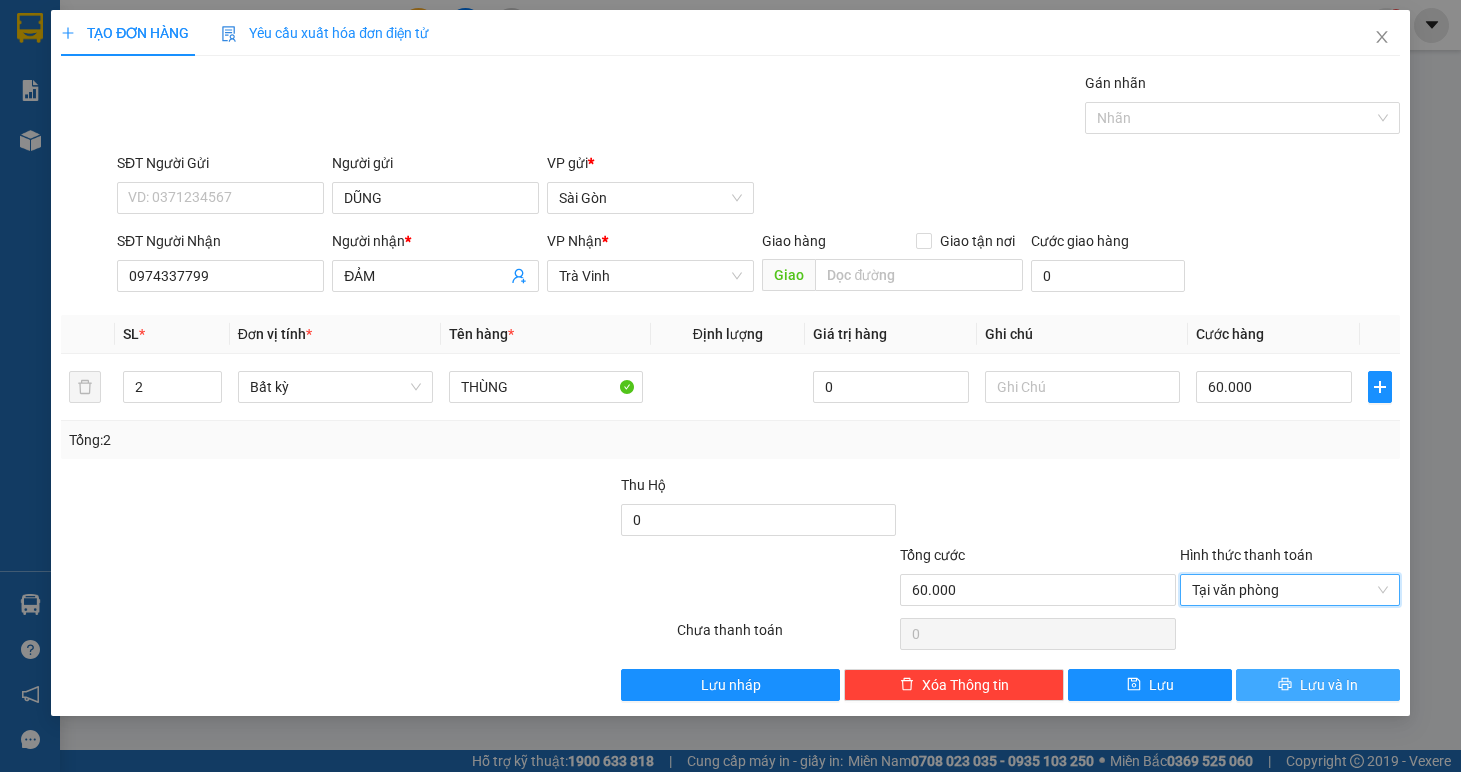 click on "Lưu và In" at bounding box center (1318, 685) 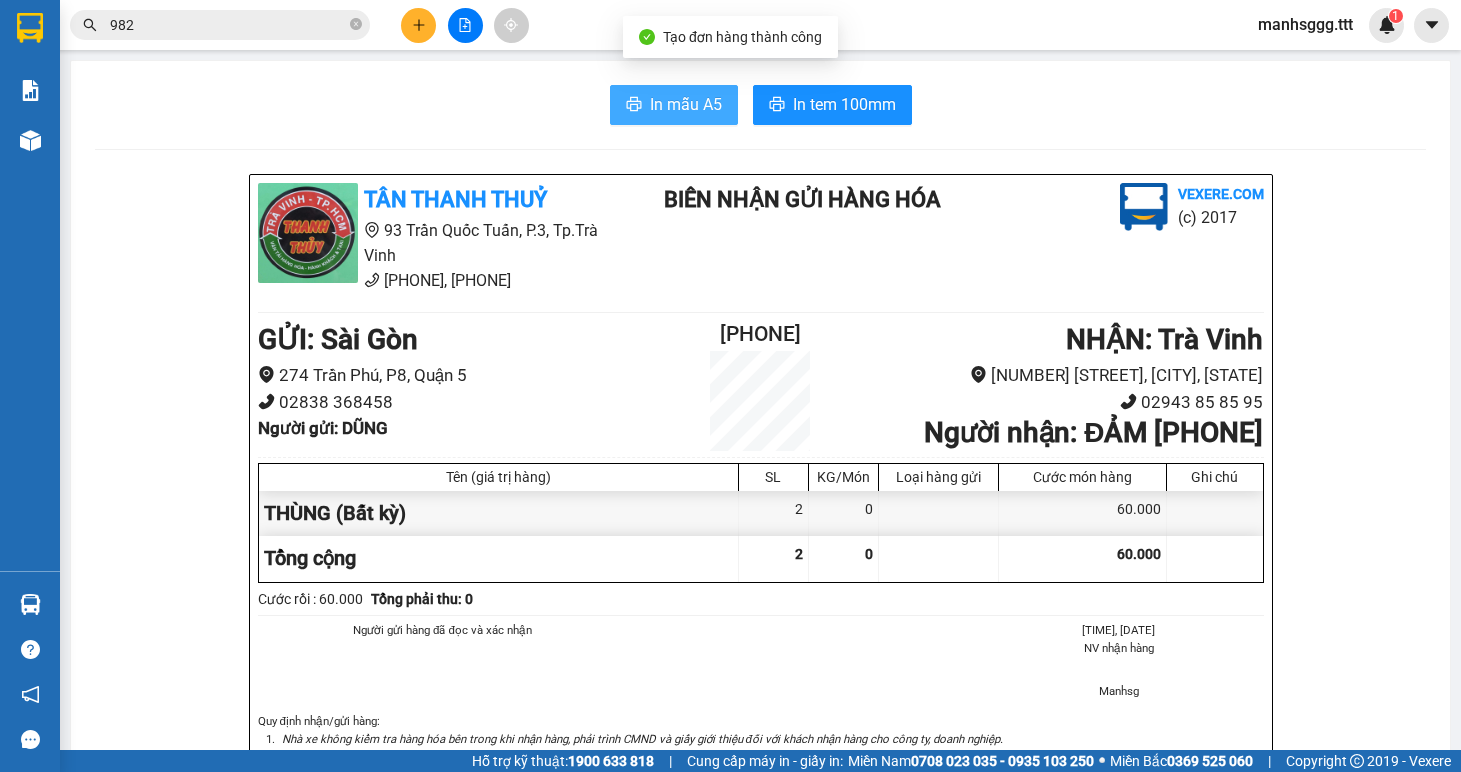 click on "In mẫu A5" at bounding box center (686, 104) 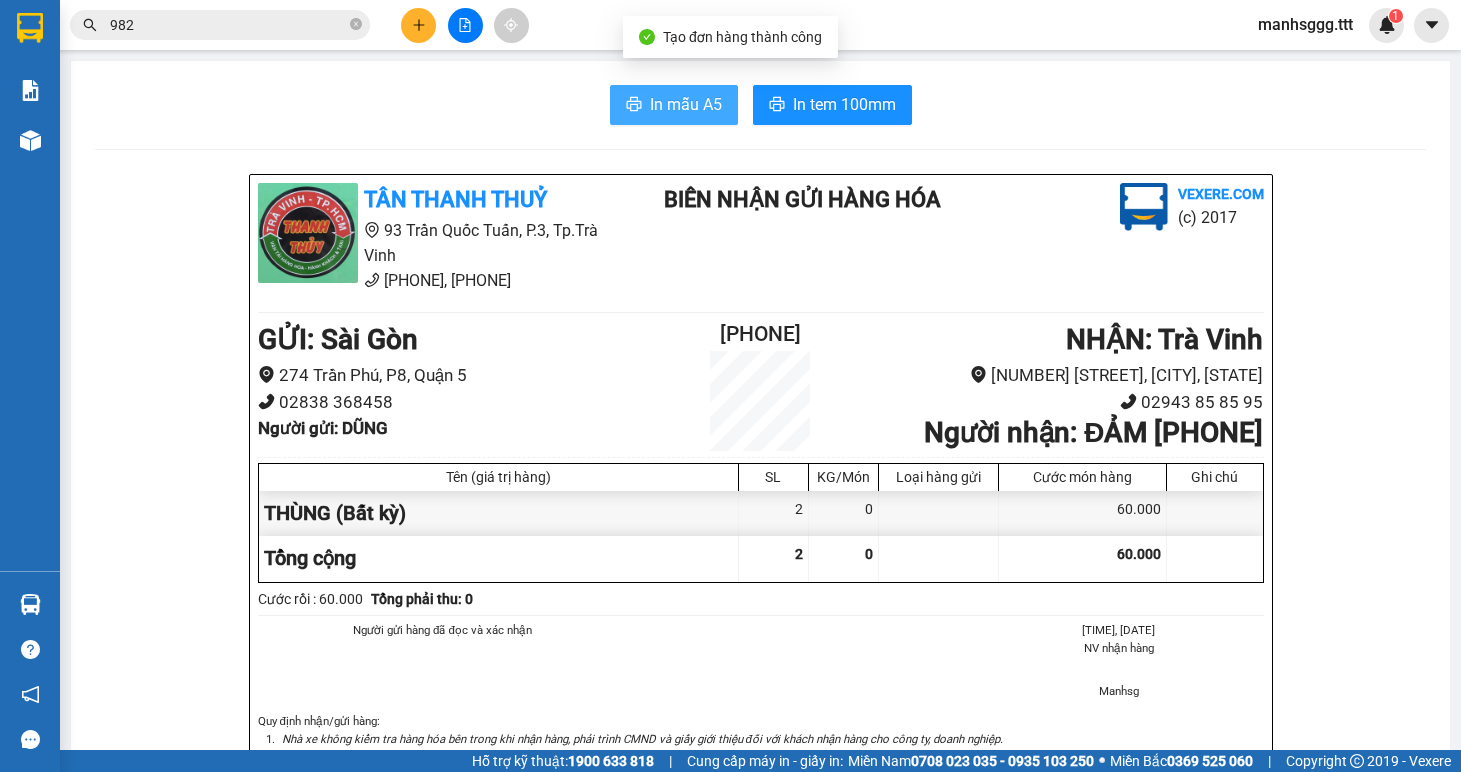 scroll, scrollTop: 0, scrollLeft: 0, axis: both 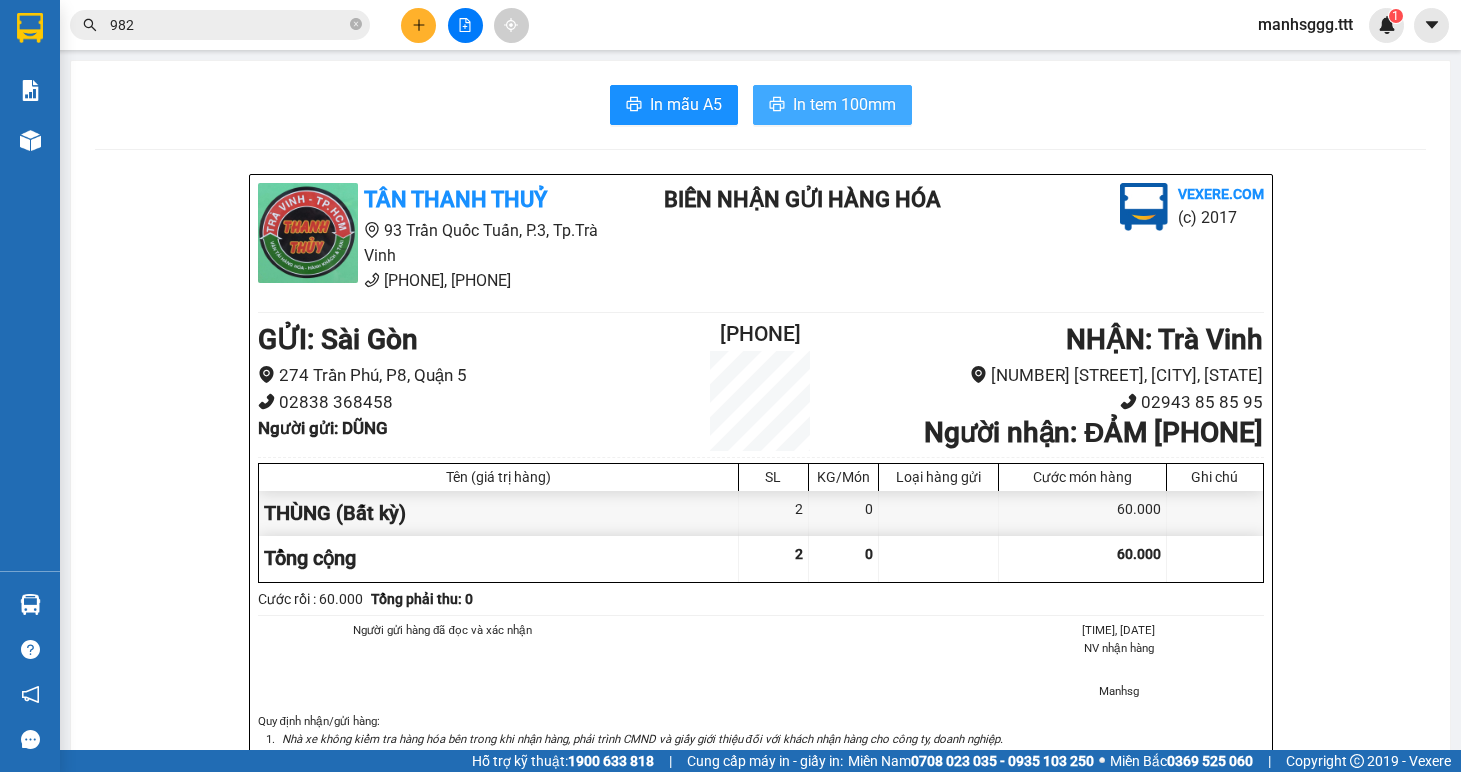 click on "In tem 100mm" at bounding box center [844, 104] 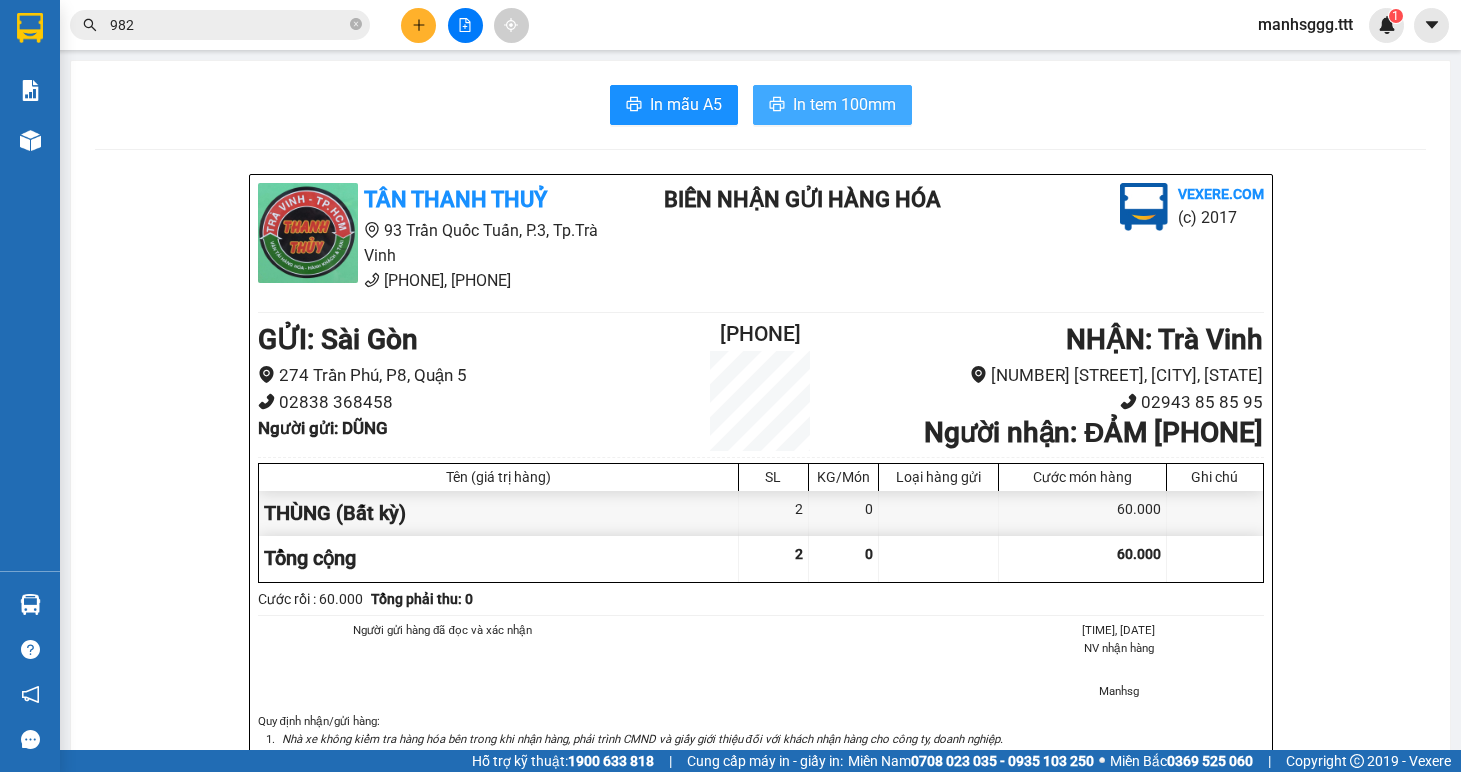 scroll, scrollTop: 0, scrollLeft: 0, axis: both 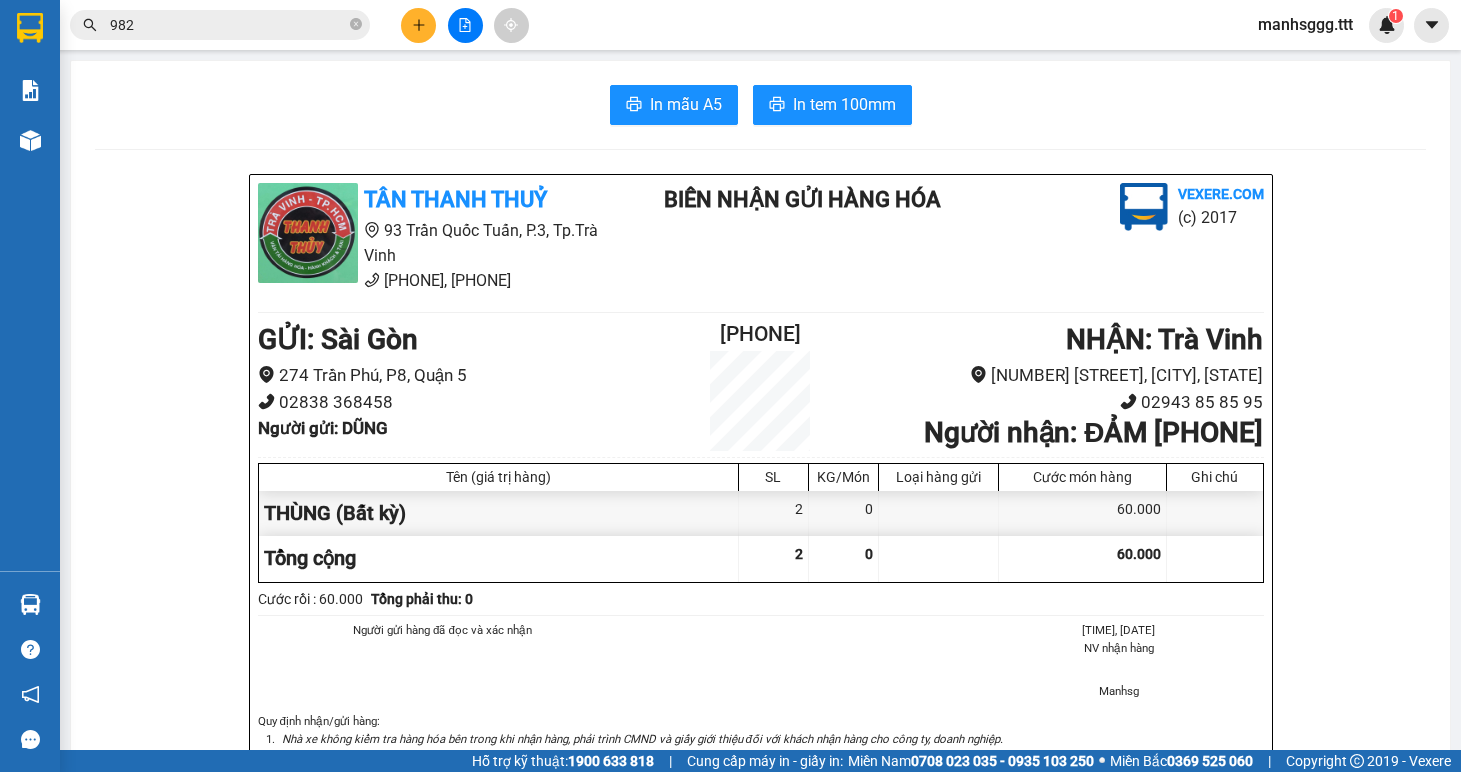 click at bounding box center (418, 25) 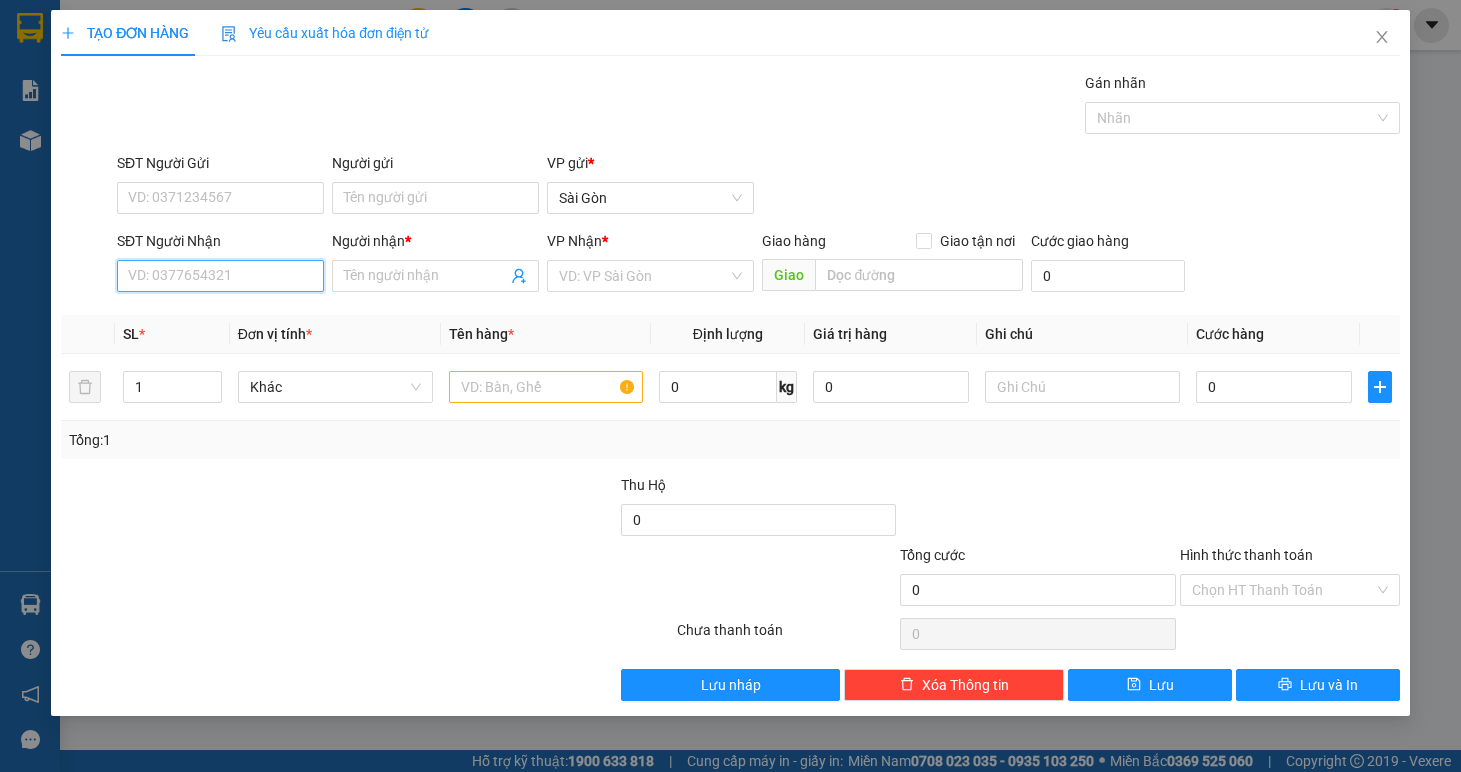 click on "SĐT Người Nhận" at bounding box center (220, 276) 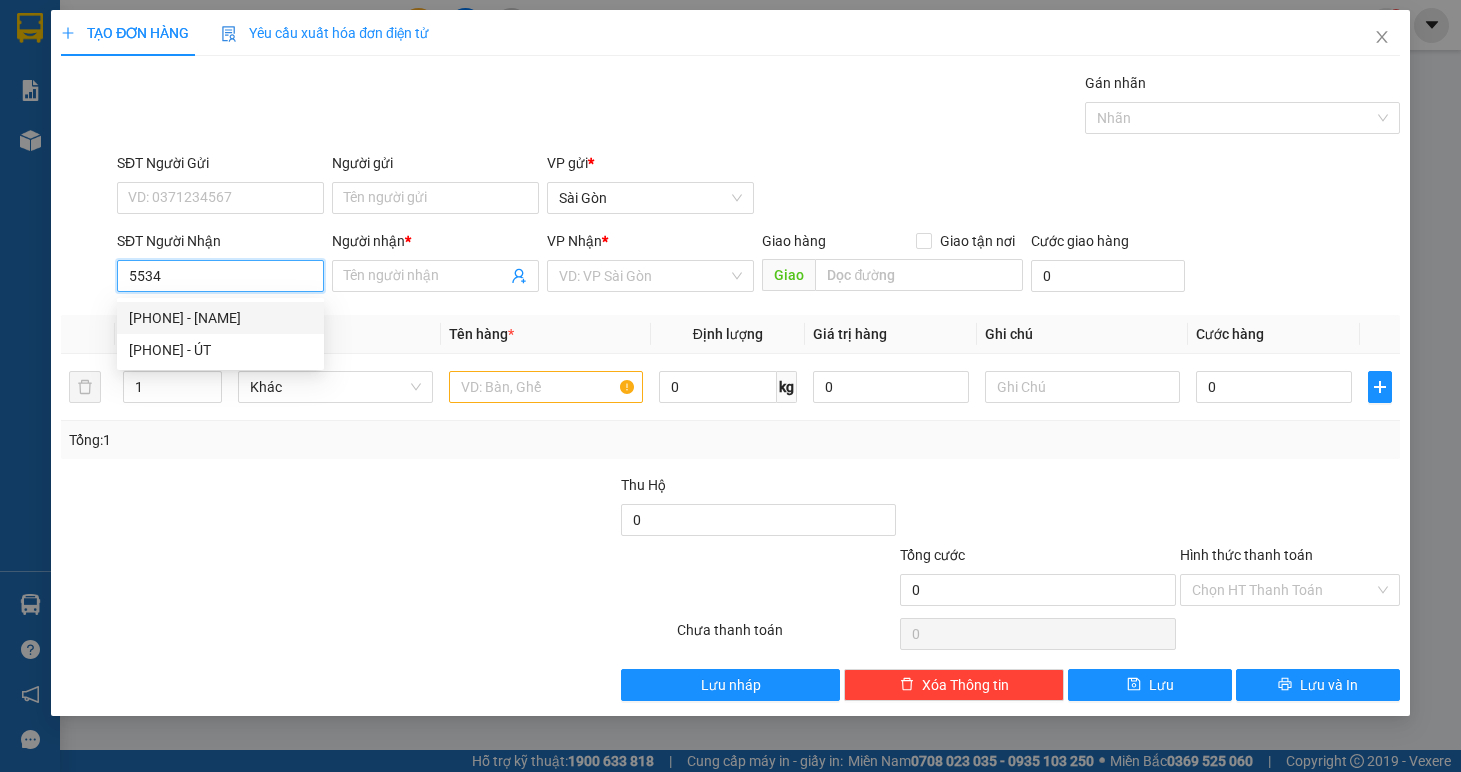 click on "[PHONE] - [NAME]" at bounding box center (220, 318) 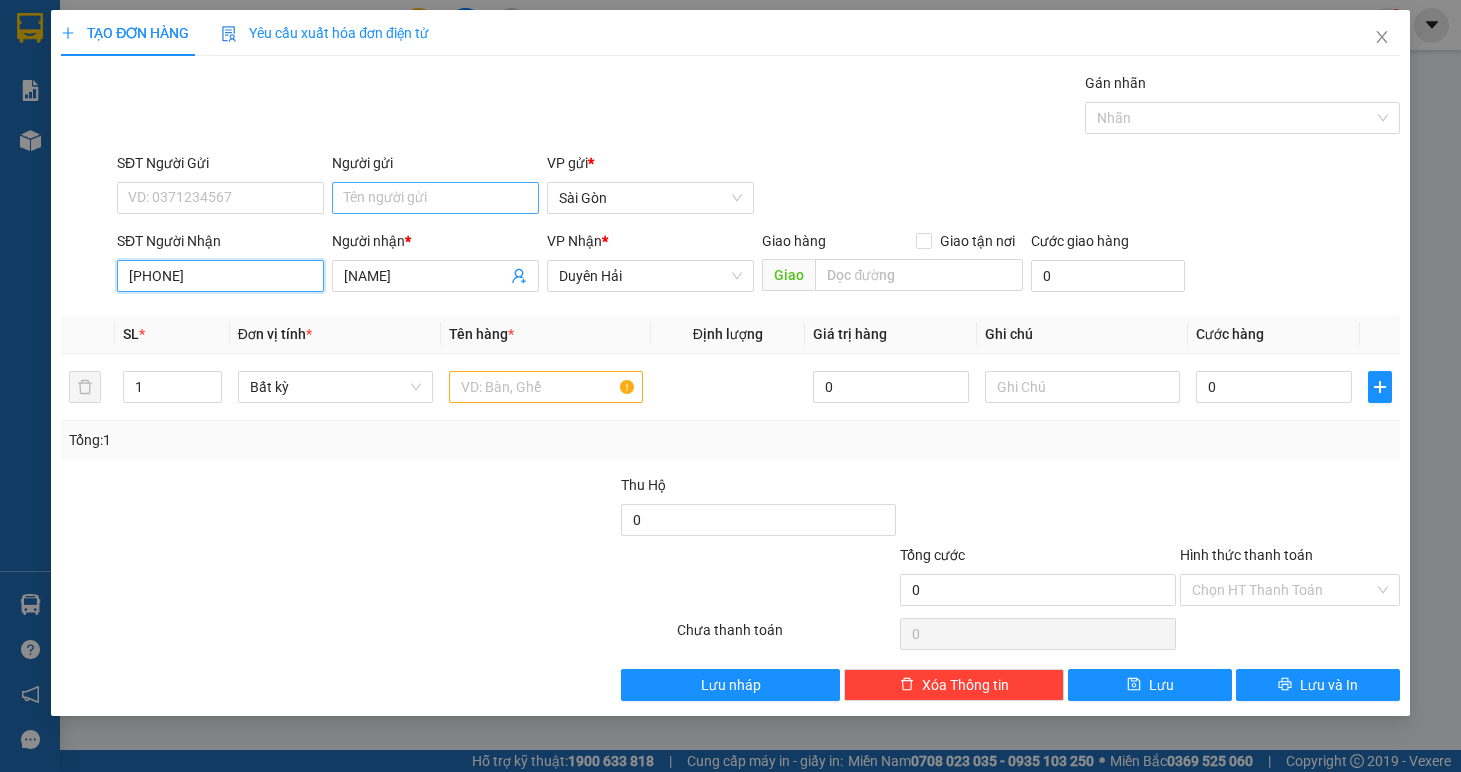 type on "[PHONE]" 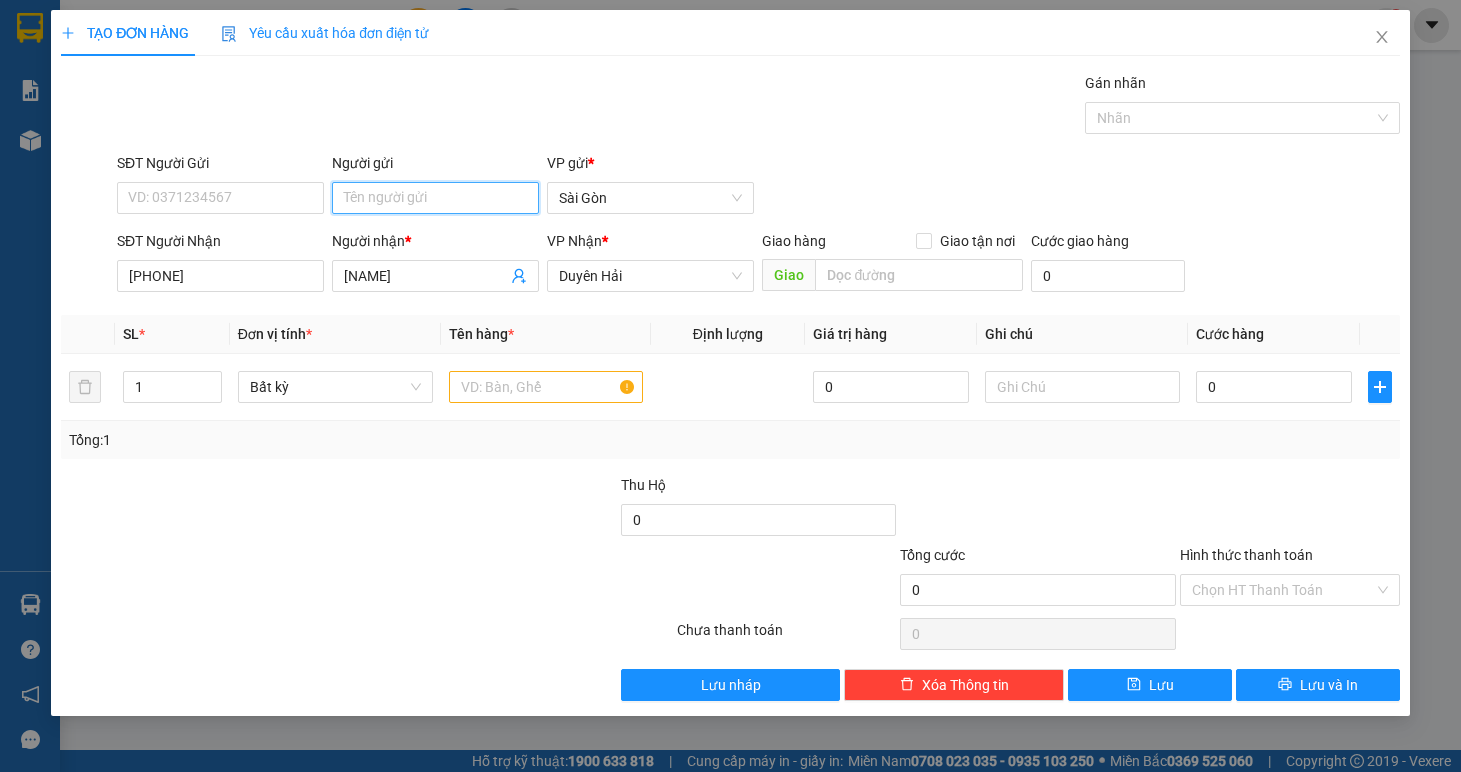 click on "Người gửi" at bounding box center (435, 198) 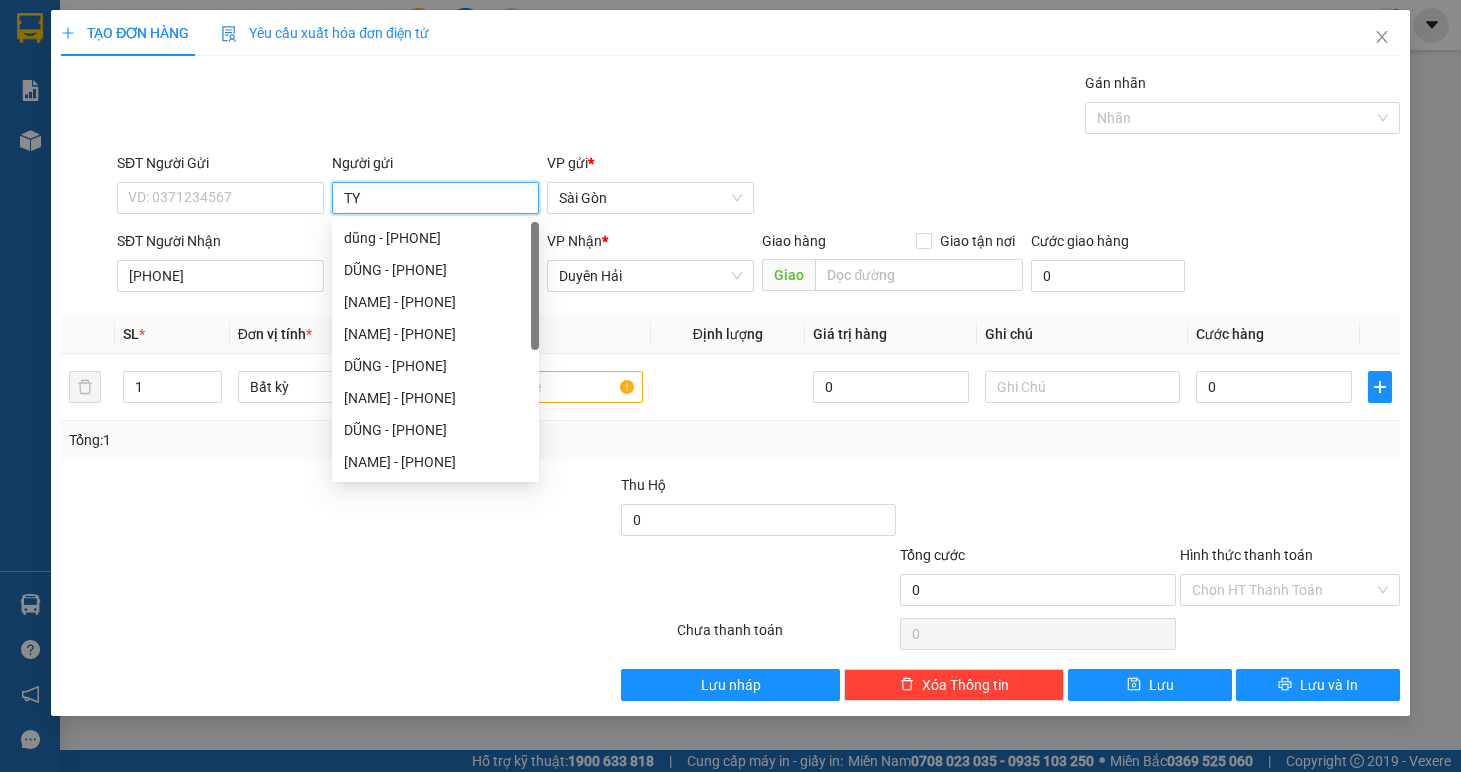 type on "T" 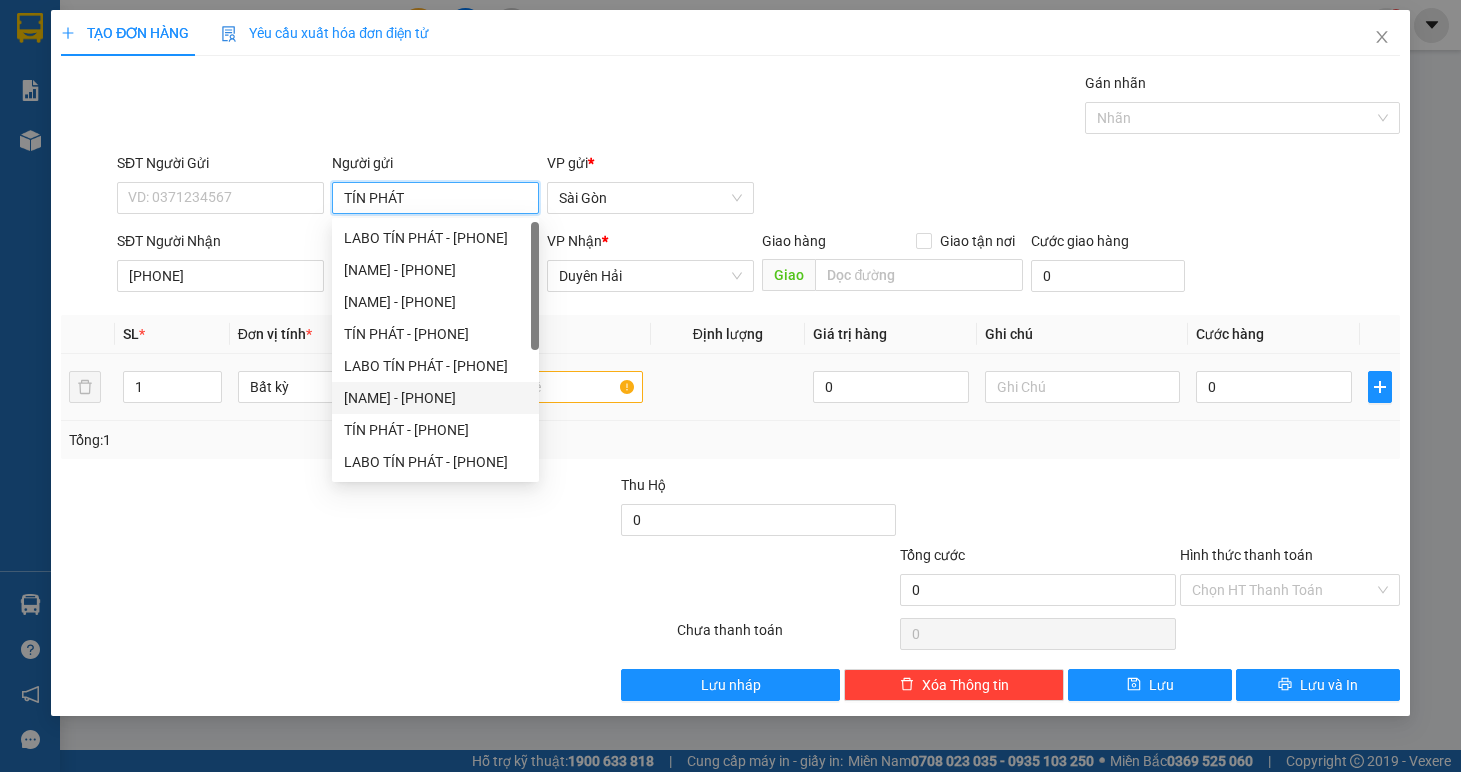 type on "TÍN PHÁT" 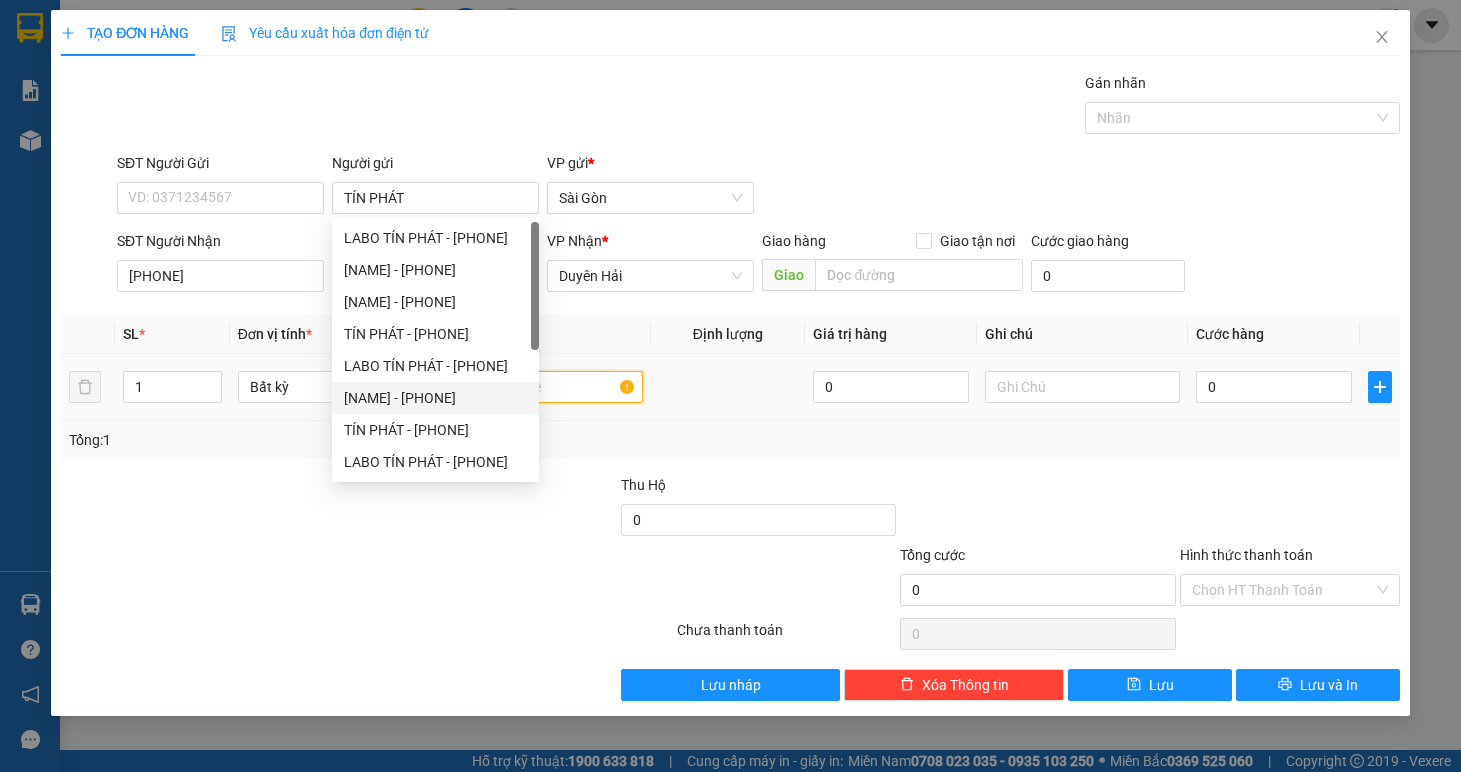 click at bounding box center [546, 387] 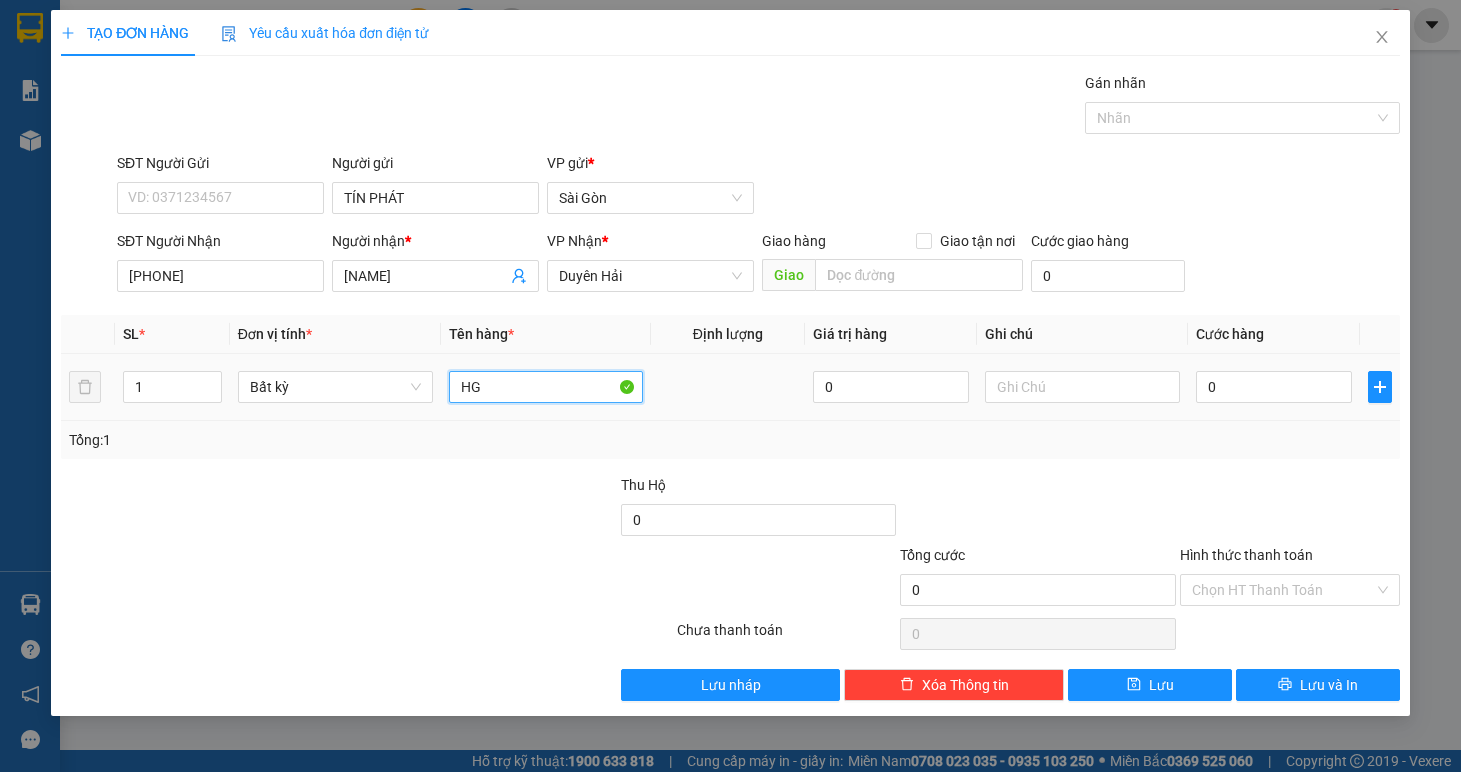 type on "H" 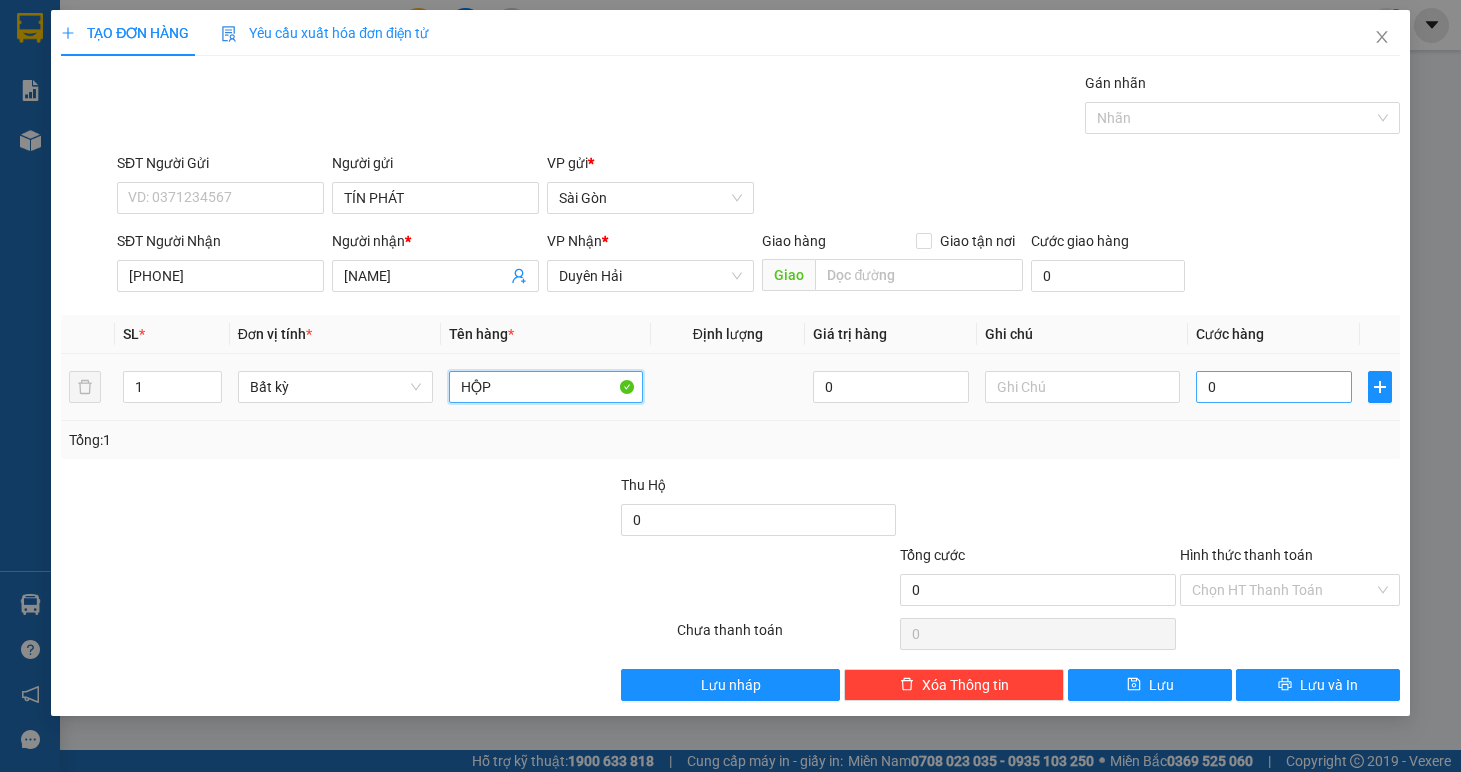 type on "HỘP" 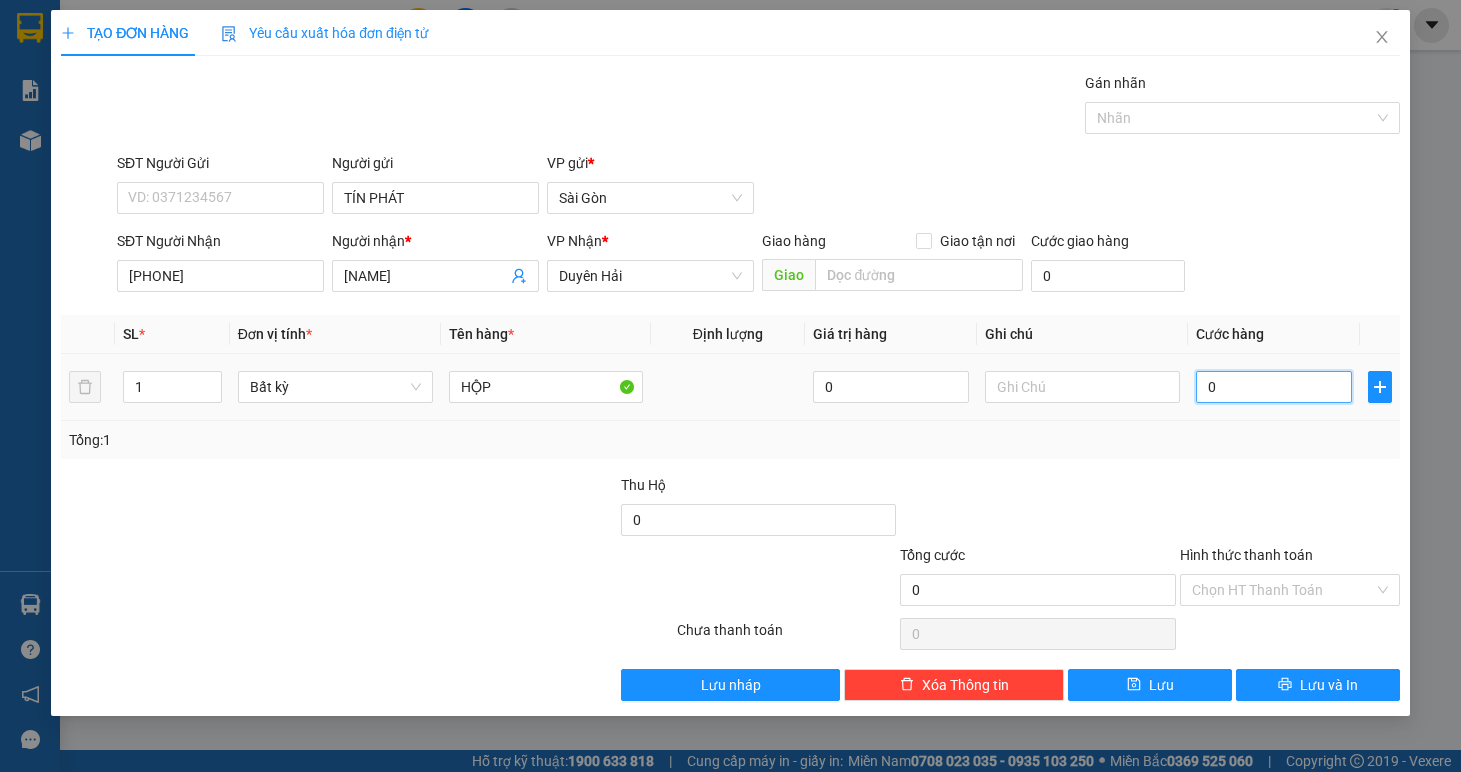 click on "0" at bounding box center (1274, 387) 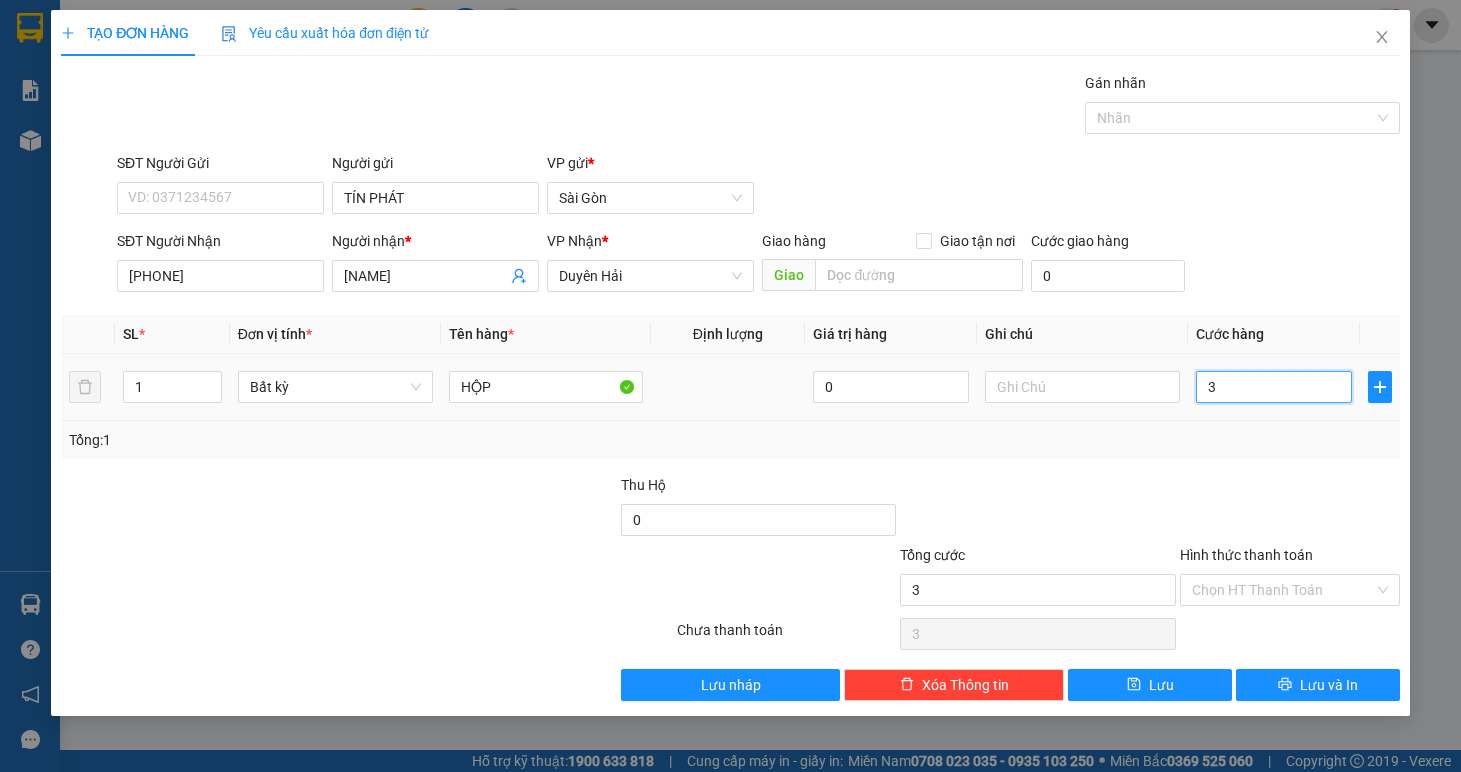type on "30" 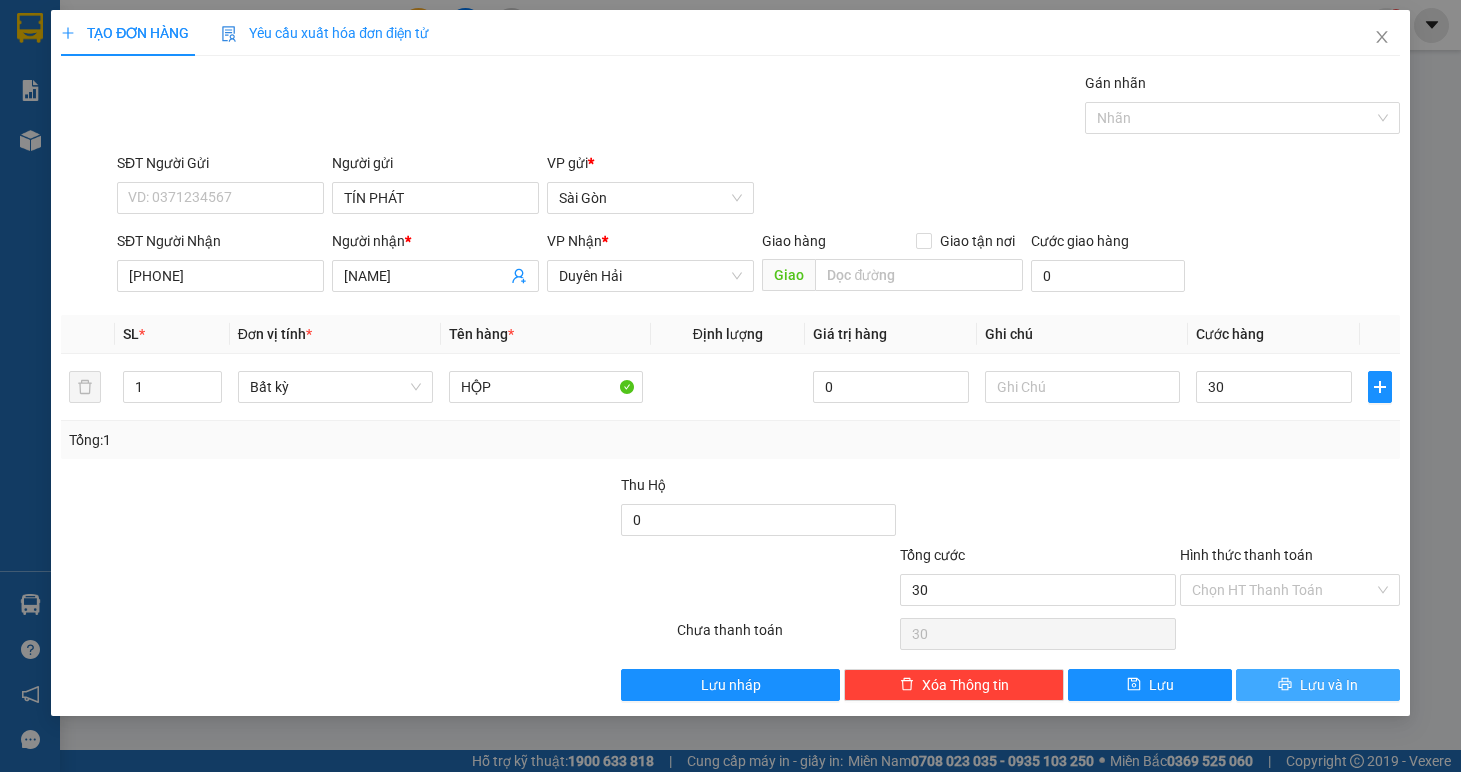 type on "30.000" 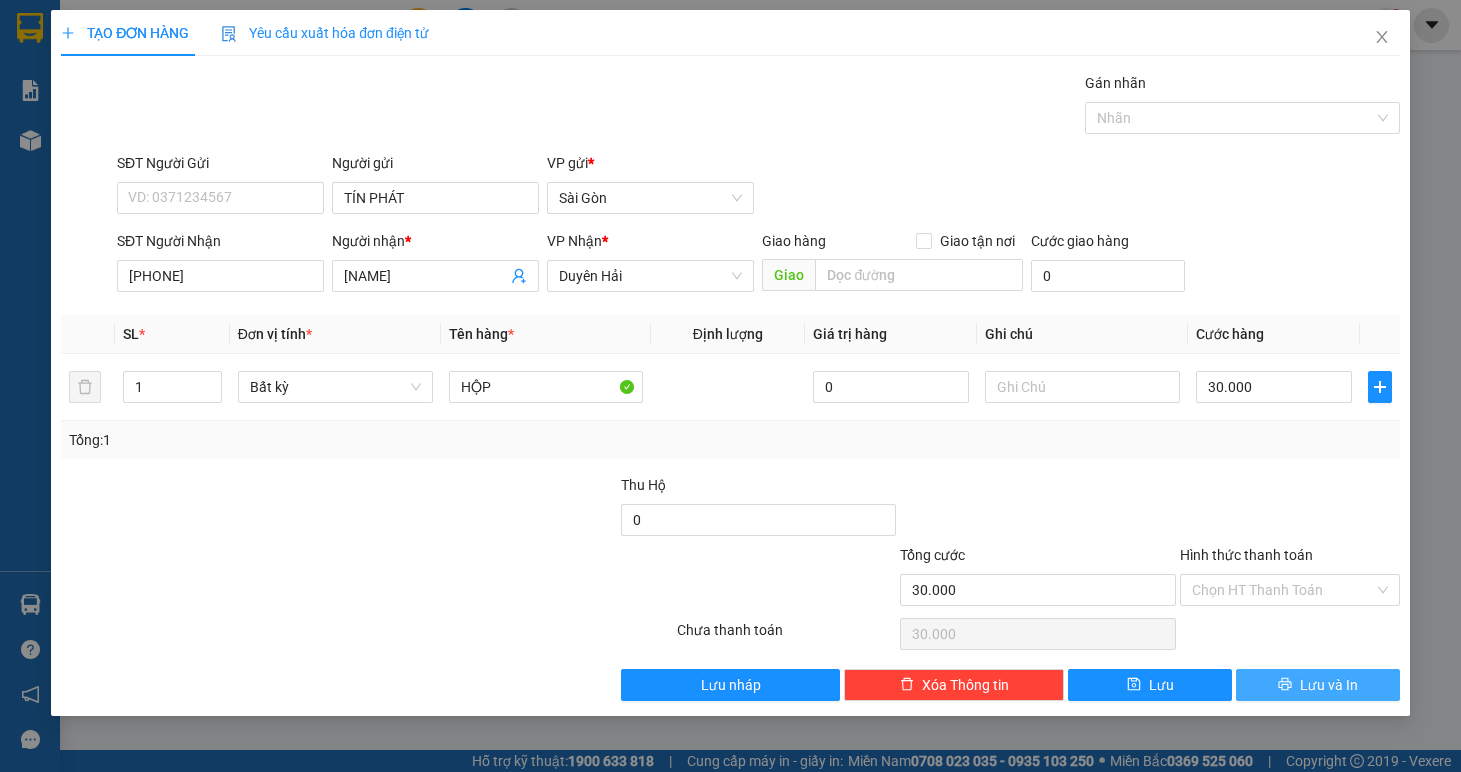 click on "Lưu và In" at bounding box center [1318, 685] 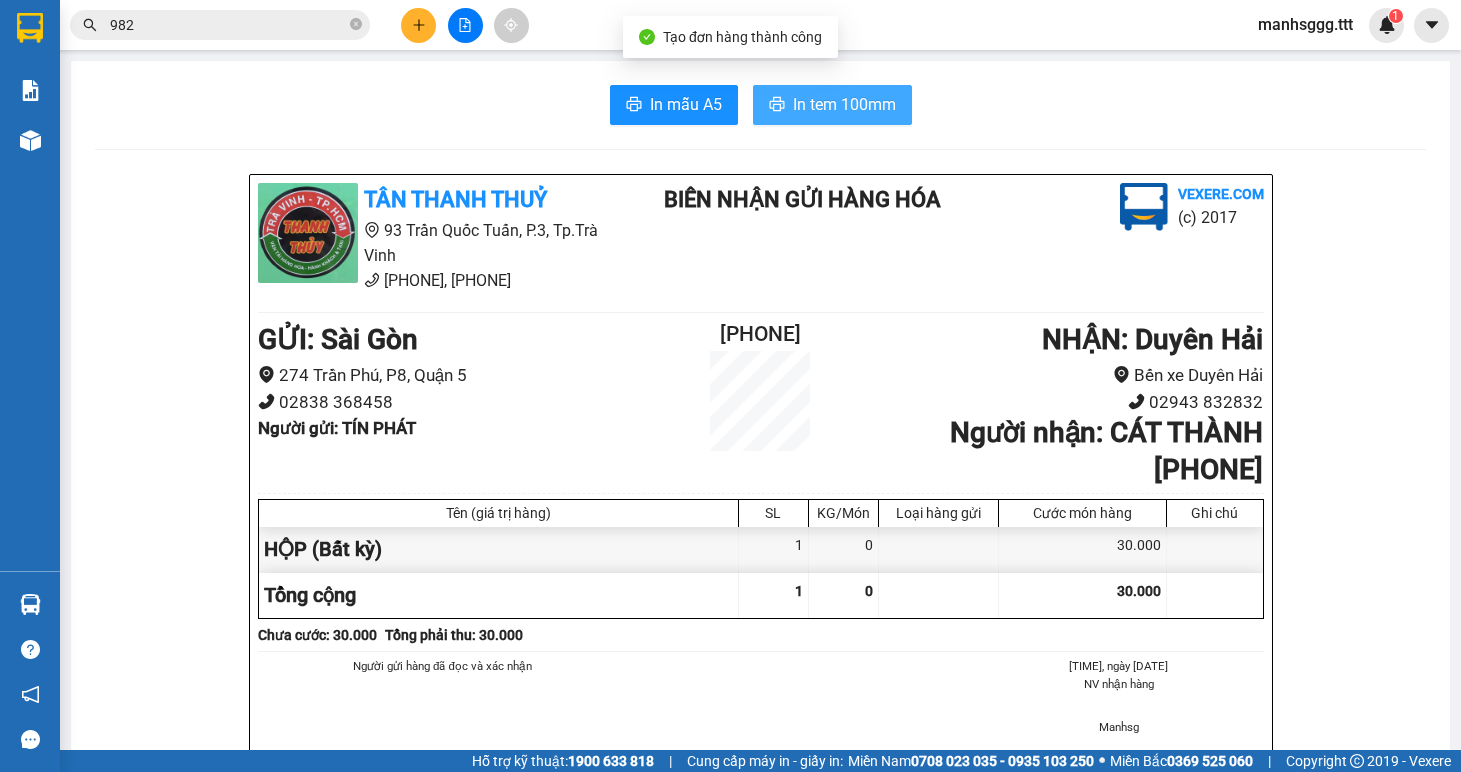 click on "In tem 100mm" at bounding box center [832, 105] 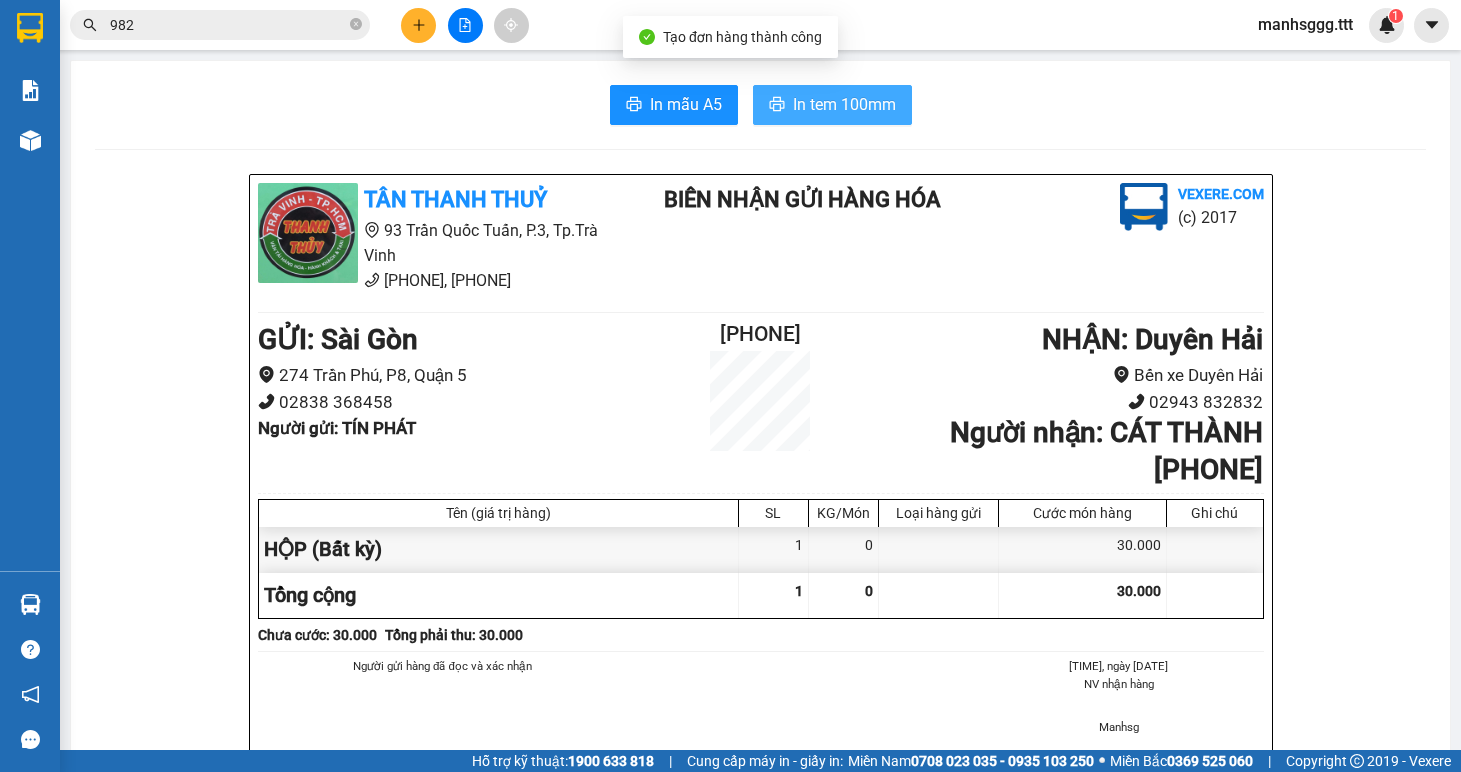 scroll, scrollTop: 0, scrollLeft: 0, axis: both 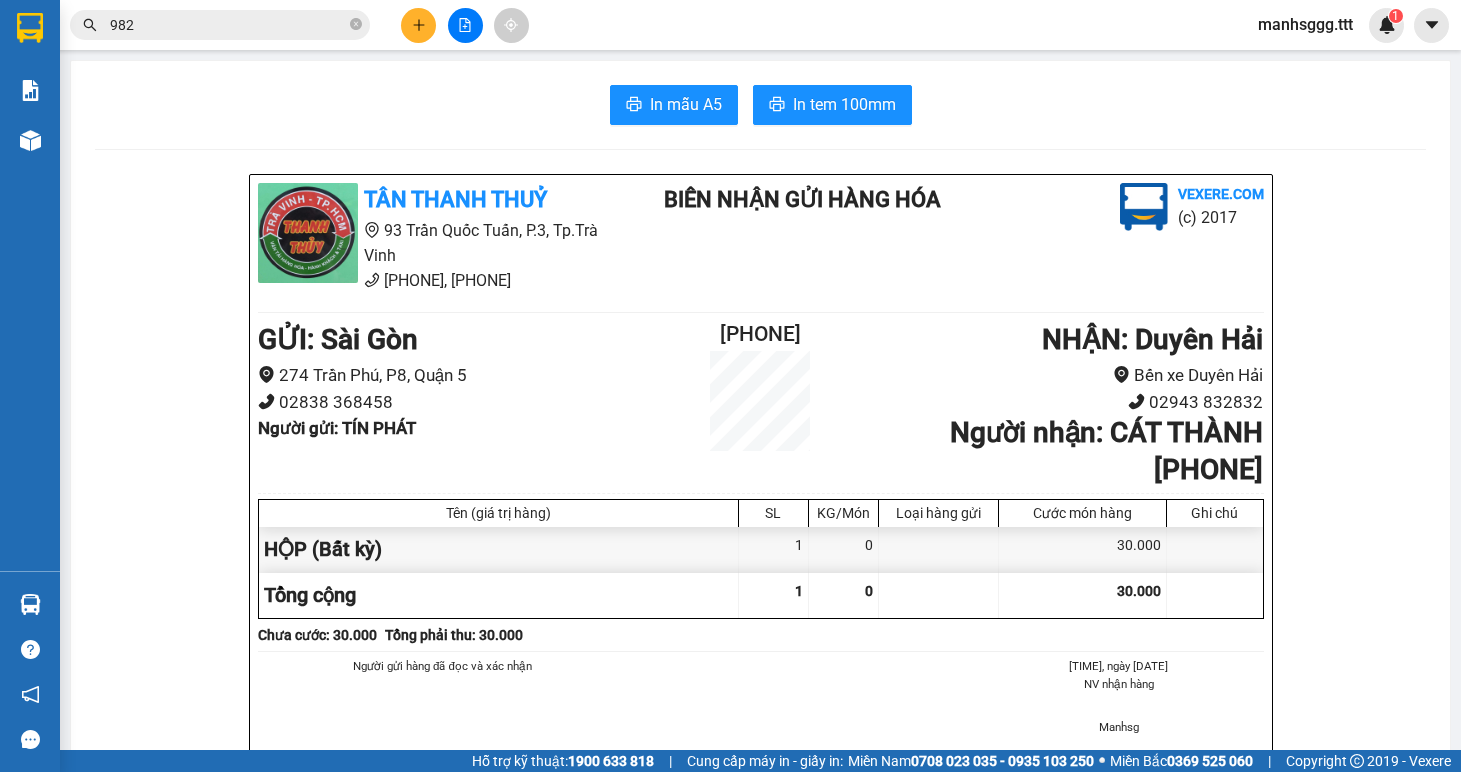 click at bounding box center [418, 25] 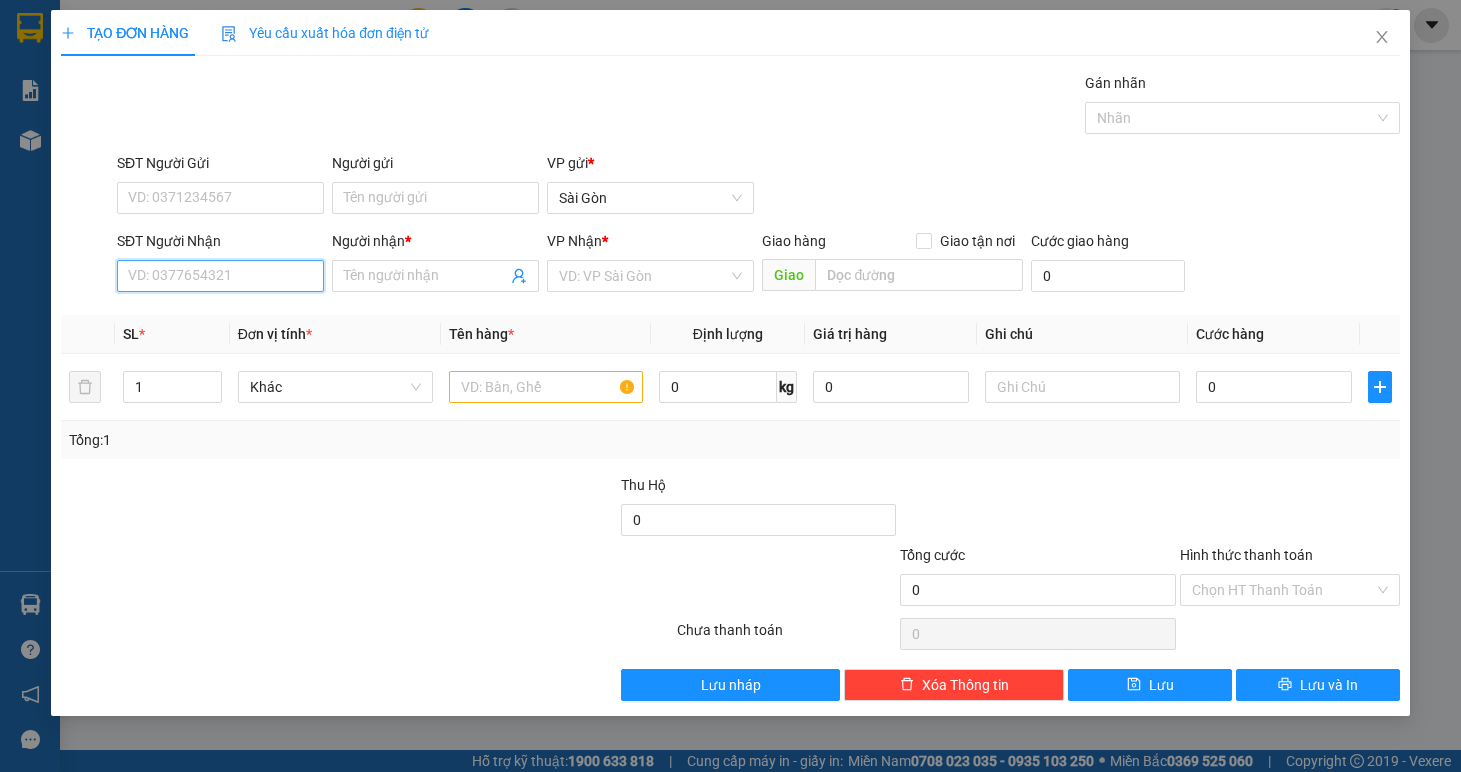 click on "SĐT Người Nhận" at bounding box center (220, 276) 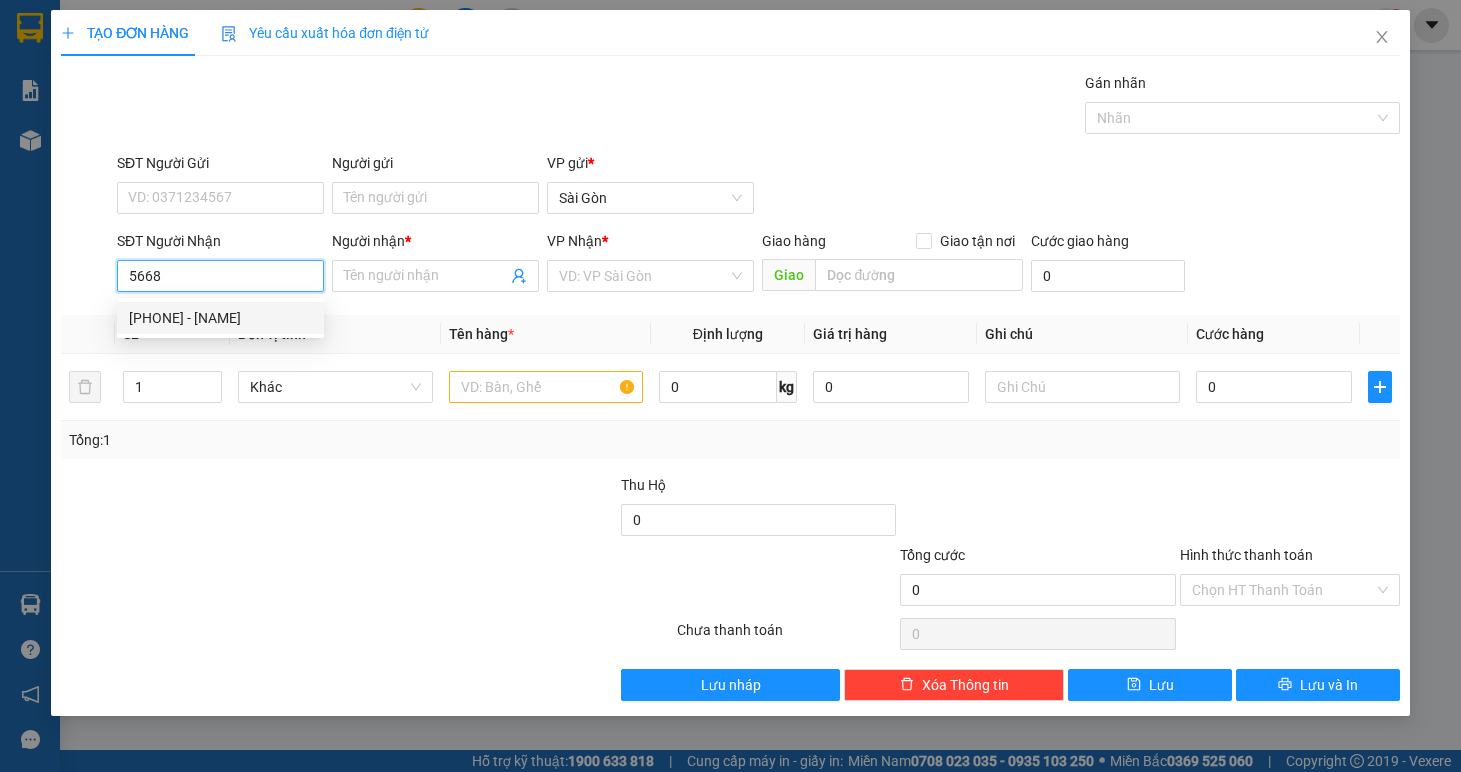 click on "[PHONE] - [NAME]" at bounding box center (220, 318) 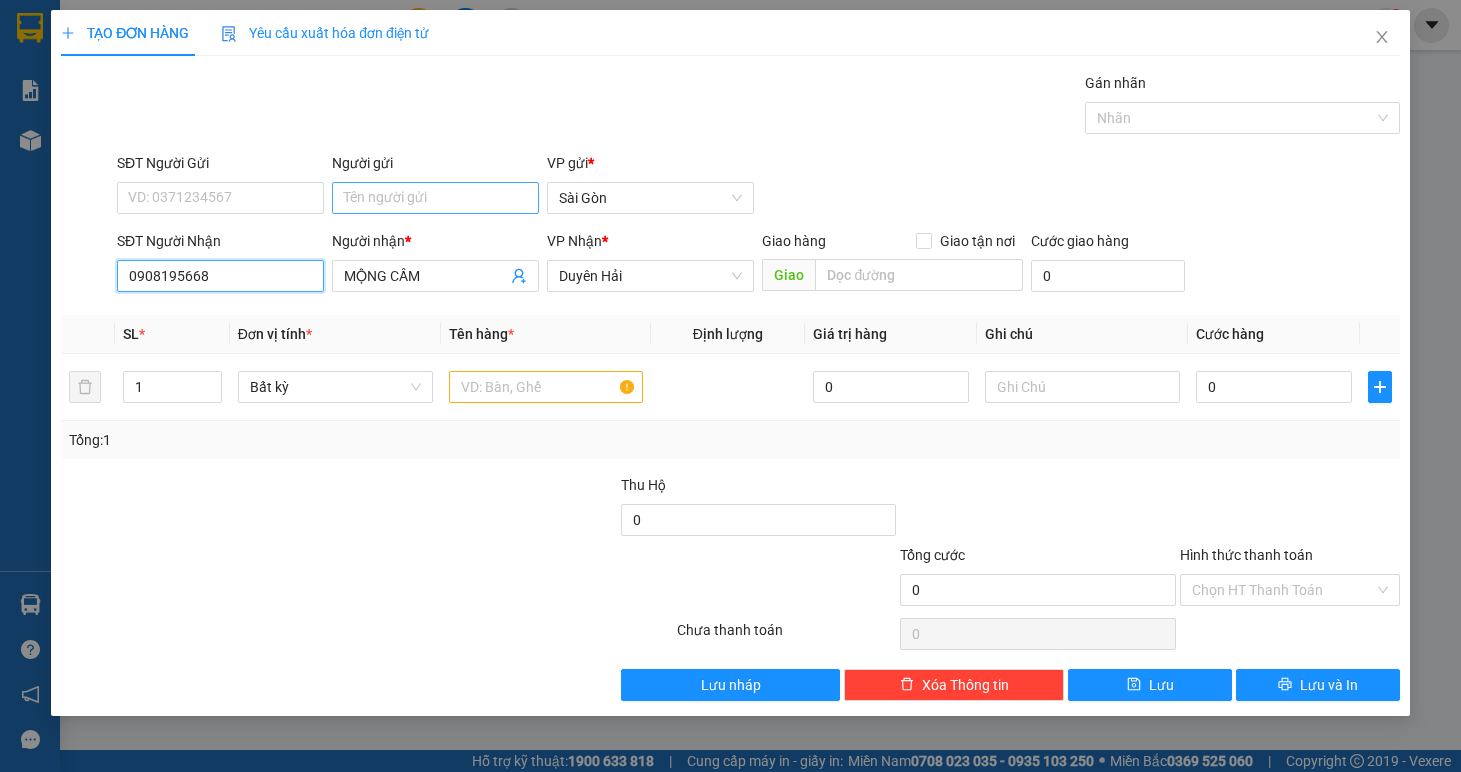 type on "0908195668" 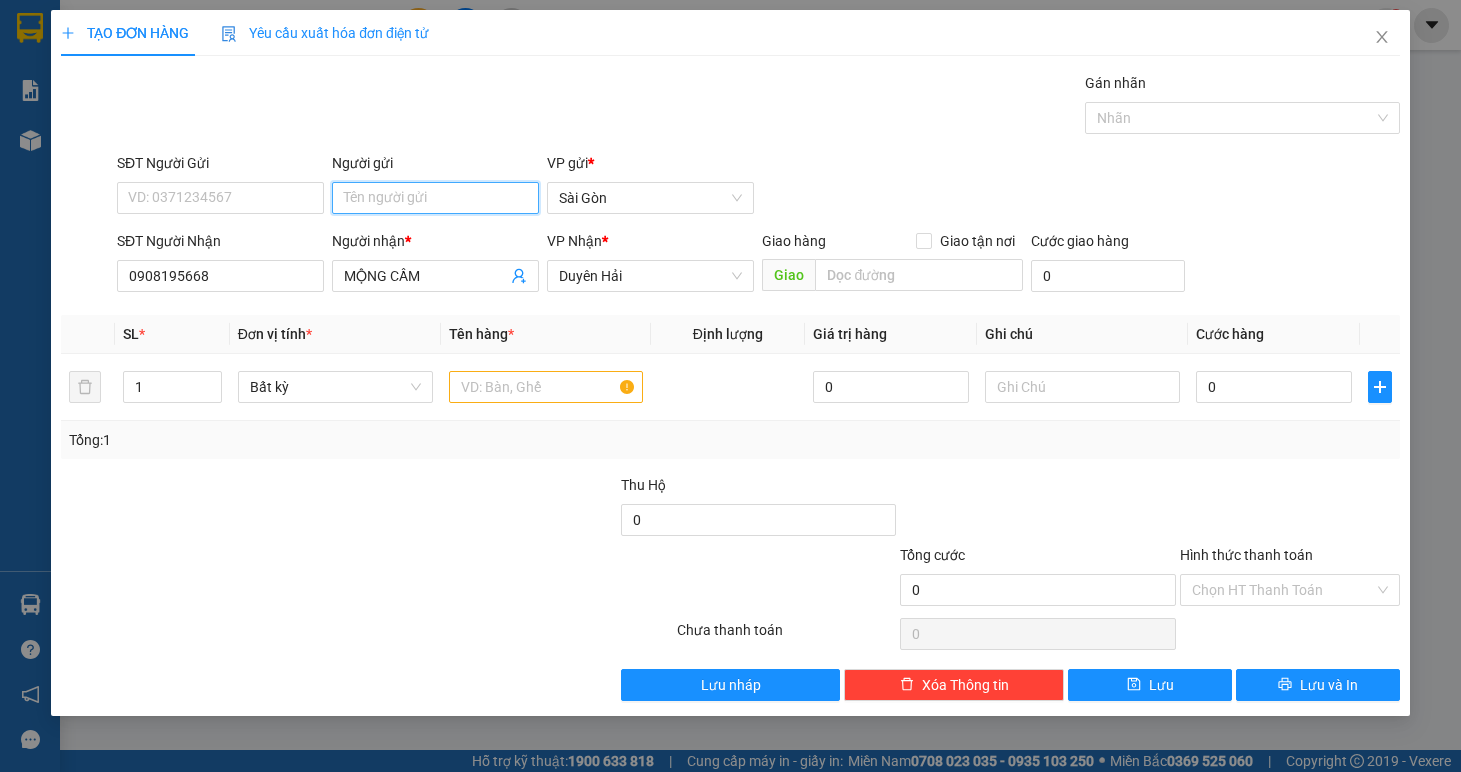 click on "Người gửi" at bounding box center (435, 198) 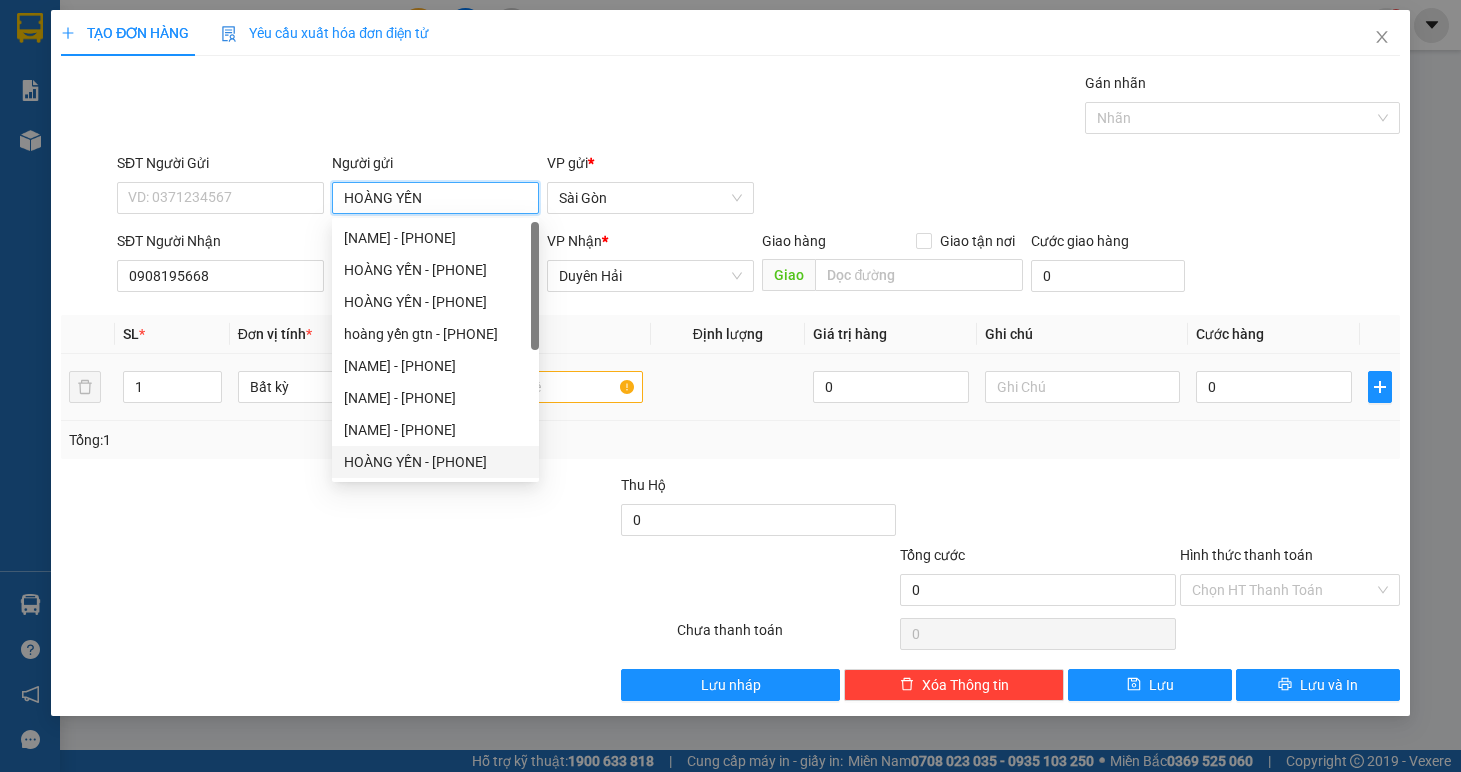 type on "HOÀNG YẾN" 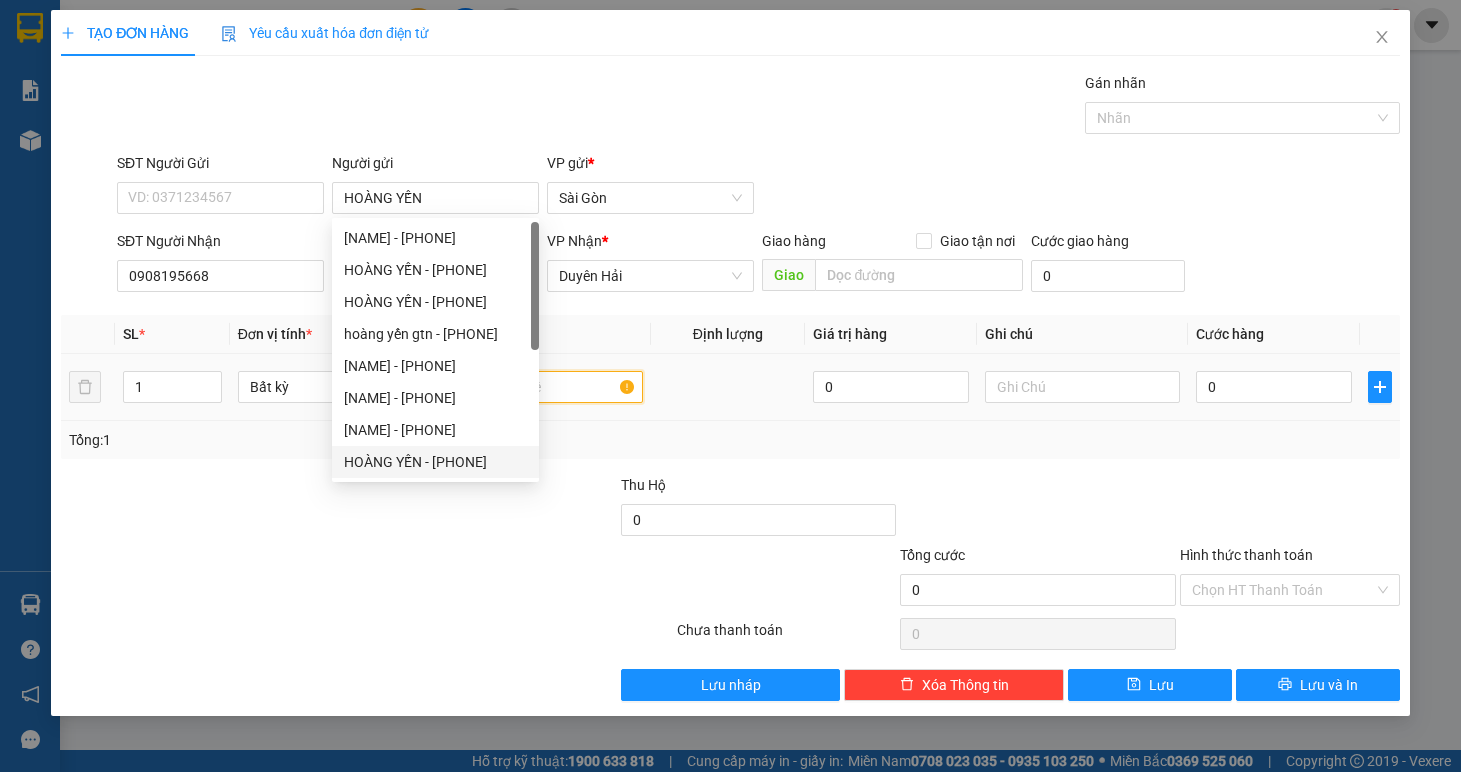 click at bounding box center [546, 387] 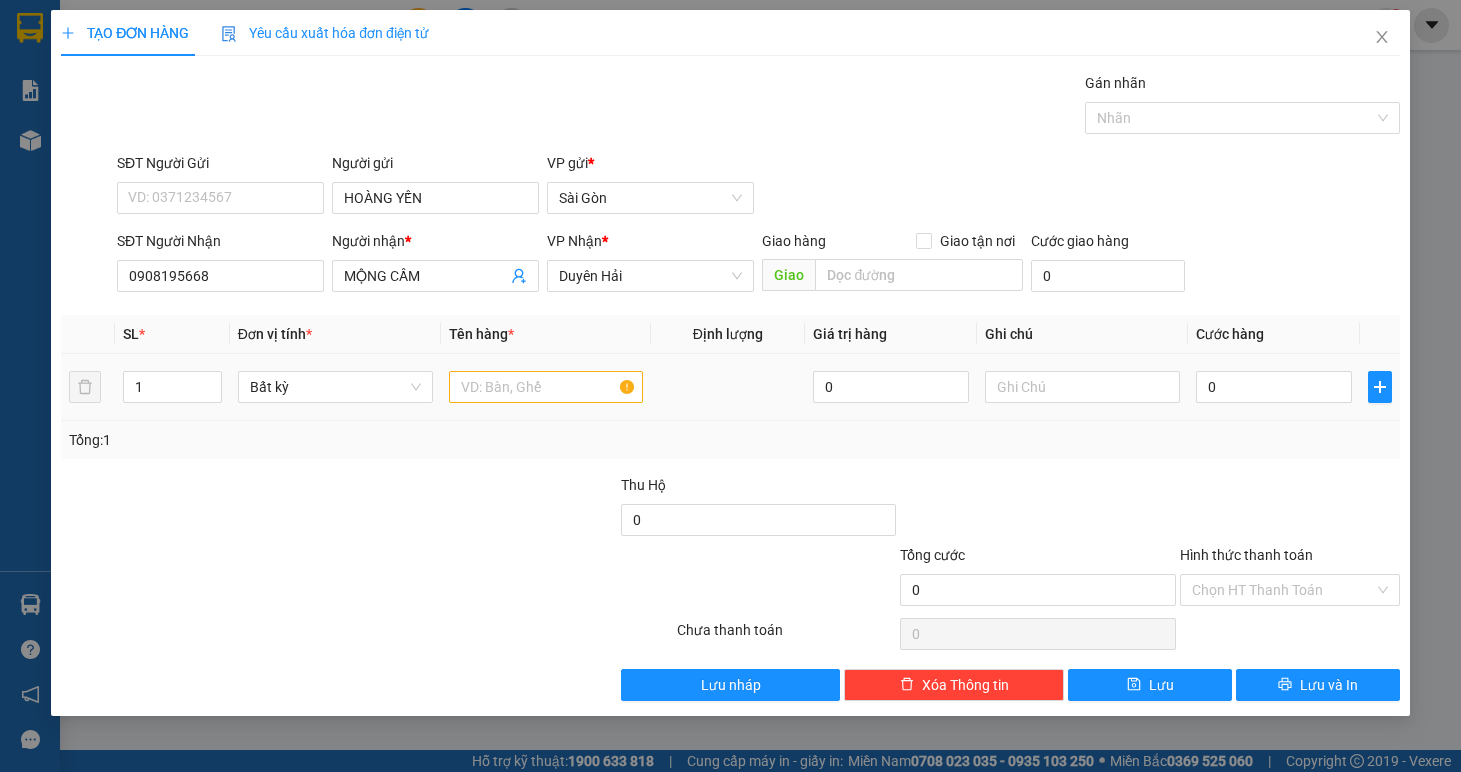 click at bounding box center (546, 387) 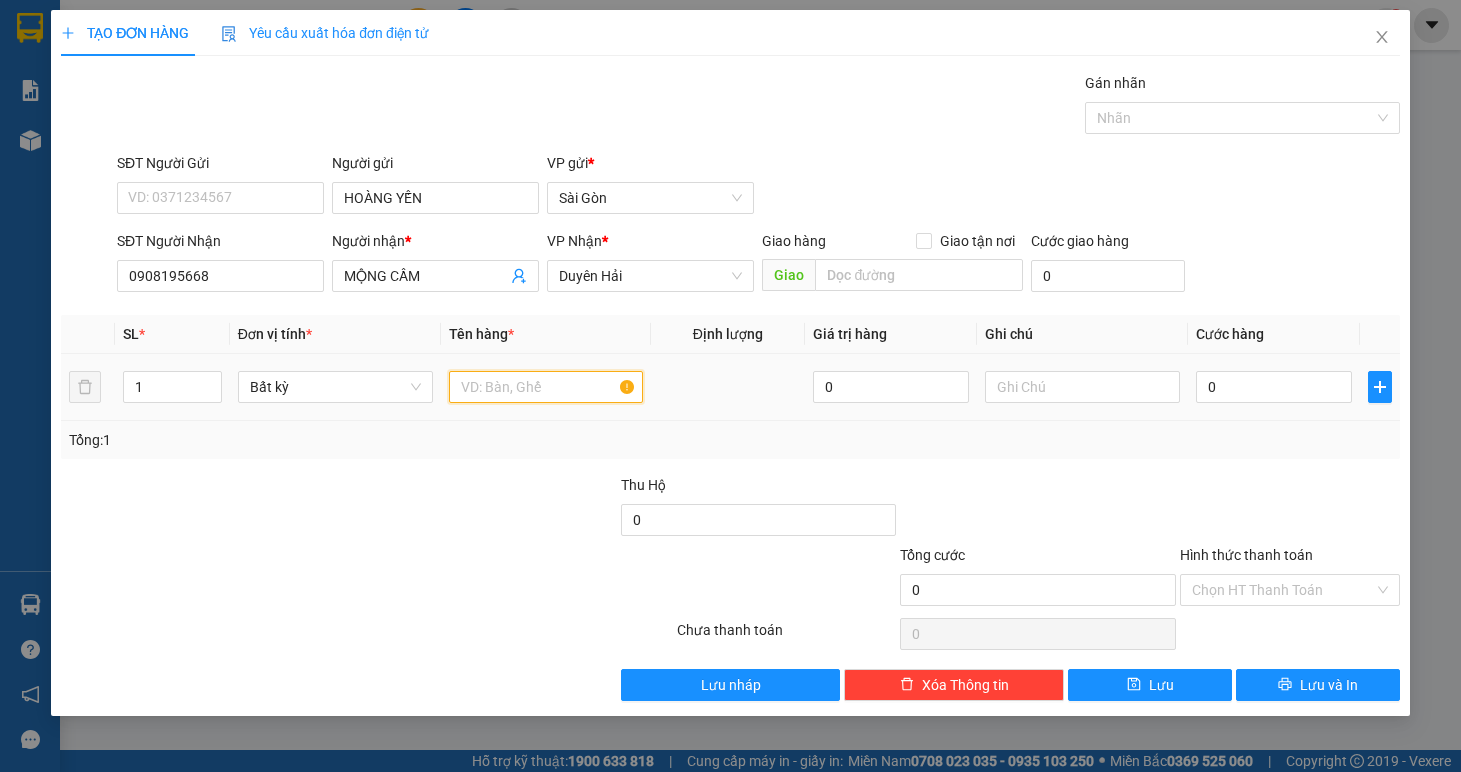 click at bounding box center [546, 387] 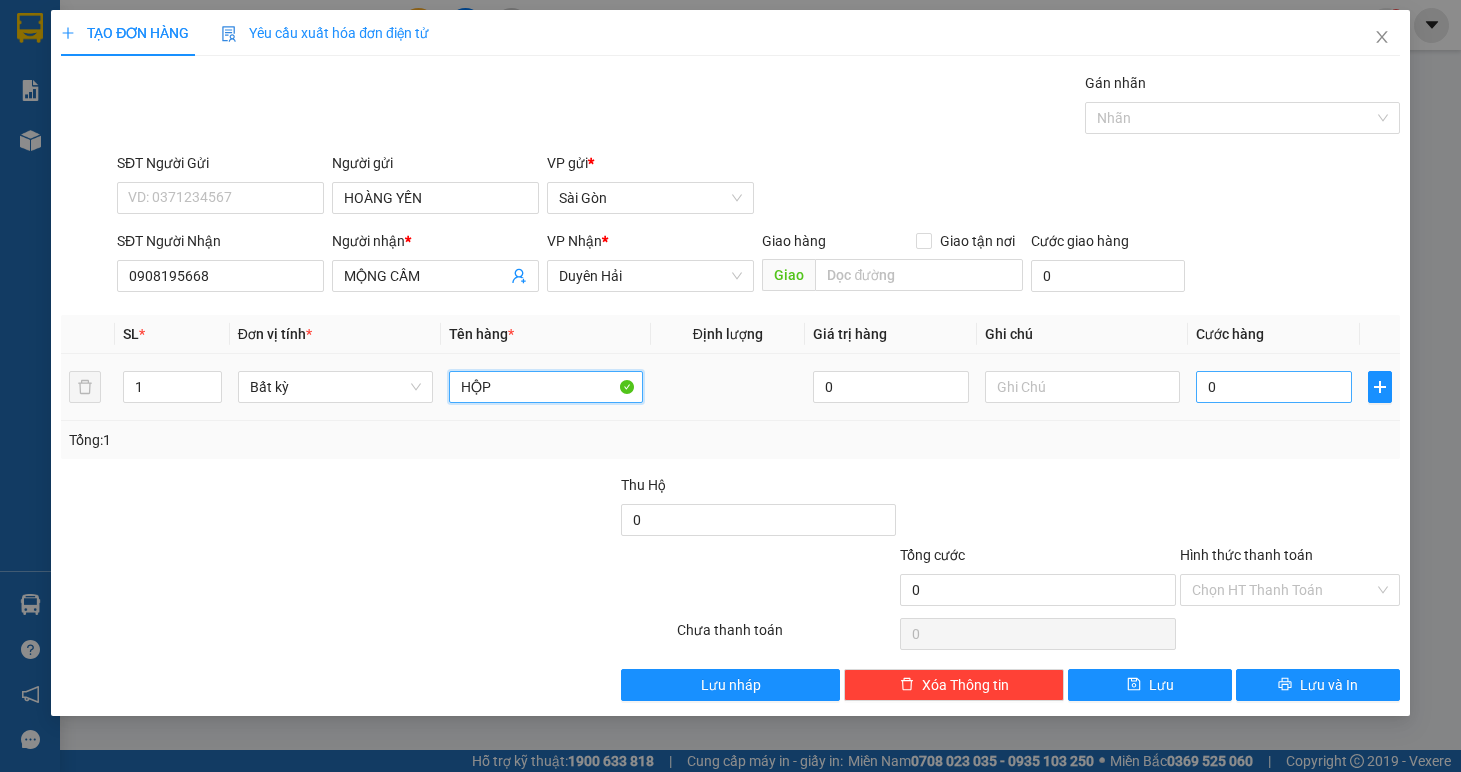 type on "HỘP" 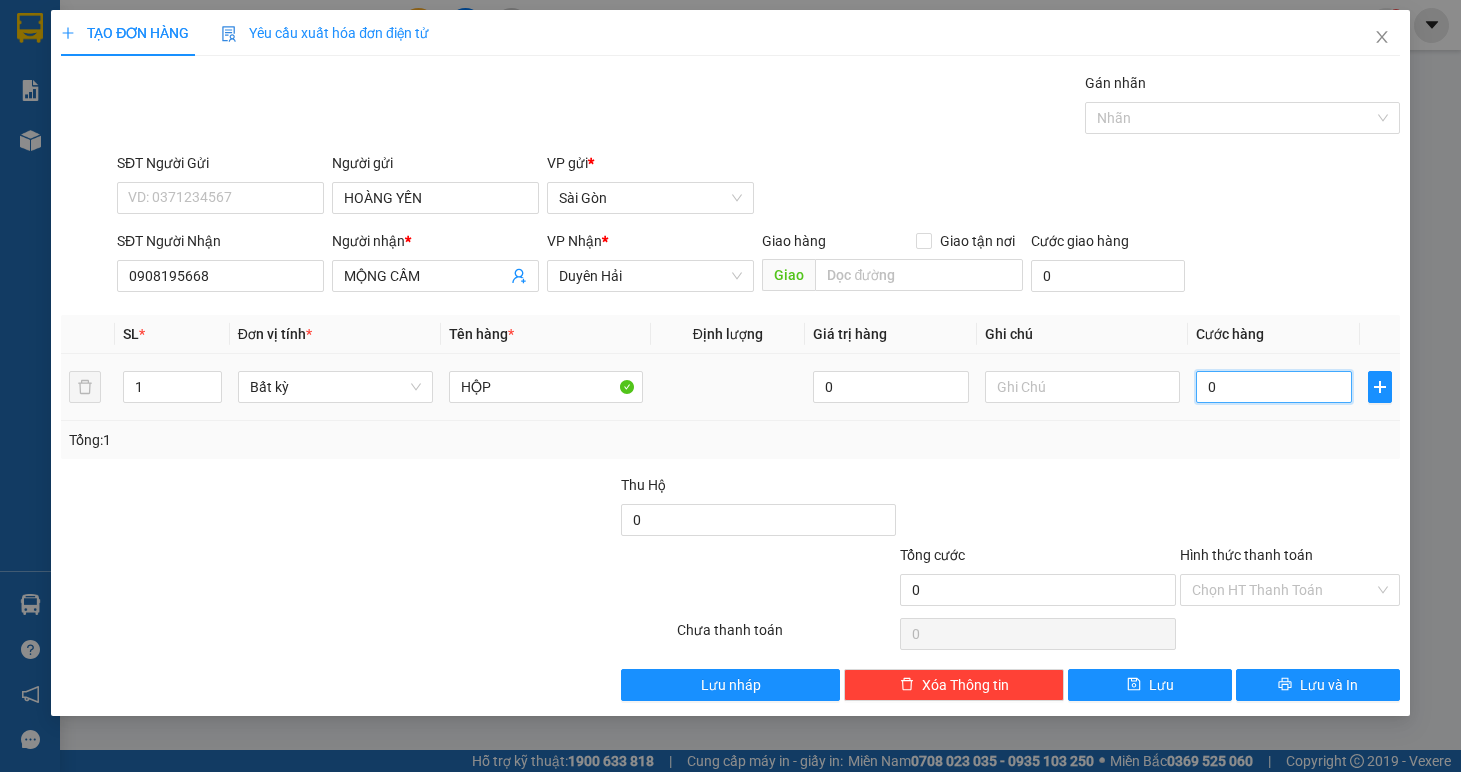 click on "0" at bounding box center [1274, 387] 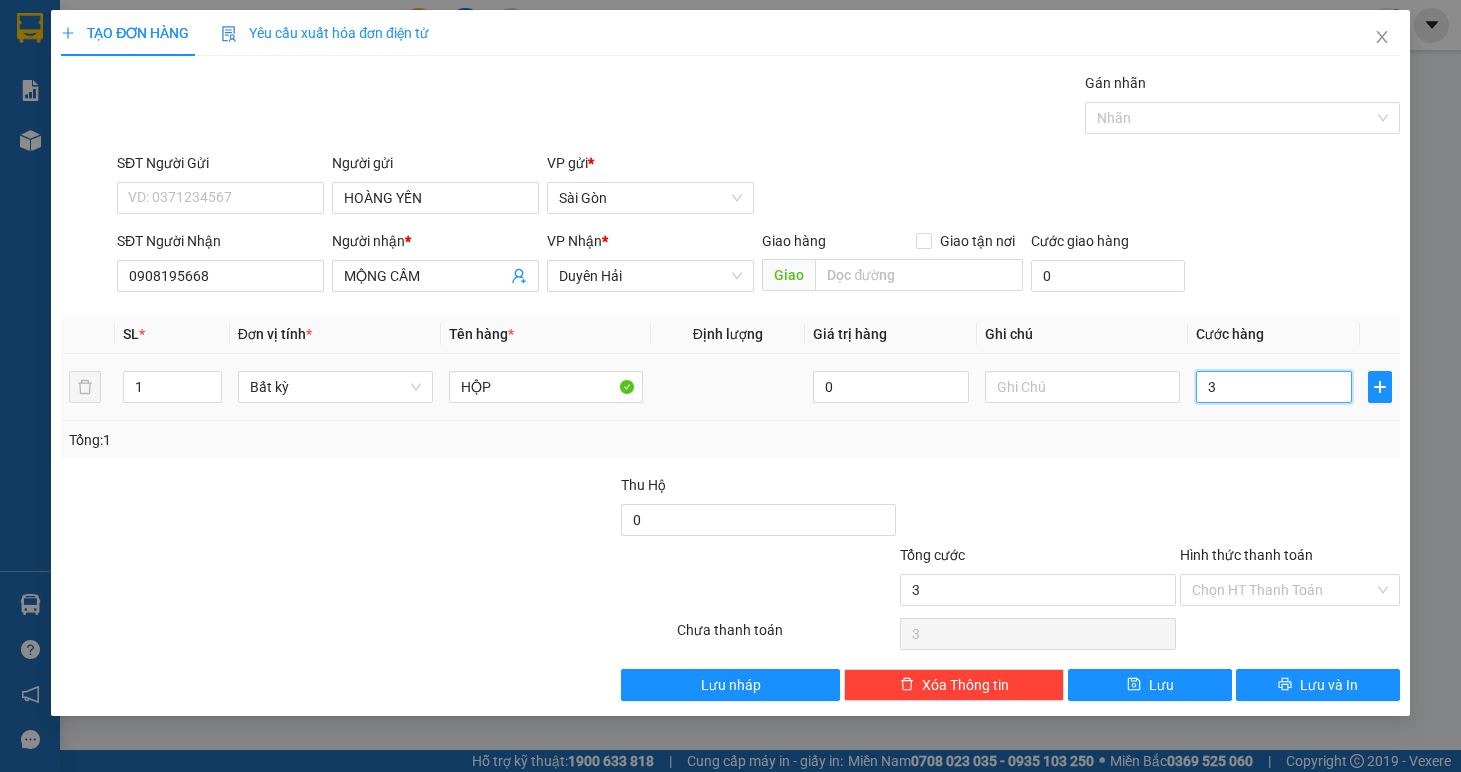 type on "30" 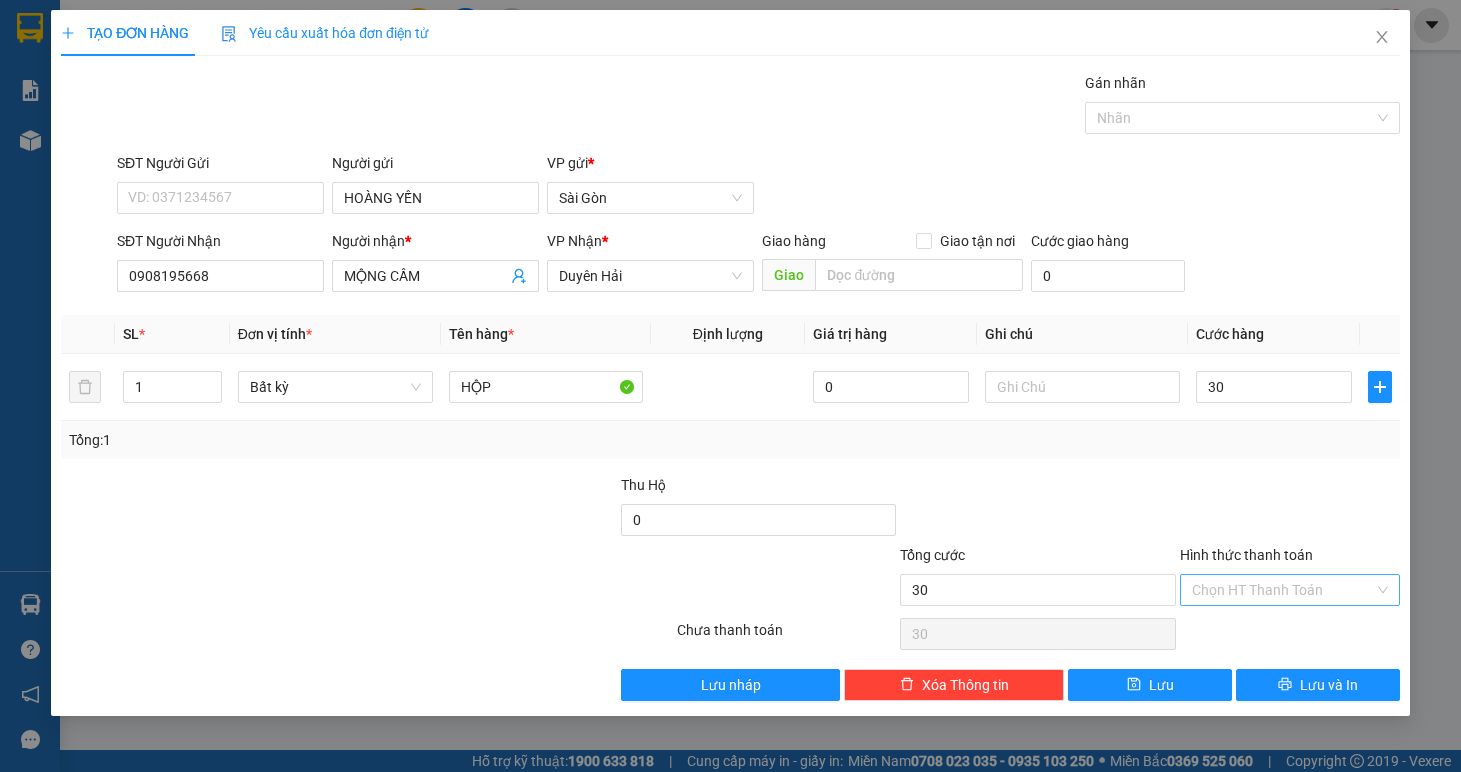 click on "Hình thức thanh toán" at bounding box center [1283, 590] 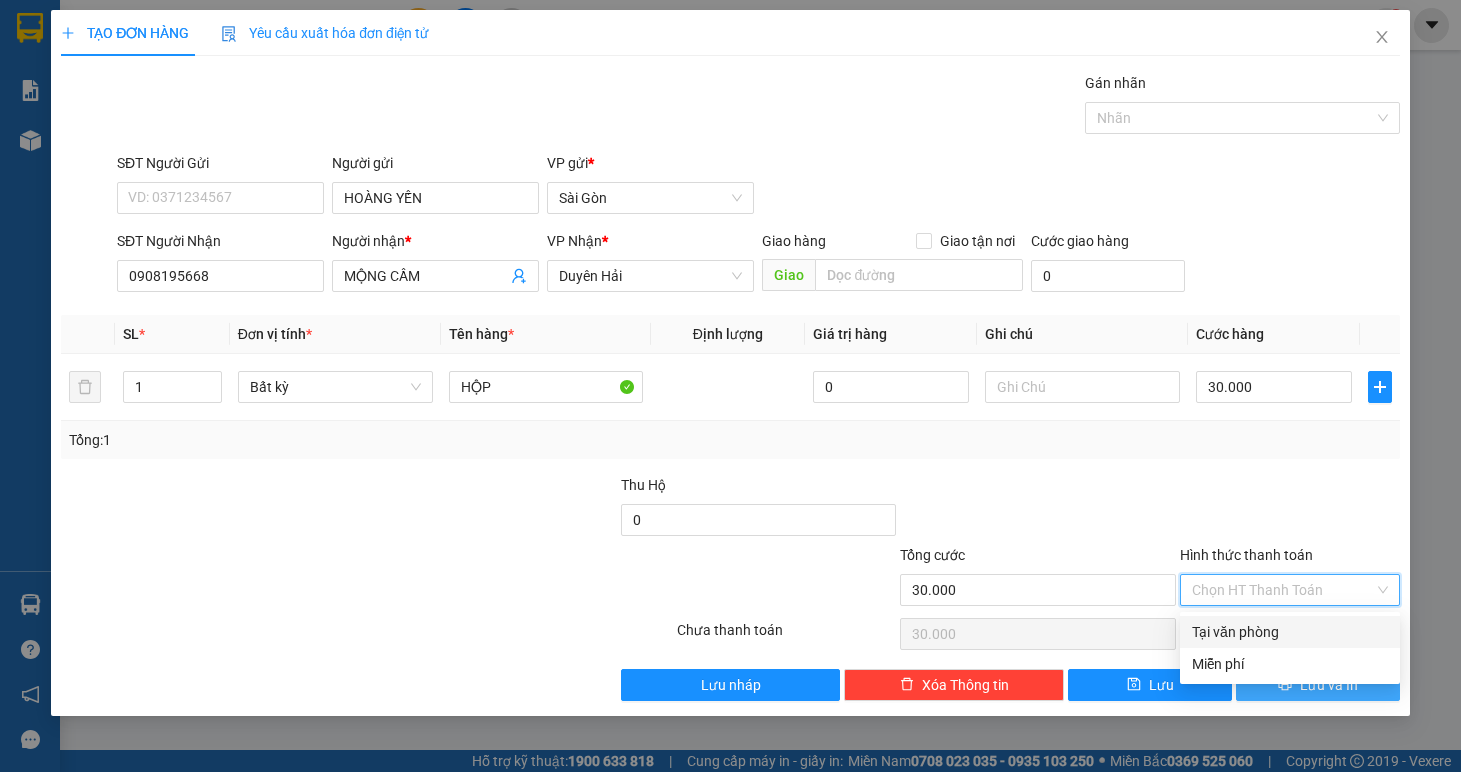 drag, startPoint x: 1277, startPoint y: 626, endPoint x: 1291, endPoint y: 681, distance: 56.753853 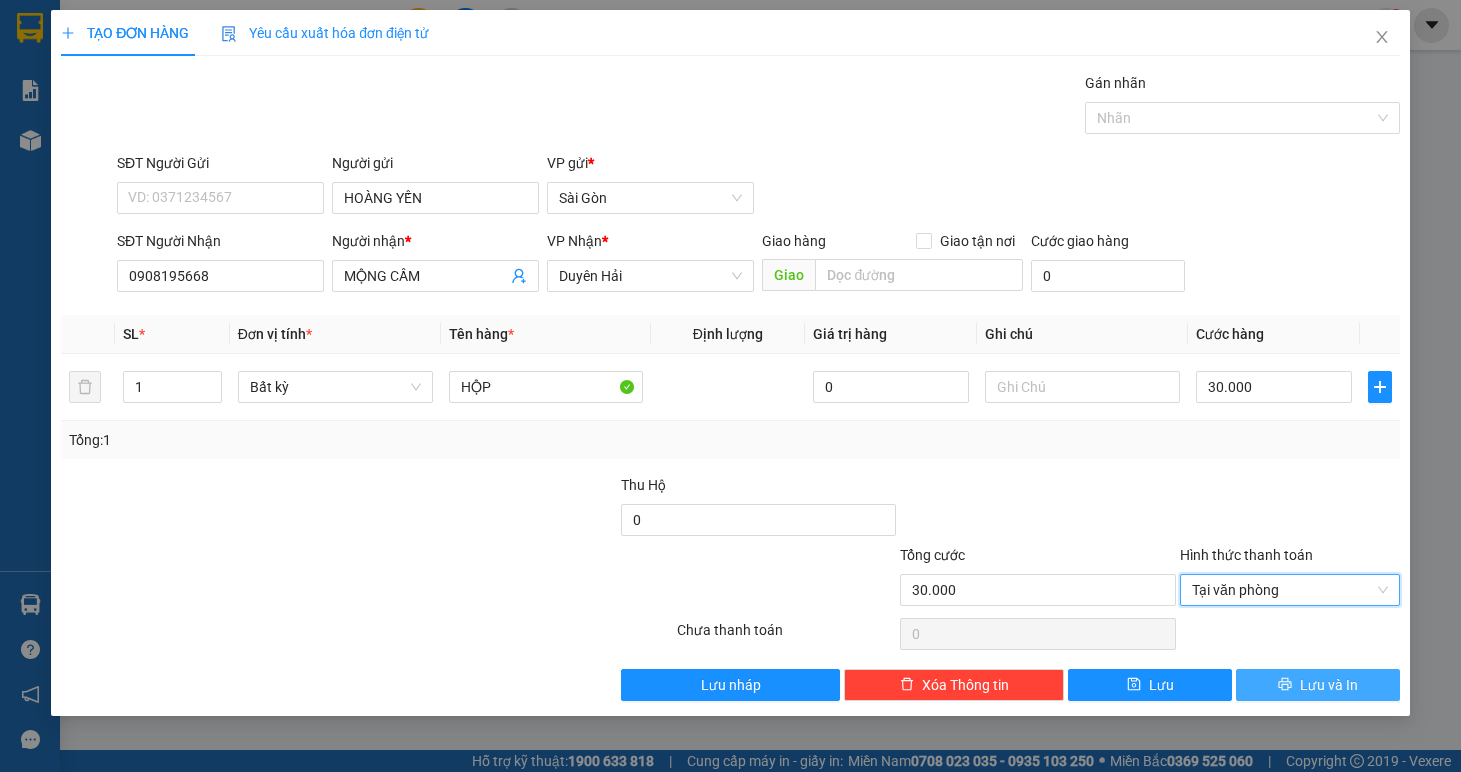 click on "Lưu và In" at bounding box center (1329, 685) 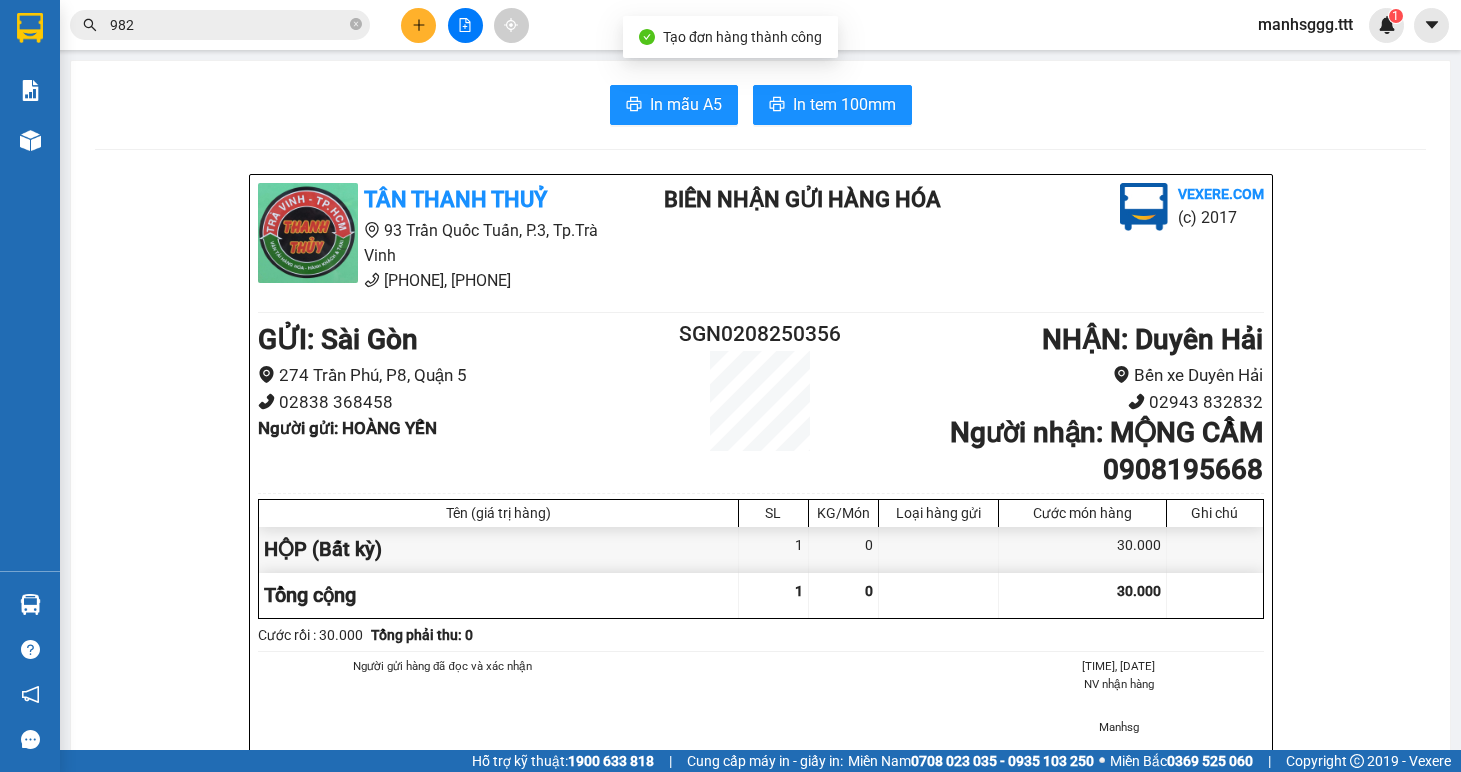 click on "In mẫu A5
In tem 100mm
TÂN THANH THUỶ   [NUMBER] [STREET], [DISTRICT], [CITY]   [PHONE], [PHONE] BIÊN NHẬN GỬI HÀNG HÓA Vexere.com (c) 2017 GỬI :   Sài Gòn   [NUMBER] [STREET], [DISTRICT], [CITY]   [PHONE] Người gửi :   HOÀNG YẾN  SGN0208250356 NHẬN :   Duyên Hải   Bến xe Duyên Hải   [PHONE] Người nhận :   MỘNG CẦM [PHONE] Tên (giá trị hàng) SL KG/Món Loại hàng gửi Cước món hàng Ghi chú HỘP (Bất kỳ) 1 0 30.000 Tổng cộng 1 0 30.000 Loading... Cước rồi   : 30.000 Tổng phải thu: 0 Người gửi hàng đã đọc và xác nhận 21:25, ngày [DATE] NV nhận hàng Manhsg Quy định nhận/gửi hàng : Nhà xe không kiểm tra hàng hóa bên trong khi nhận hàng, phải trình CMND và giấy giới thiệu đối với khách nhận hàng cho công ty, doanh nghiệp. Xin trân trọng cảm ơn Quý Khách Hàng! Tra cứu trạng thái đơn hàng tại:  Gửi:      CR :" at bounding box center [760, 744] 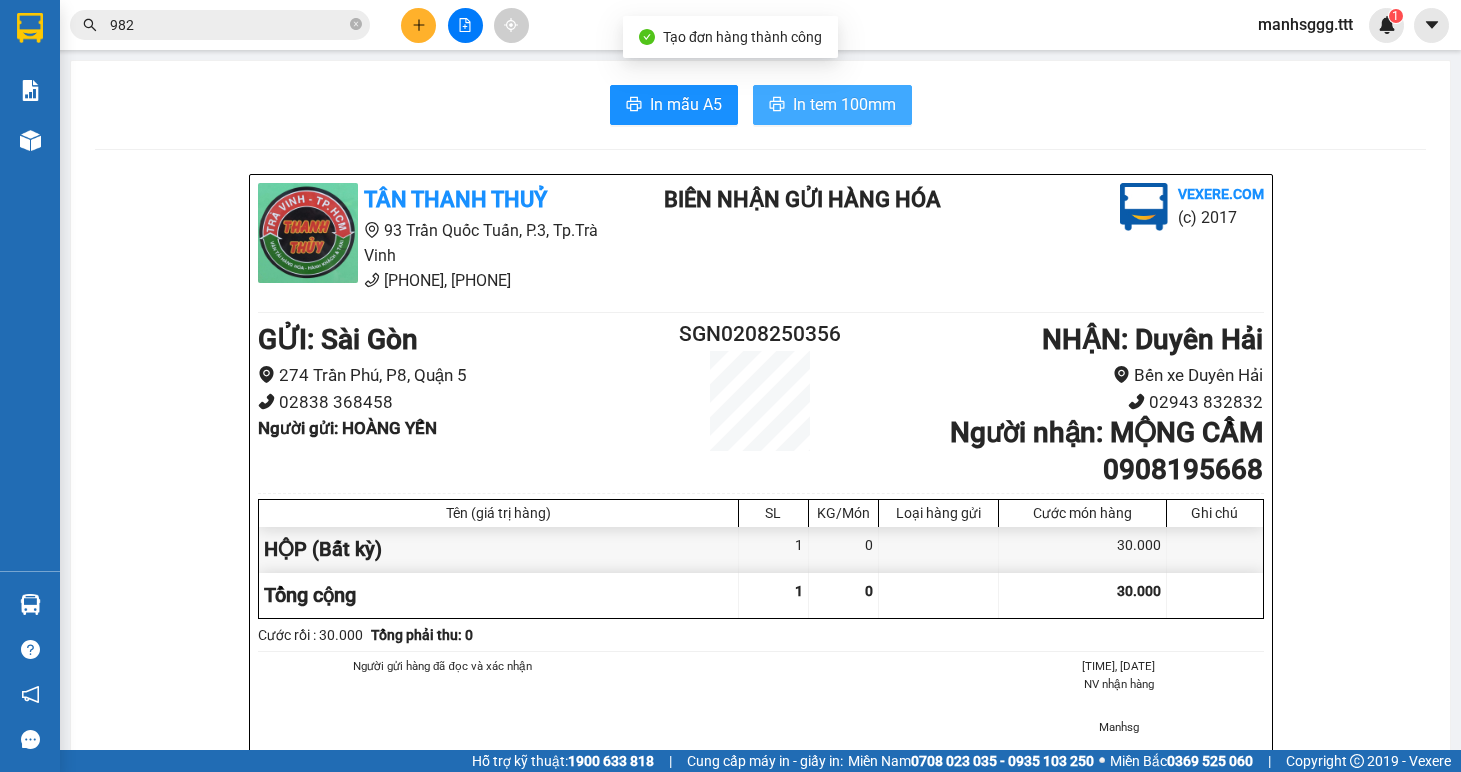 click on "In tem 100mm" at bounding box center (844, 104) 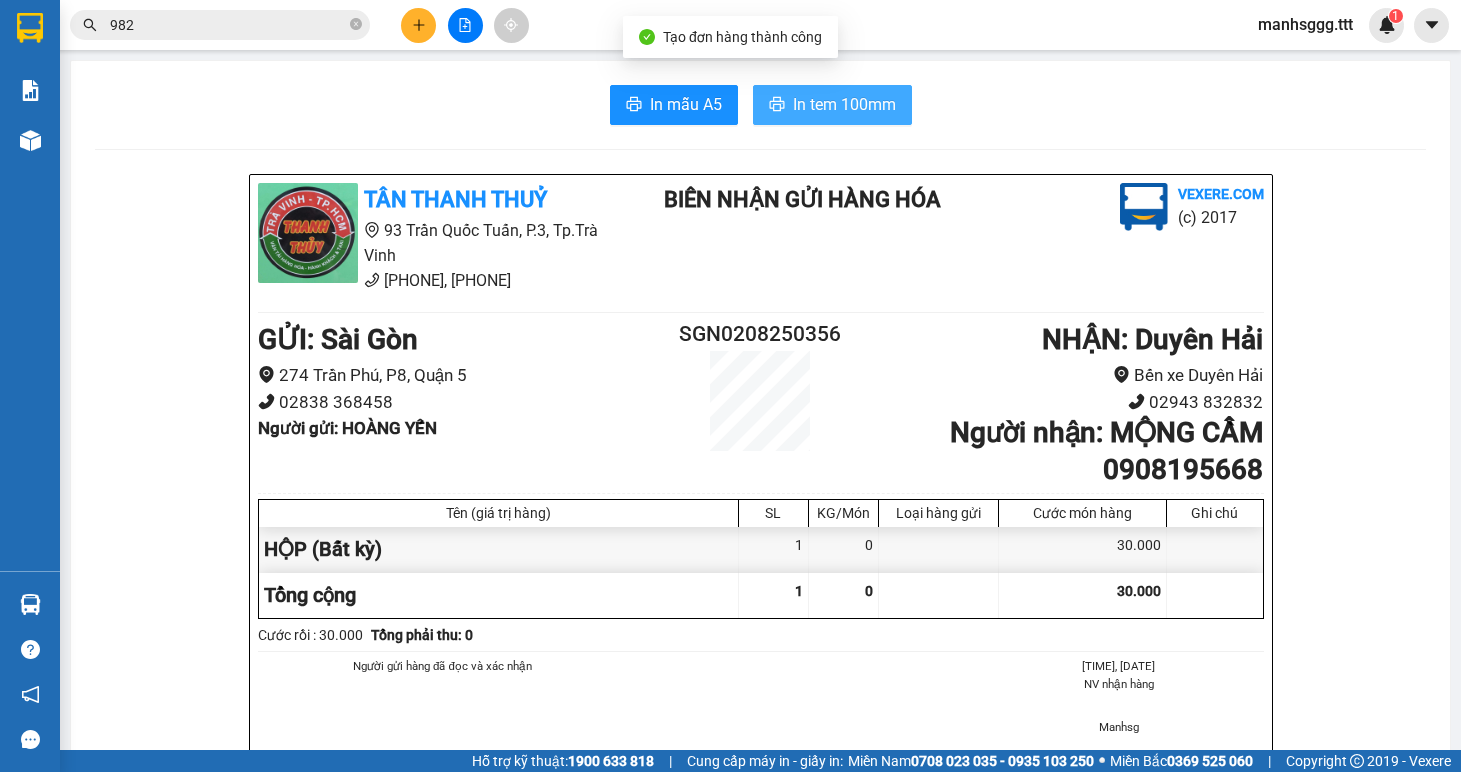 scroll, scrollTop: 0, scrollLeft: 0, axis: both 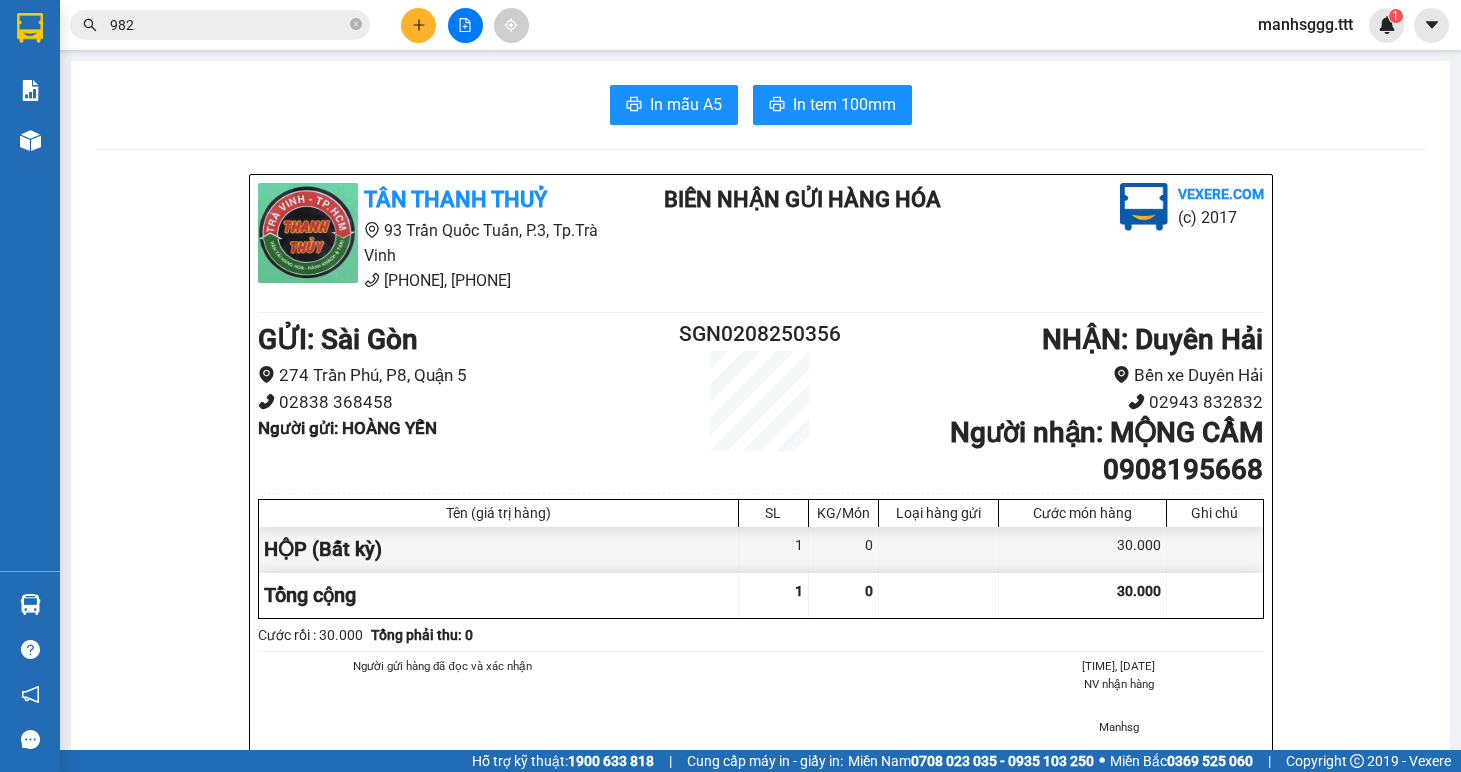 click on "982" at bounding box center (228, 25) 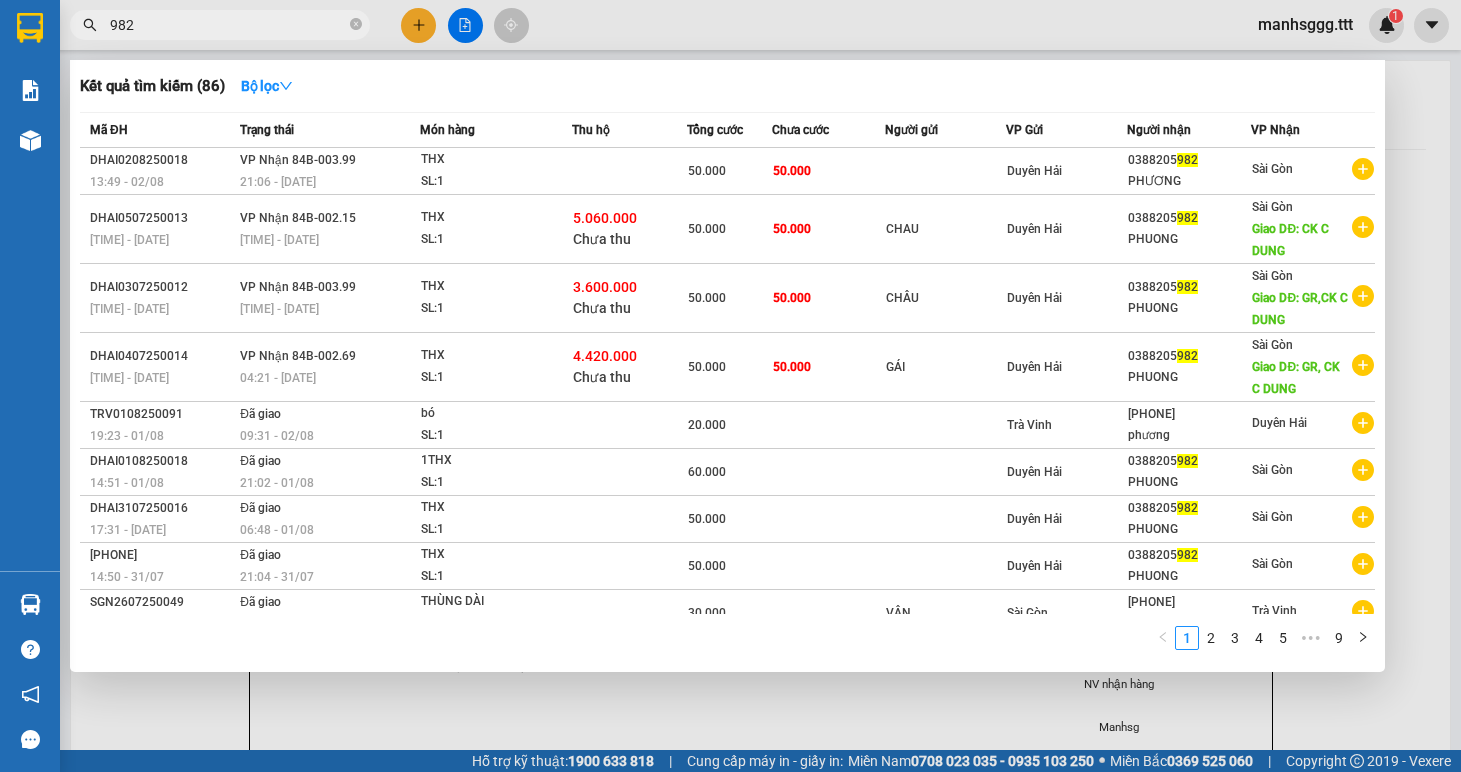 click on "982" at bounding box center [228, 25] 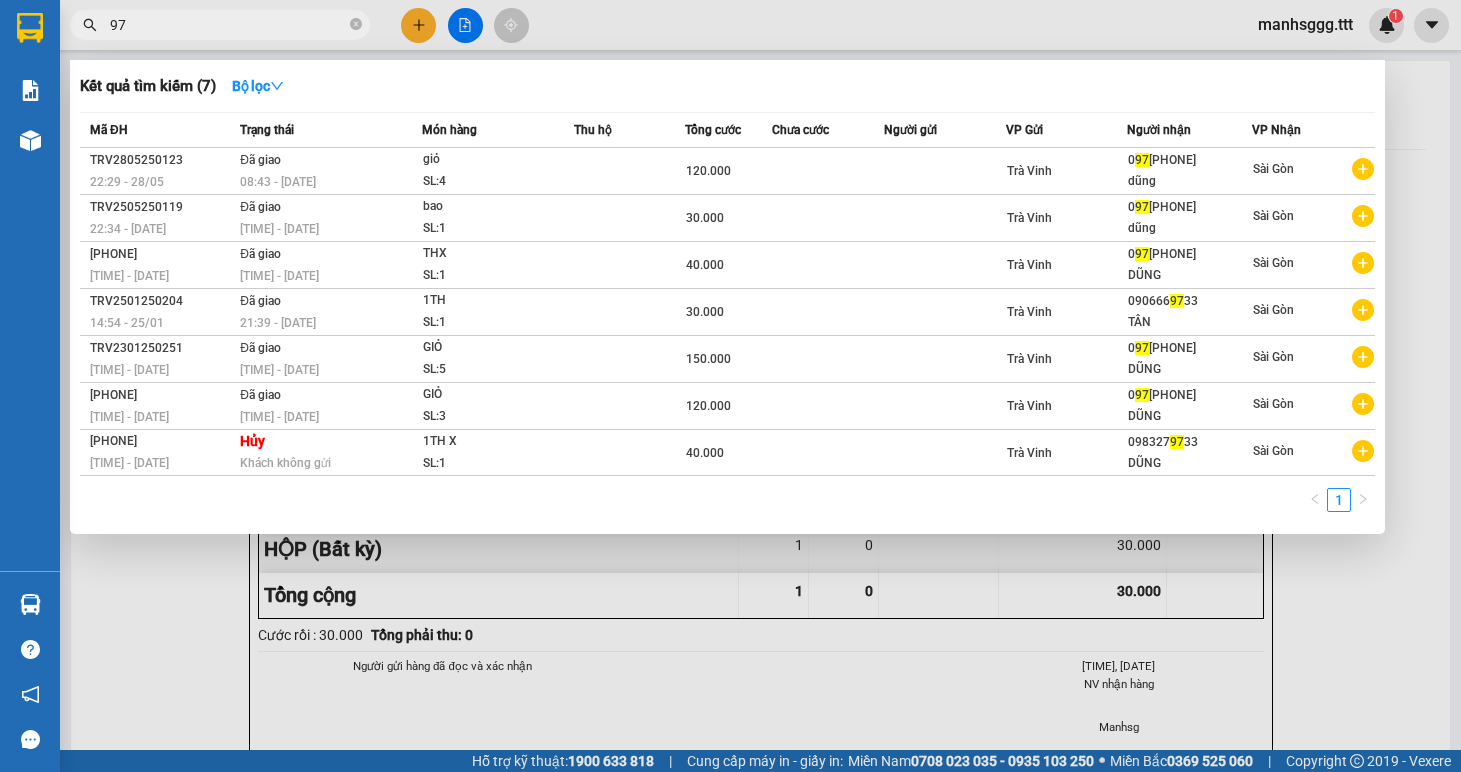 type on "9" 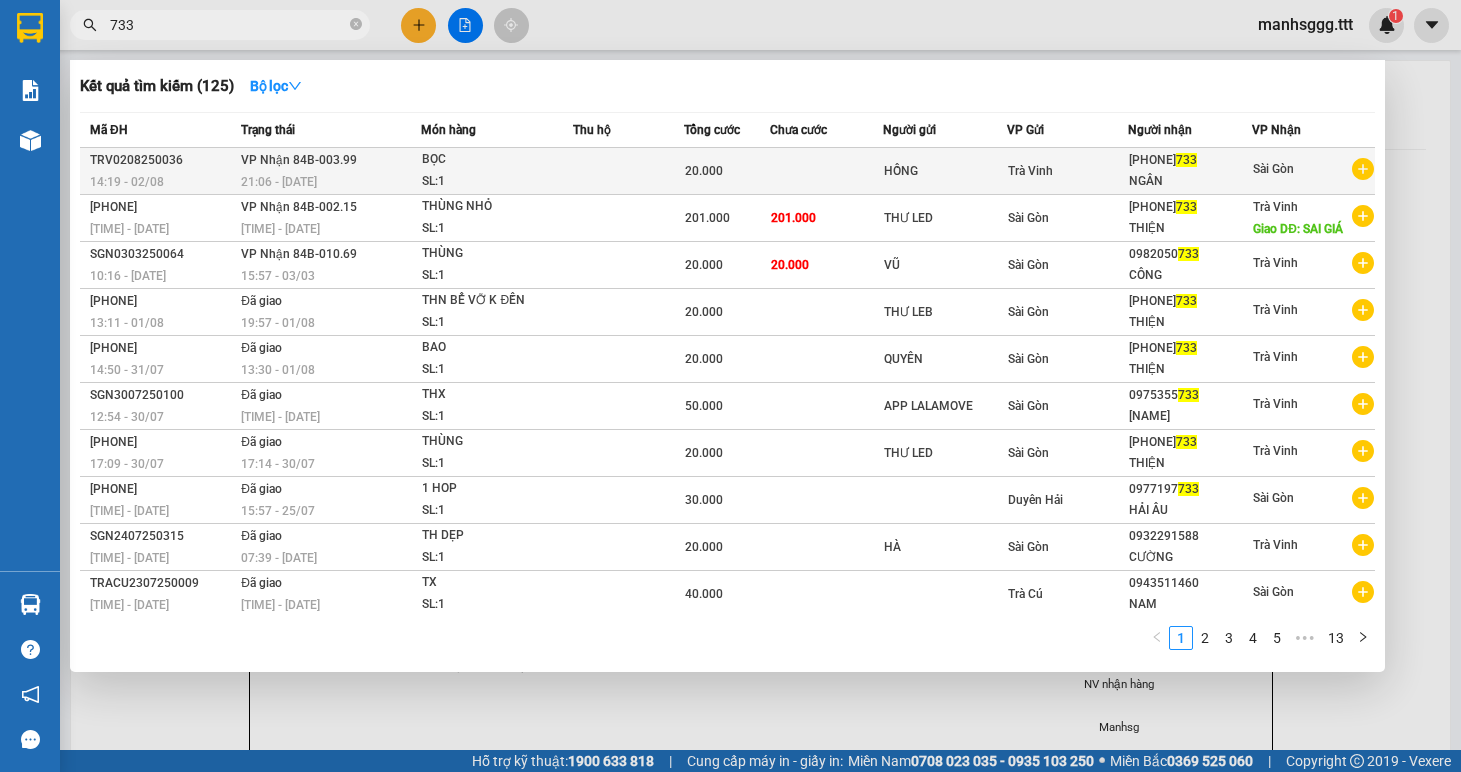 type on "733" 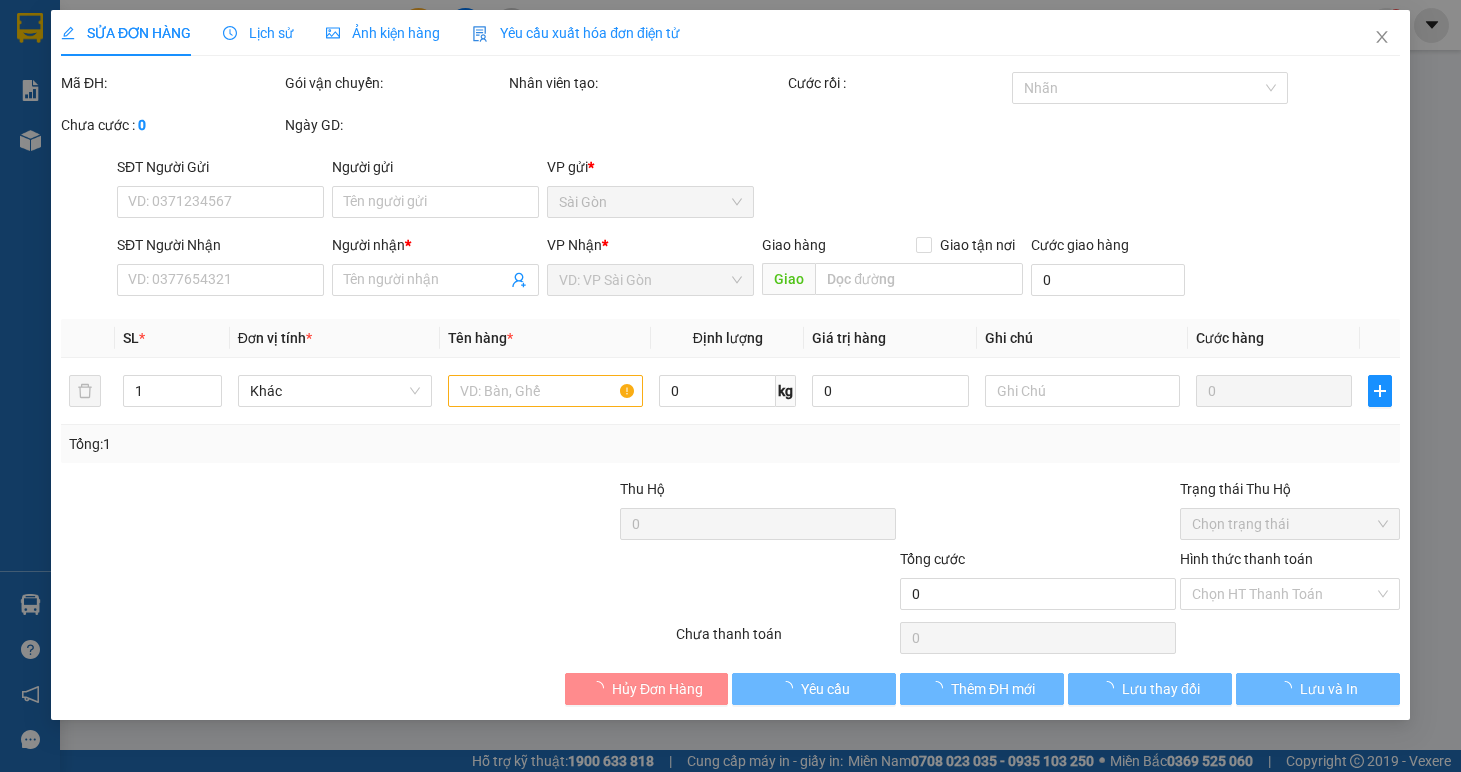 type on "HỒNG" 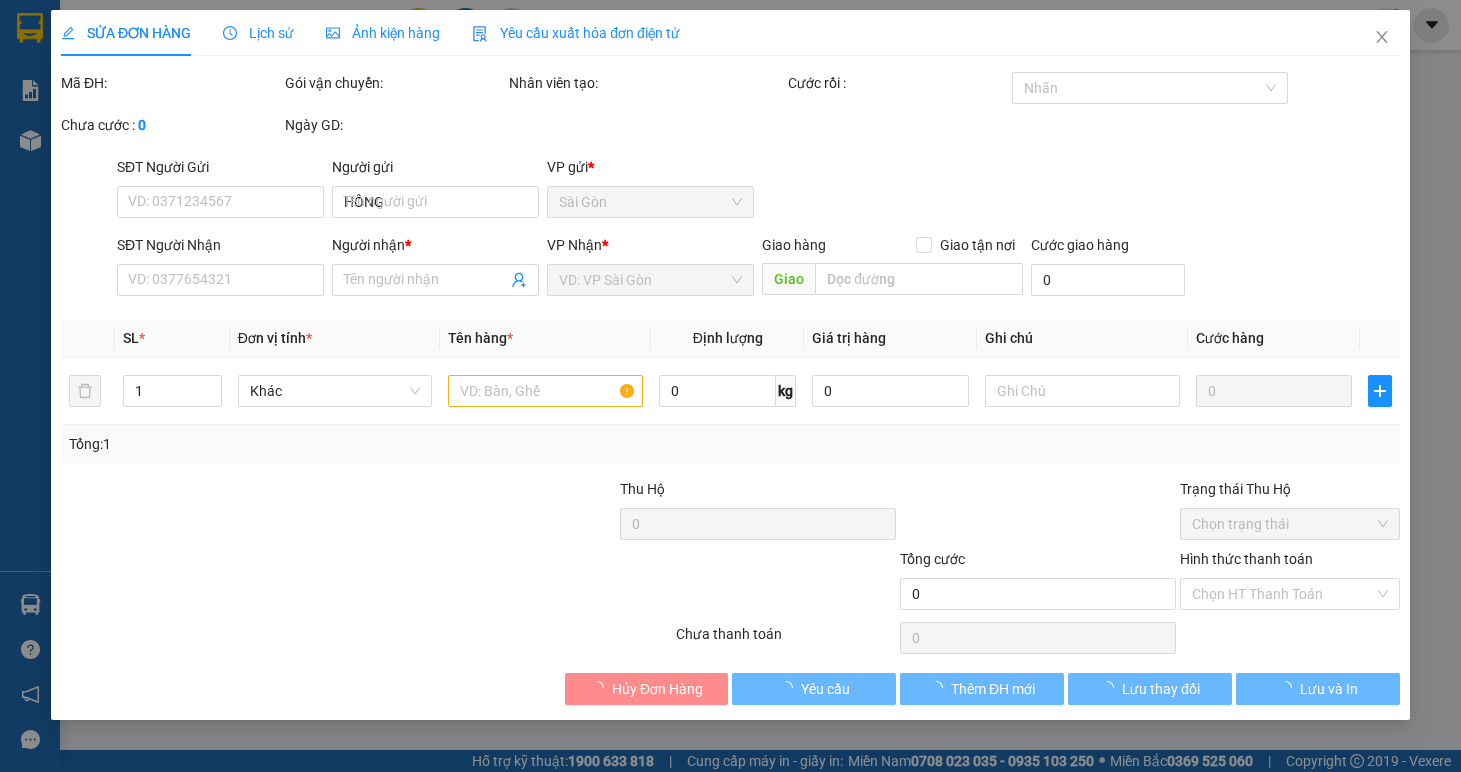 type on "[PHONE]" 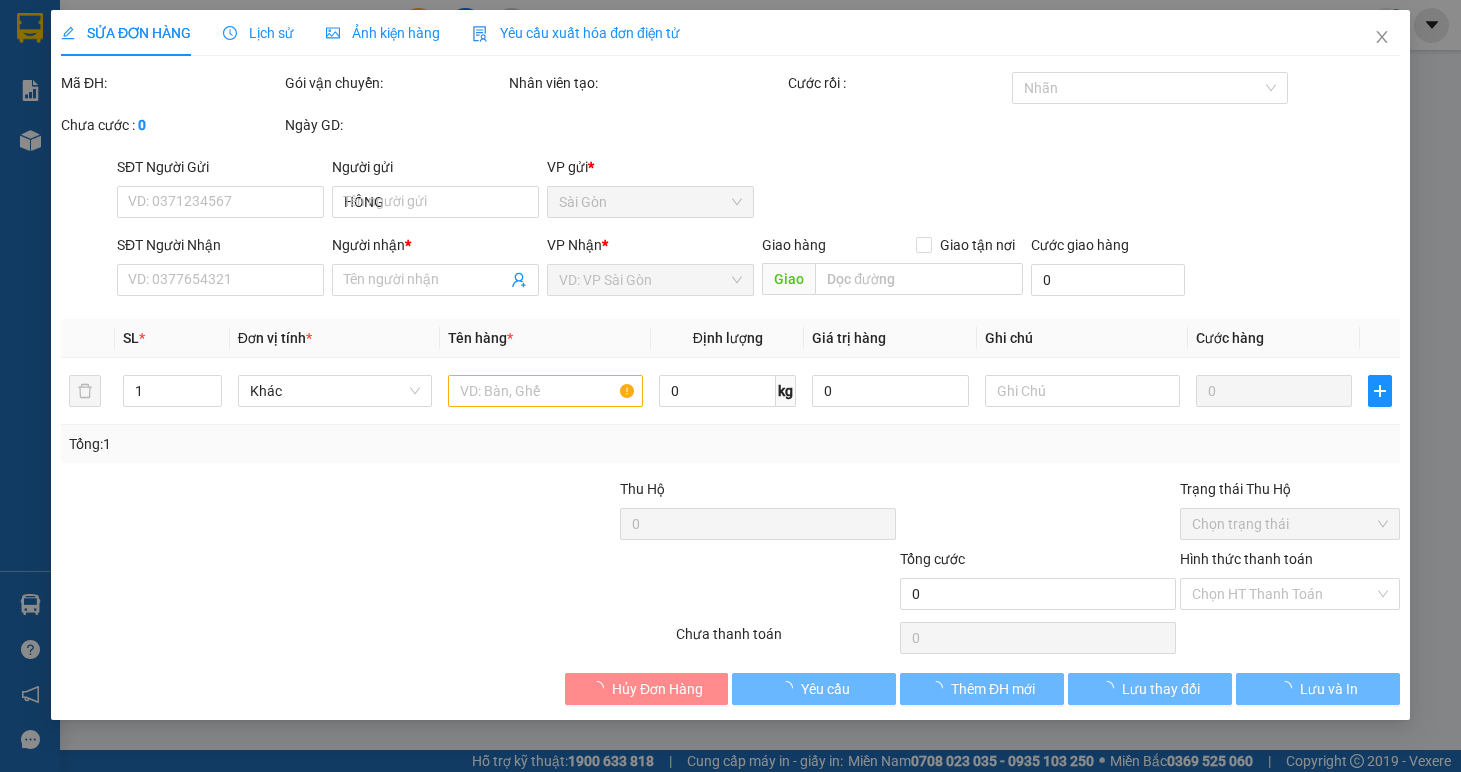 type on "NGÂN" 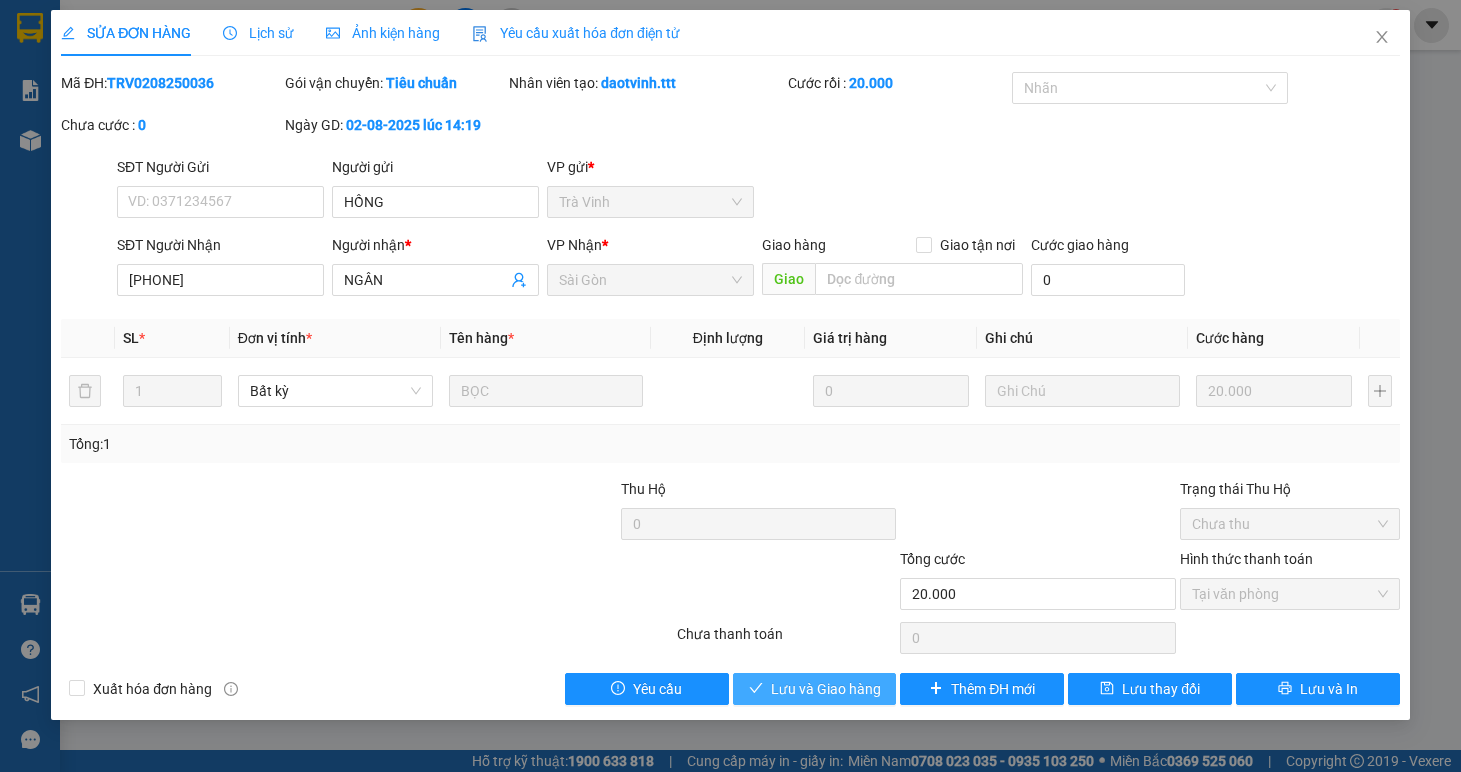 click on "Lưu và Giao hàng" at bounding box center [815, 689] 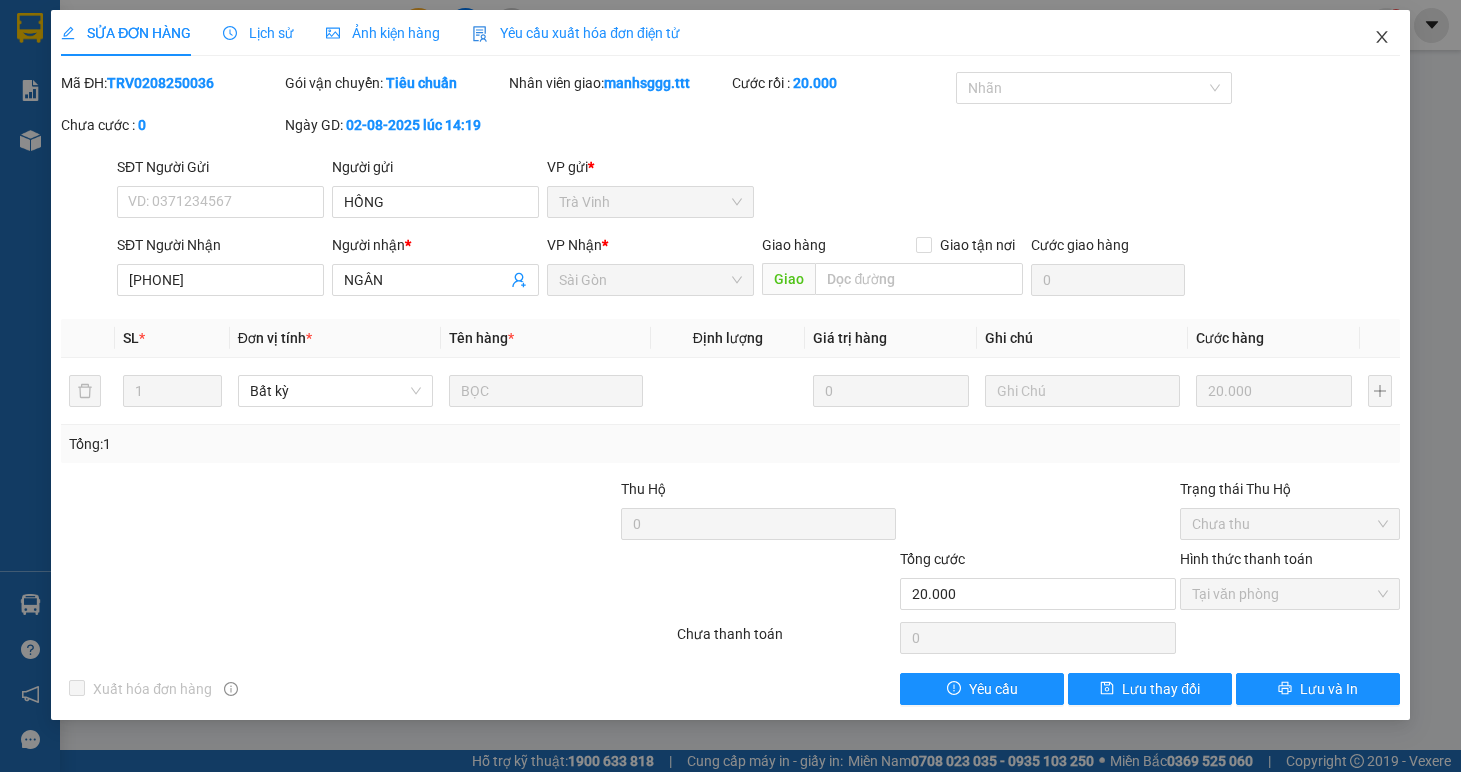 click 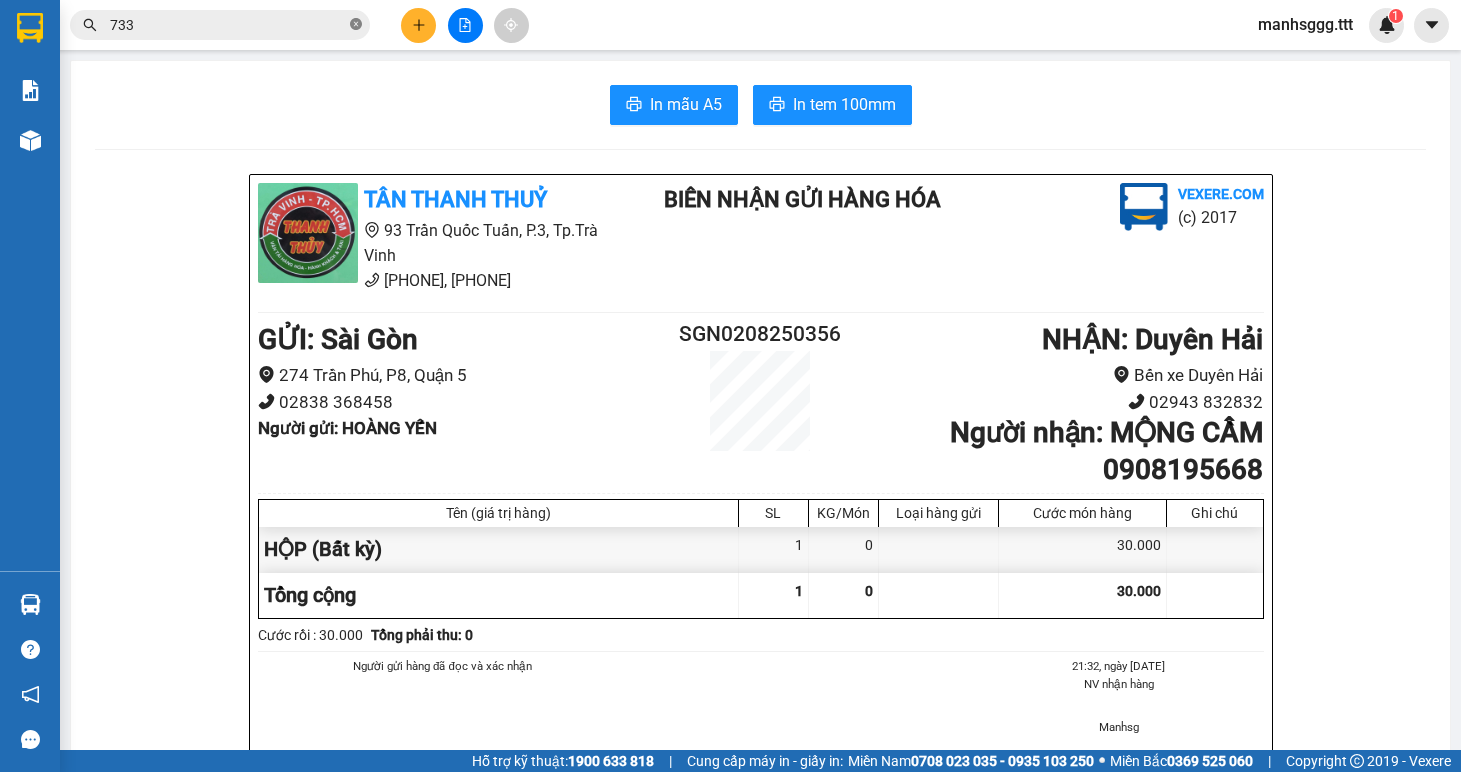 click 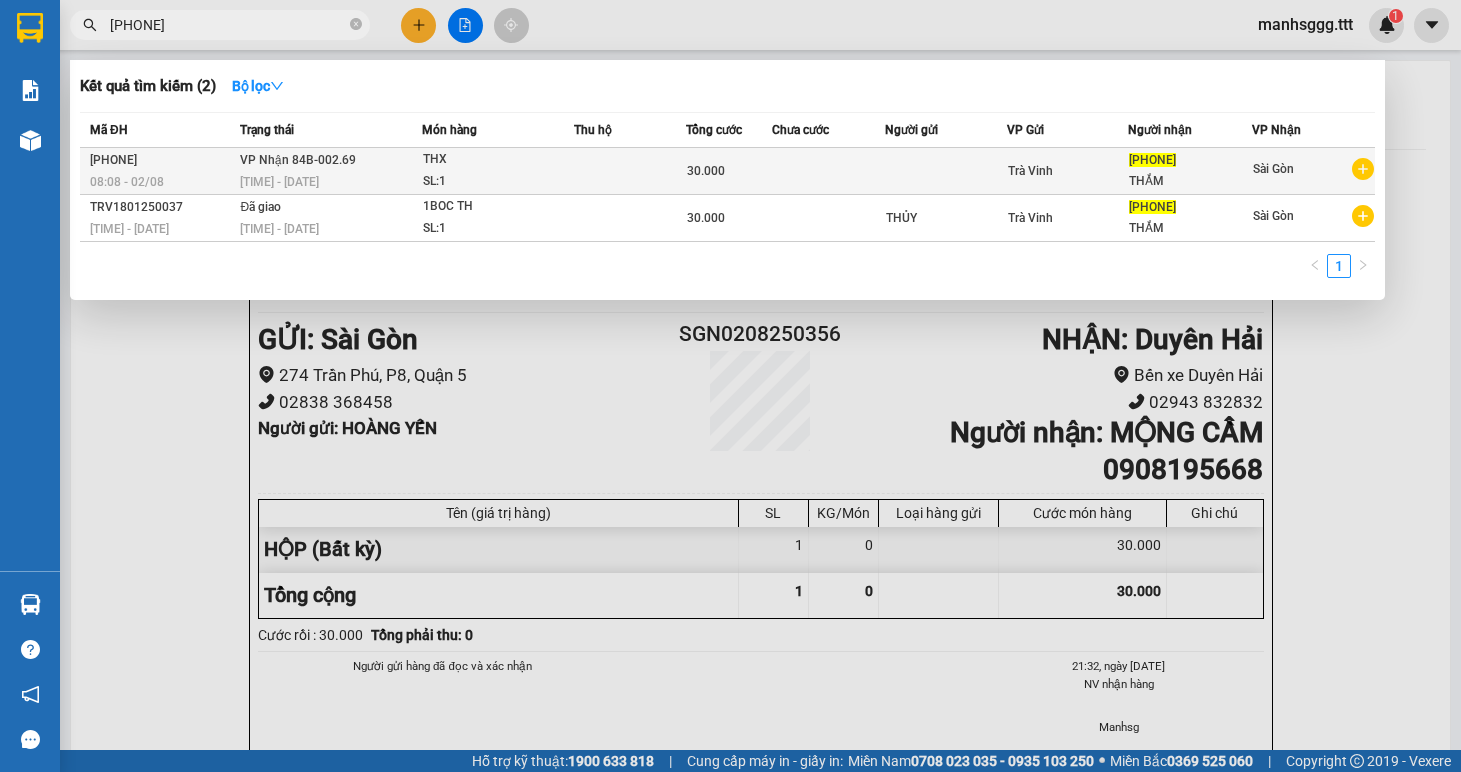 type on "[PHONE]" 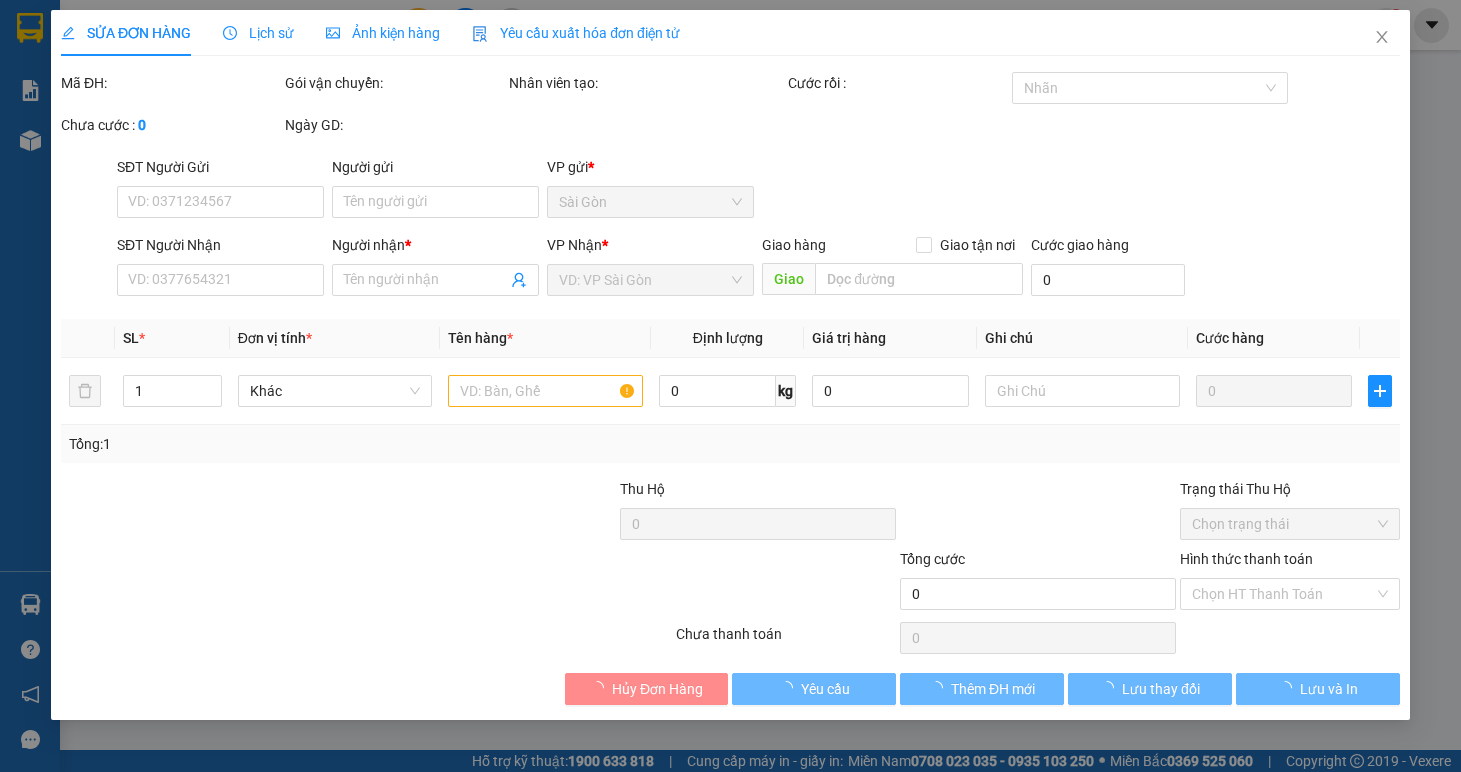type on "[PHONE]" 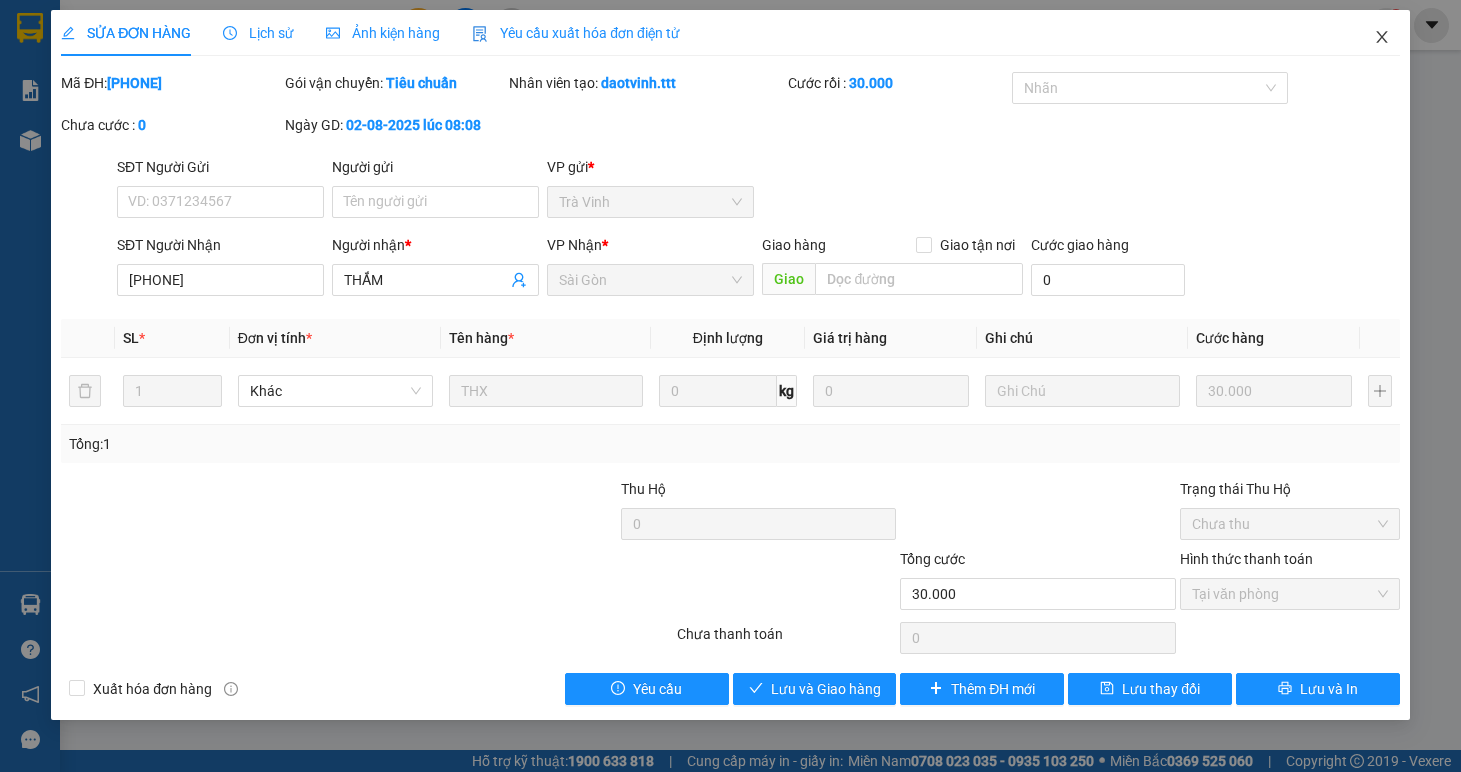 click at bounding box center (1382, 38) 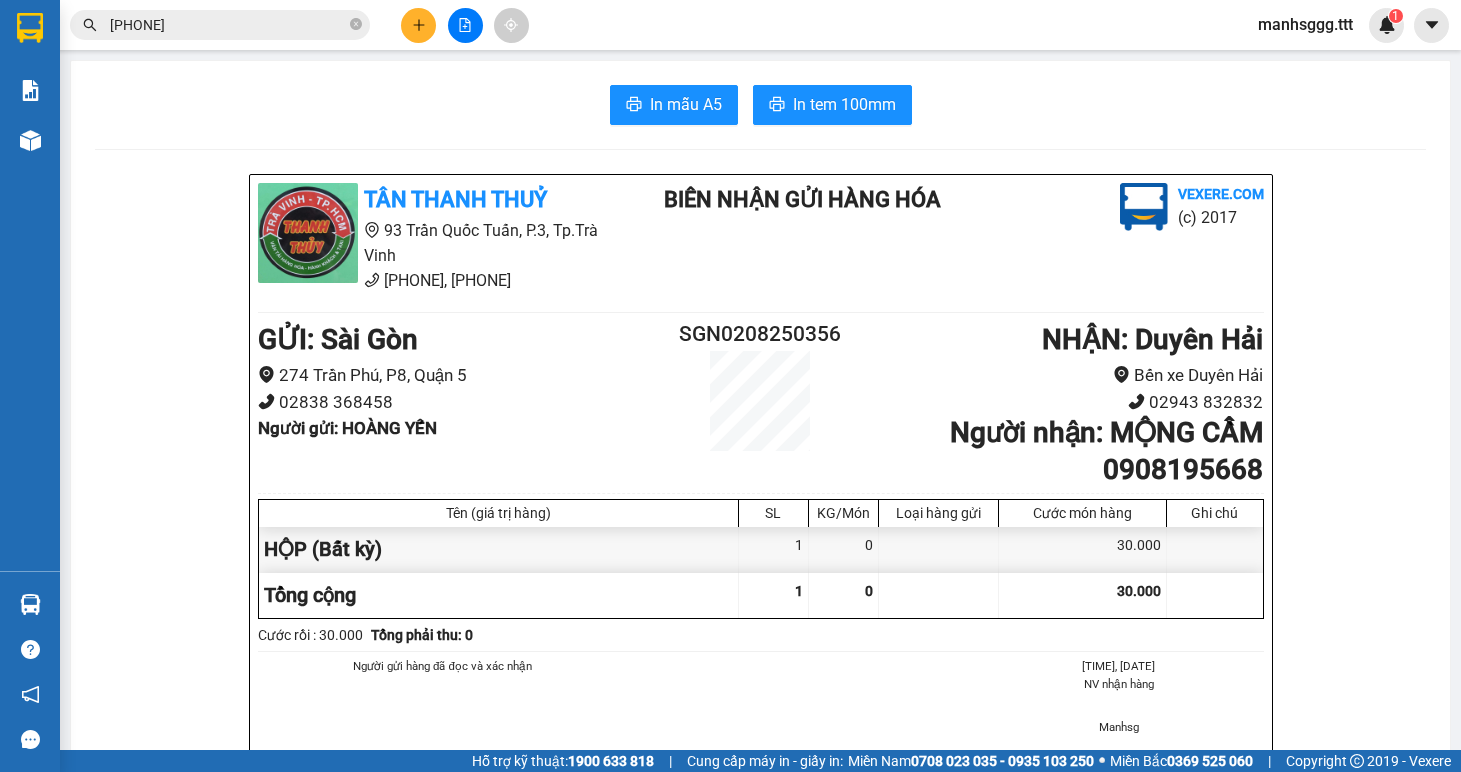 click on "[PHONE]" at bounding box center [228, 25] 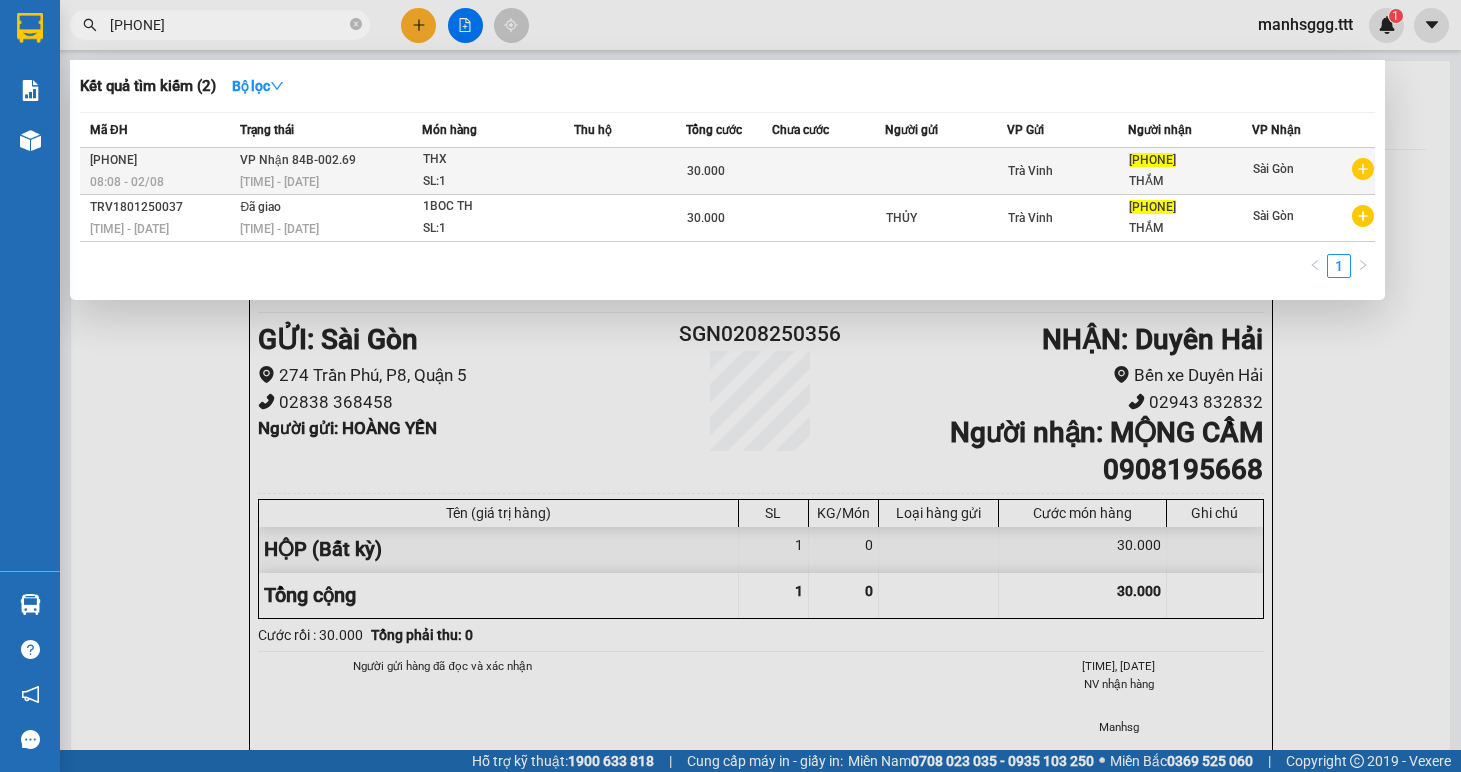 click on "[TIME] - [DATE]" at bounding box center (330, 182) 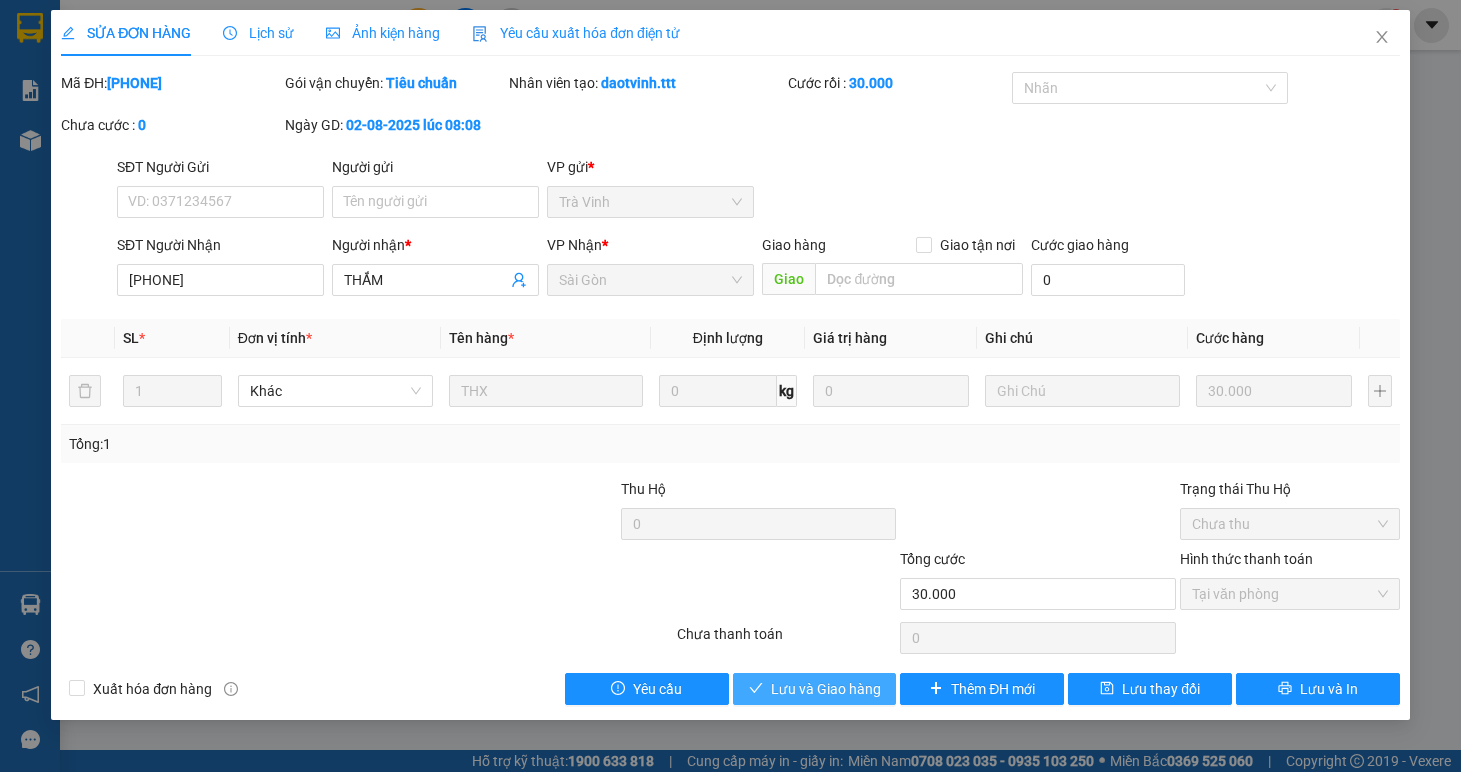 click on "Lưu và Giao hàng" at bounding box center (826, 689) 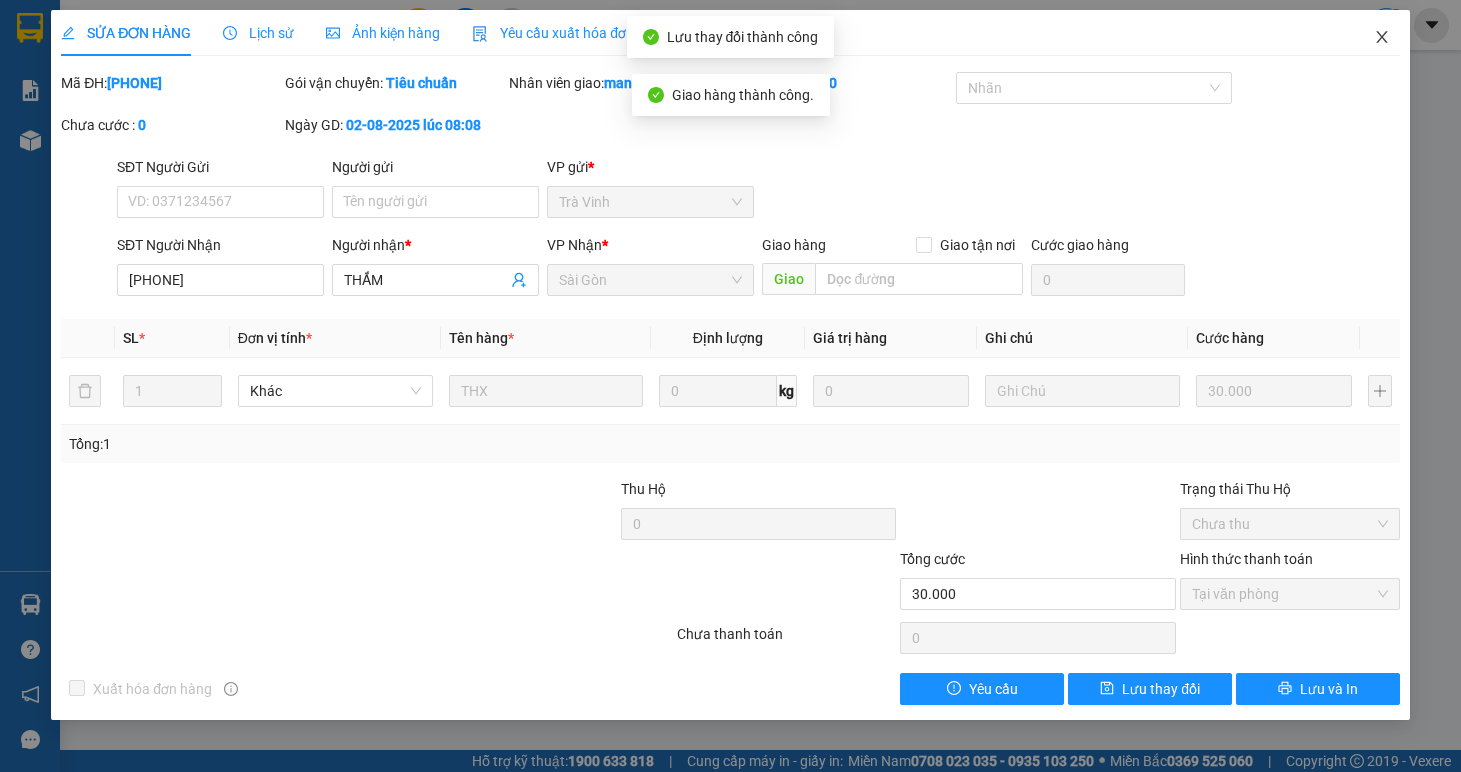 click 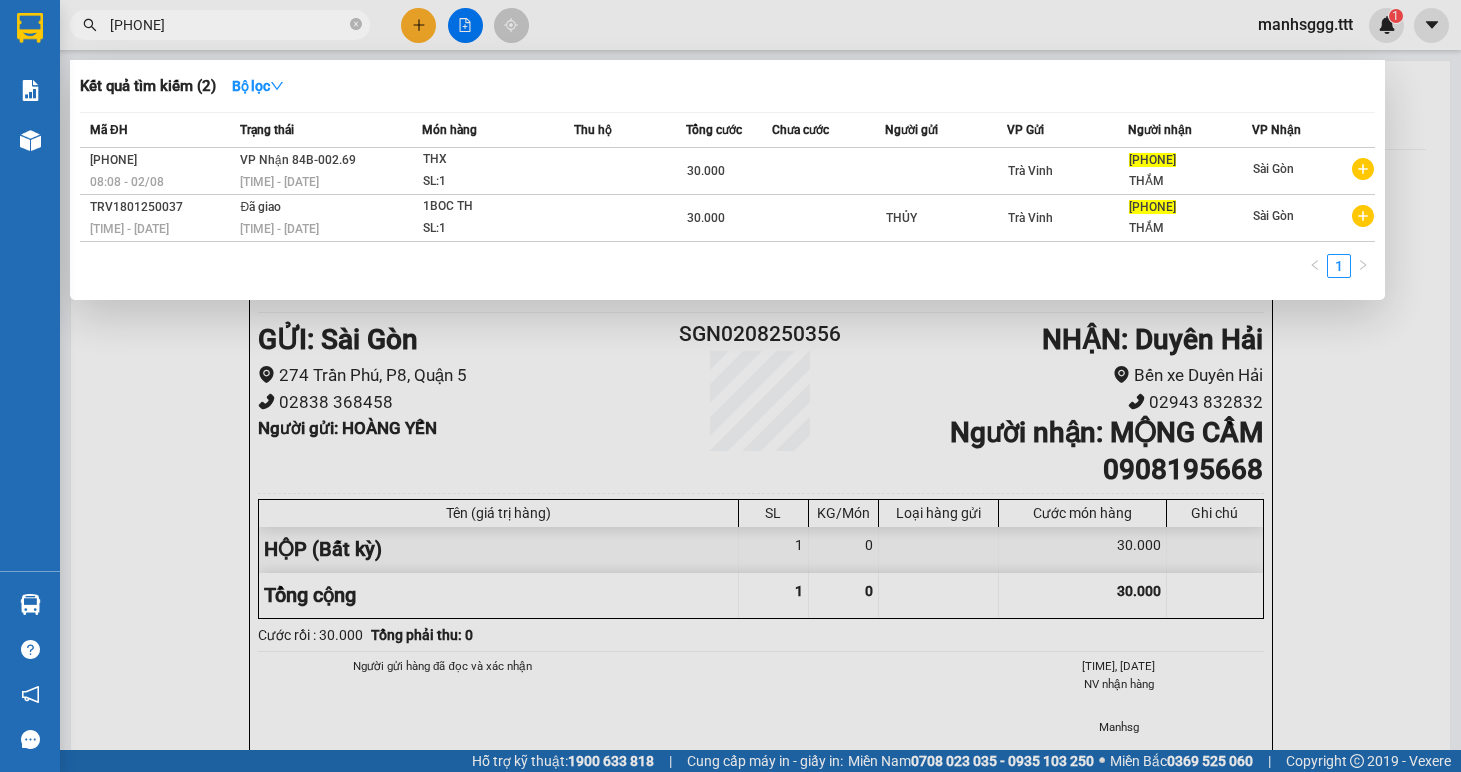 click on "[PHONE]" at bounding box center [228, 25] 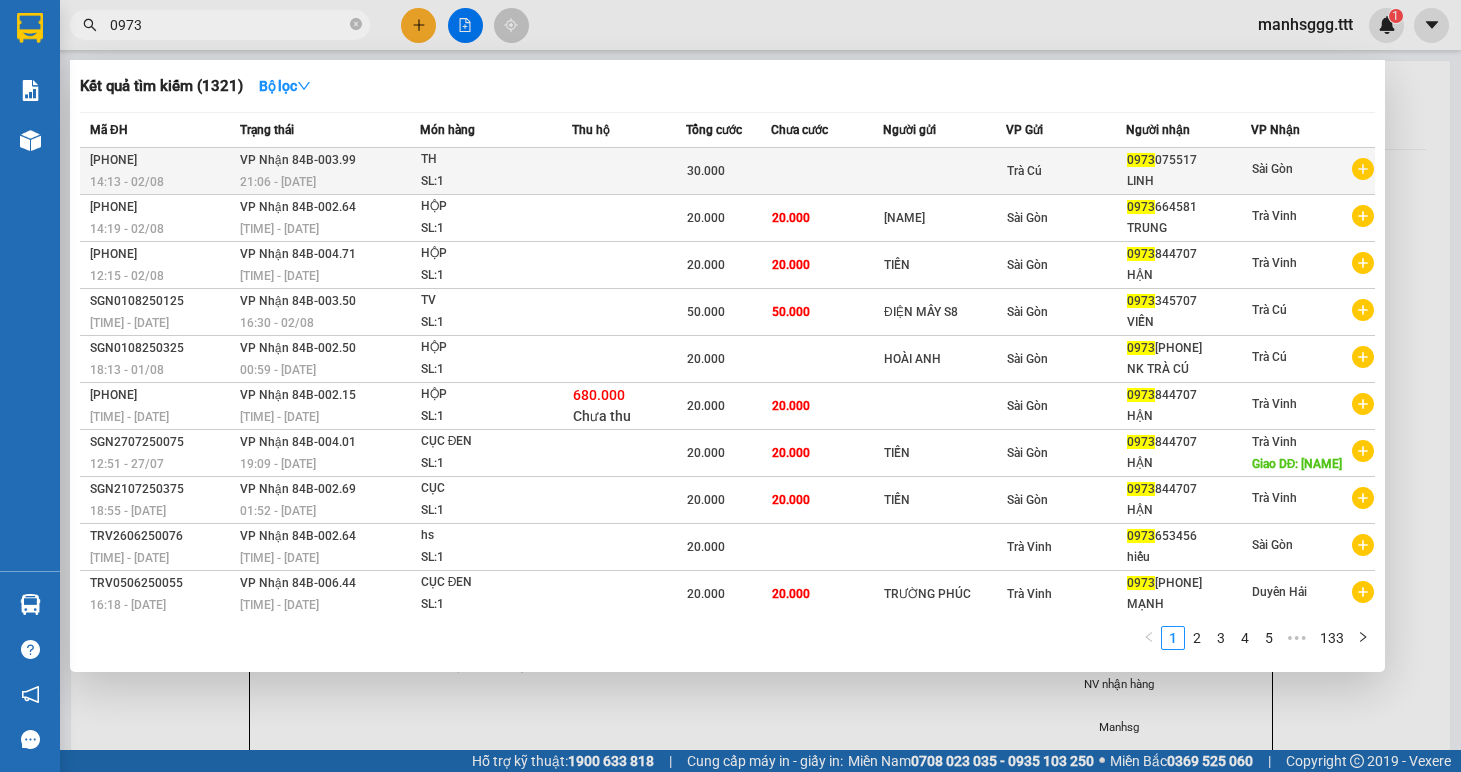 type on "0973" 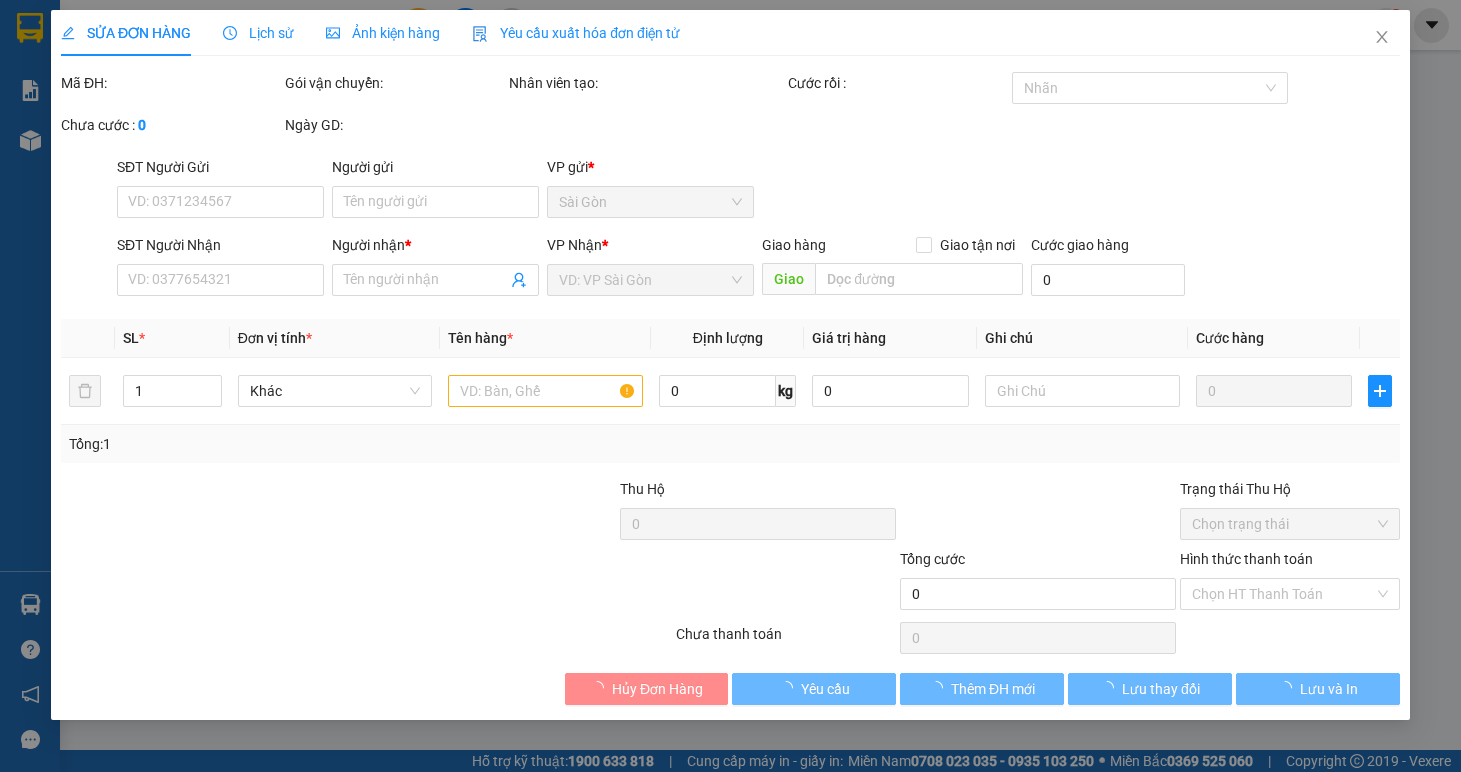 type on "[PHONE]" 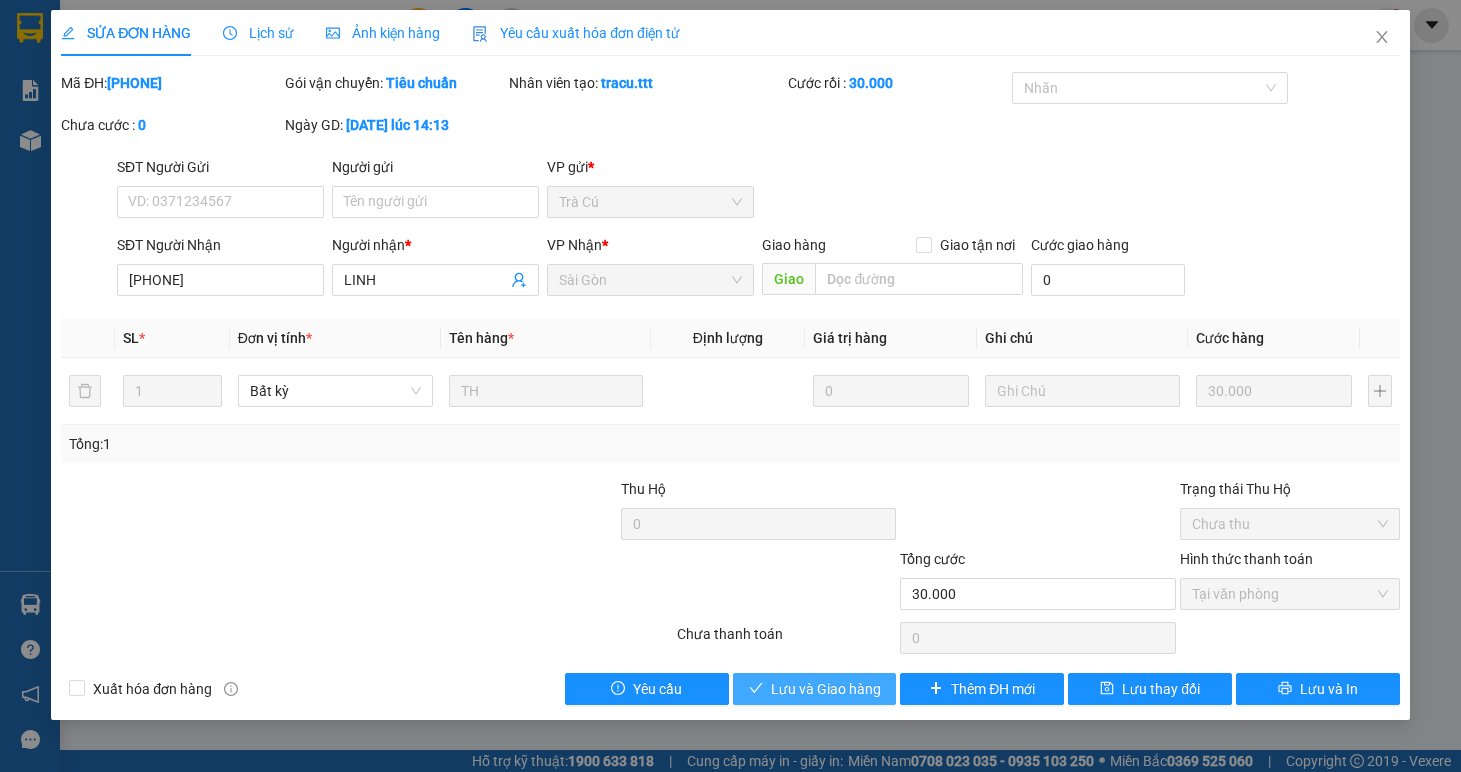 click on "Lưu và Giao hàng" at bounding box center [826, 689] 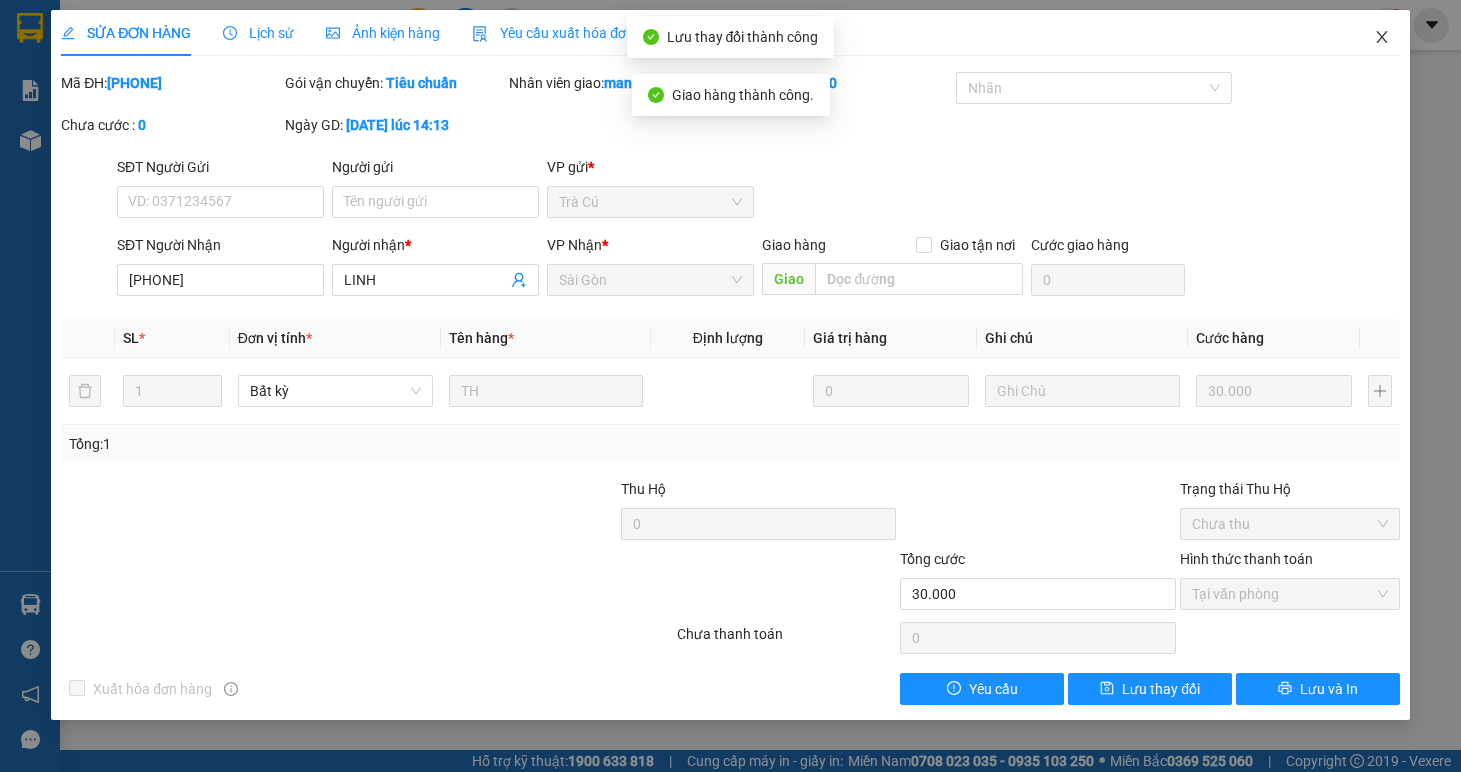 click at bounding box center (1382, 38) 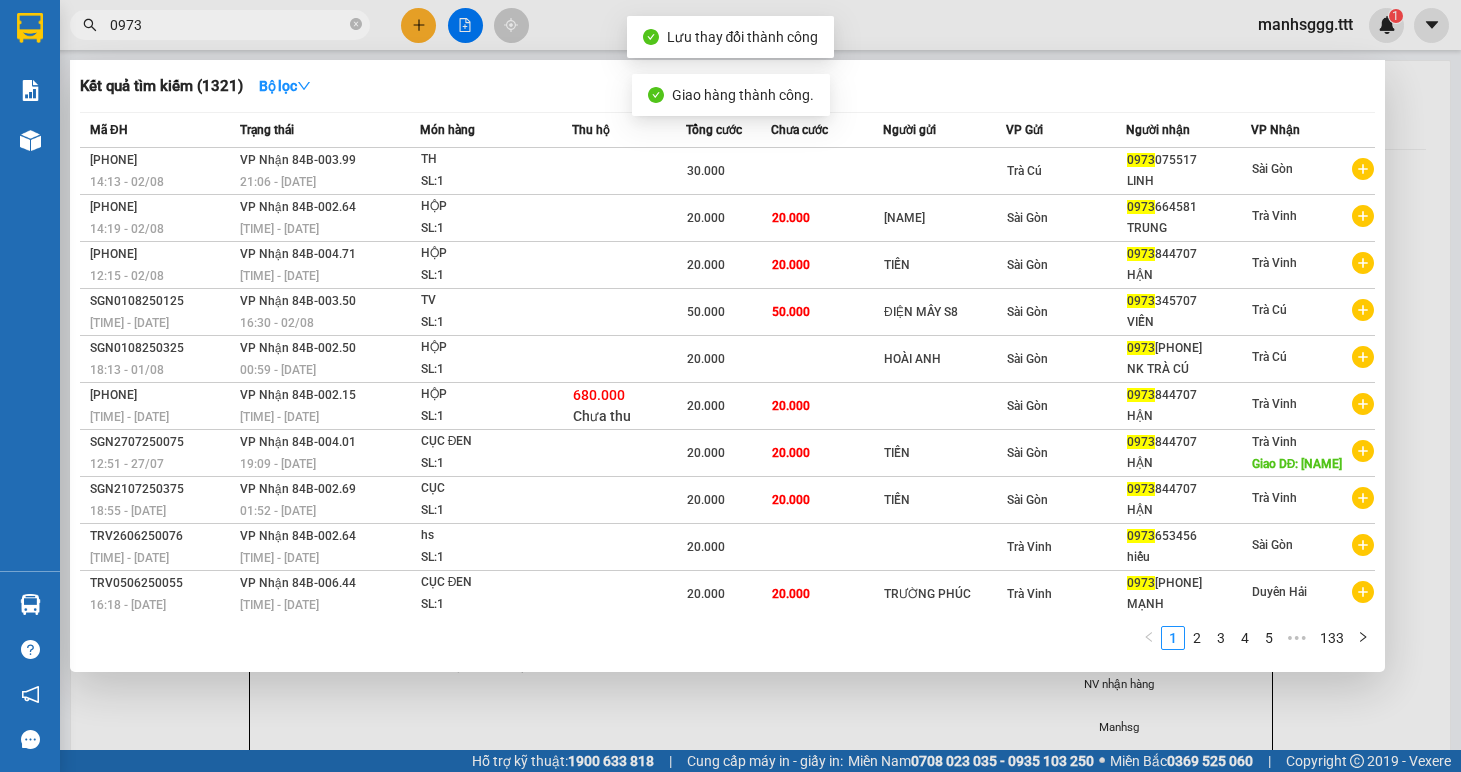 click on "0973" at bounding box center (228, 25) 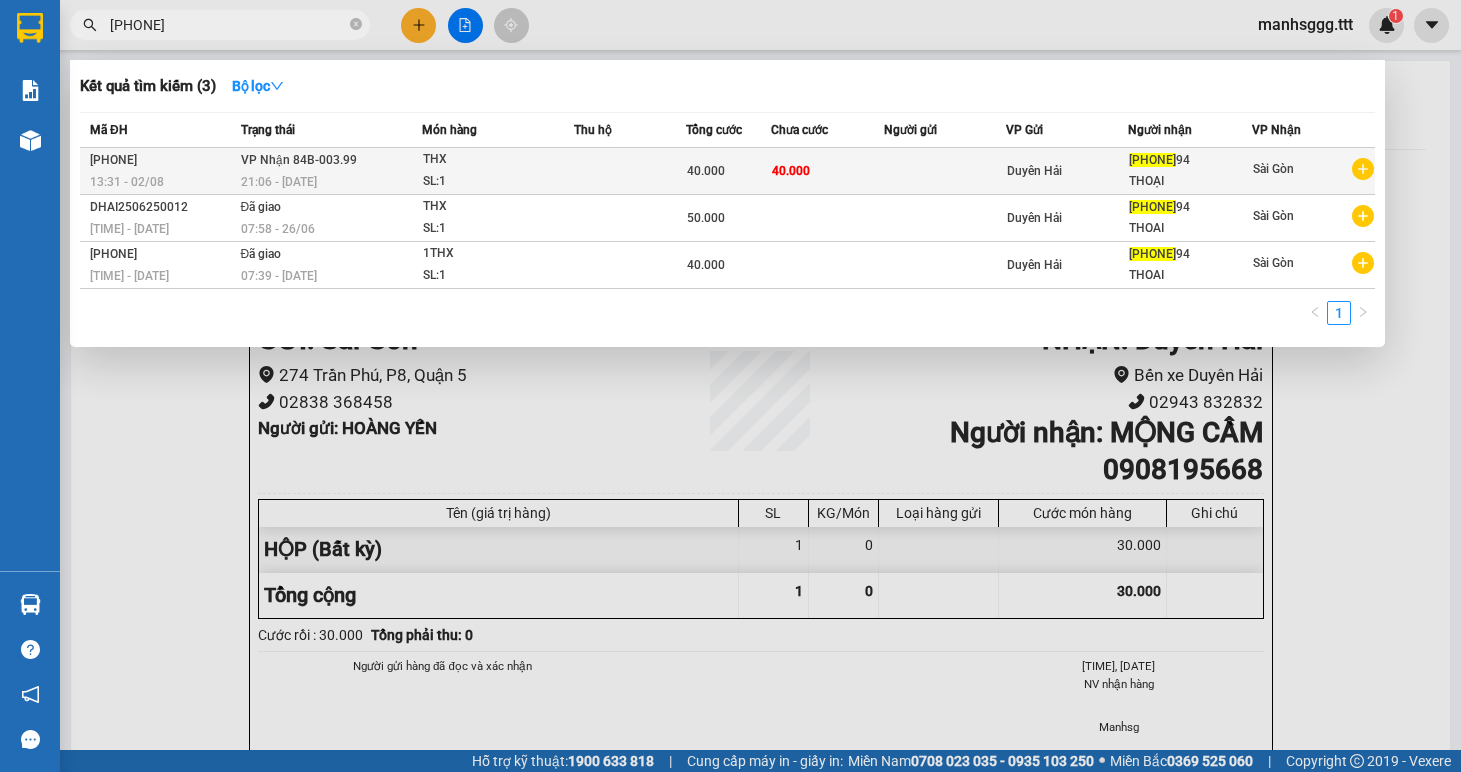 type on "[PHONE]" 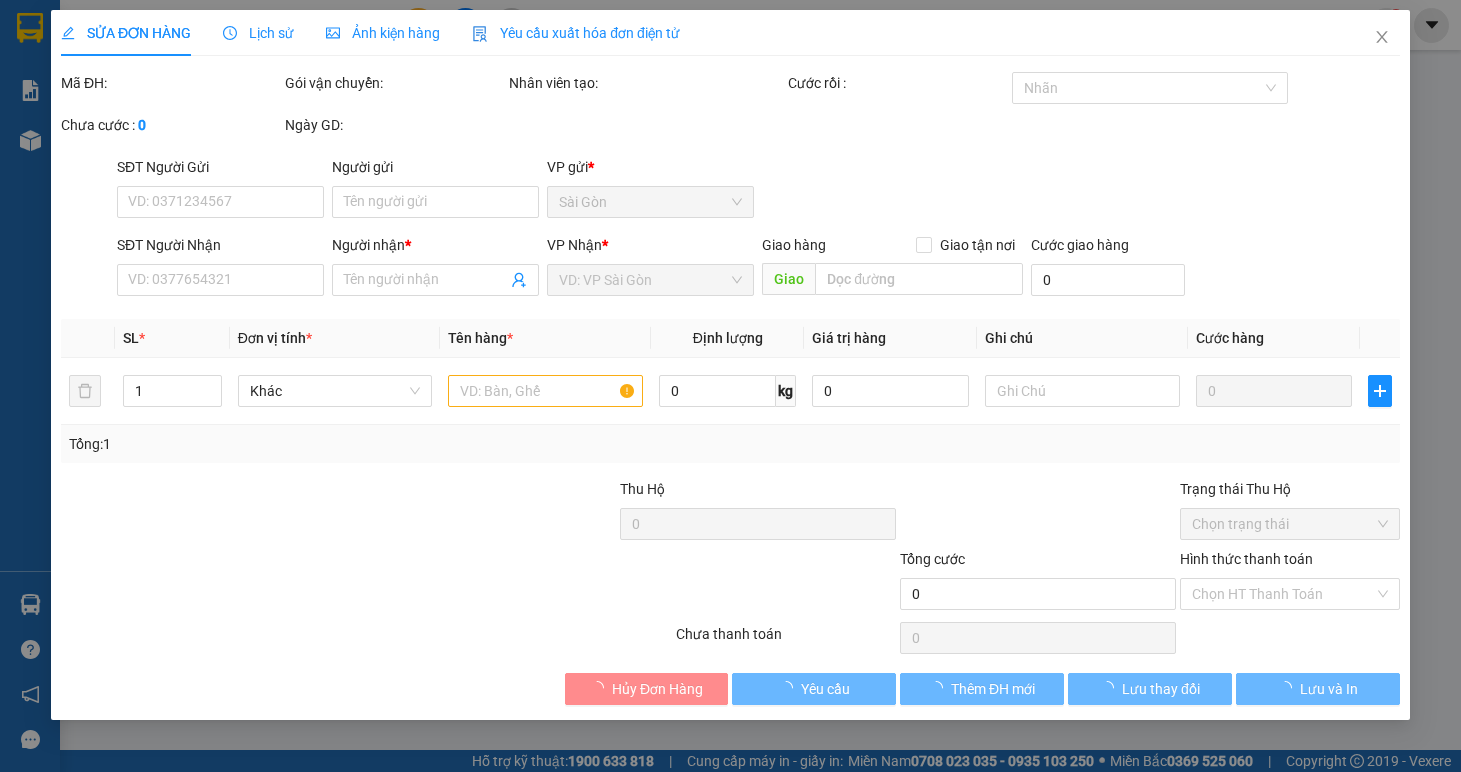type on "0938757294" 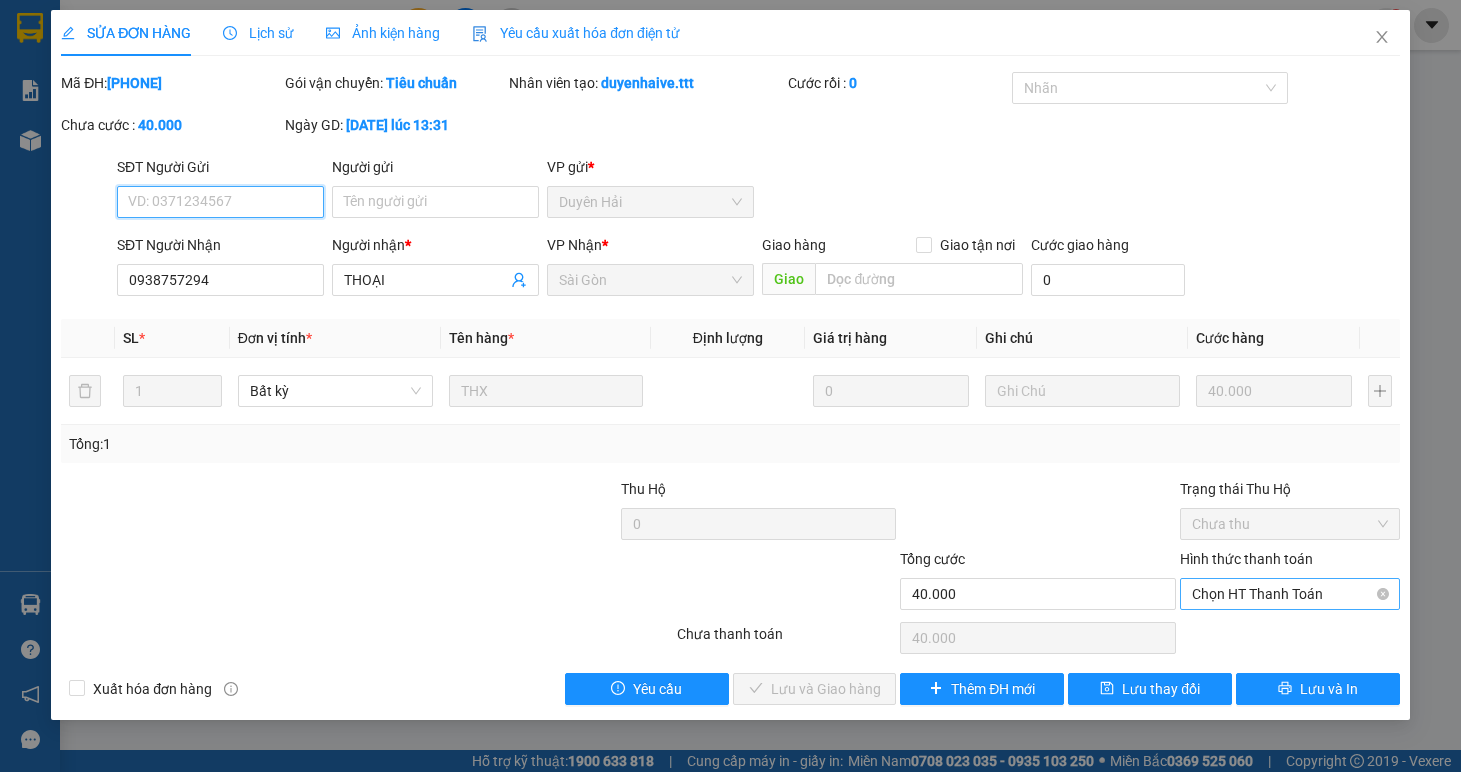 click on "Chọn HT Thanh Toán" at bounding box center [1290, 594] 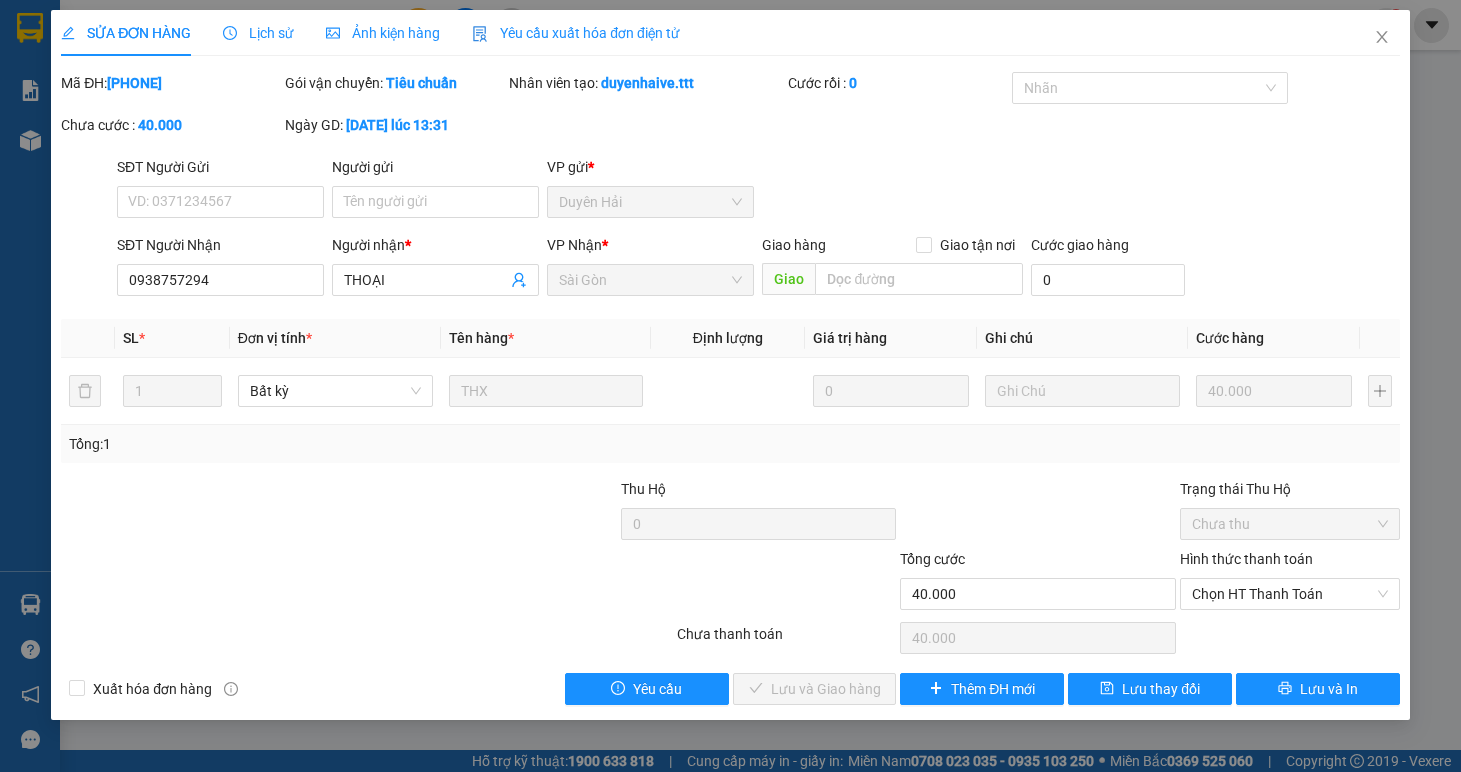 click on "Tổng:  1" at bounding box center [730, 444] 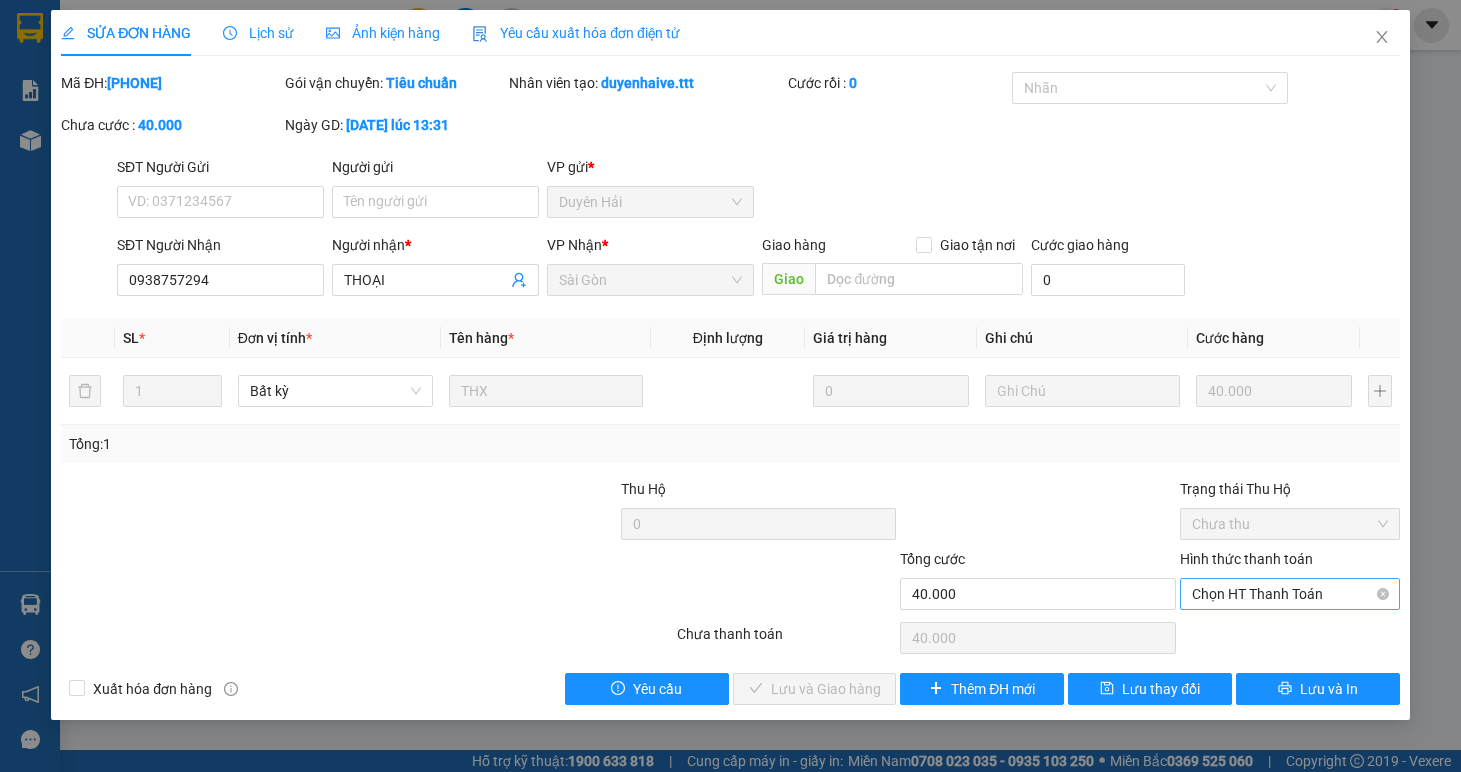 click on "Hình thức thanh toán Chọn HT Thanh Toán" at bounding box center [1290, 583] 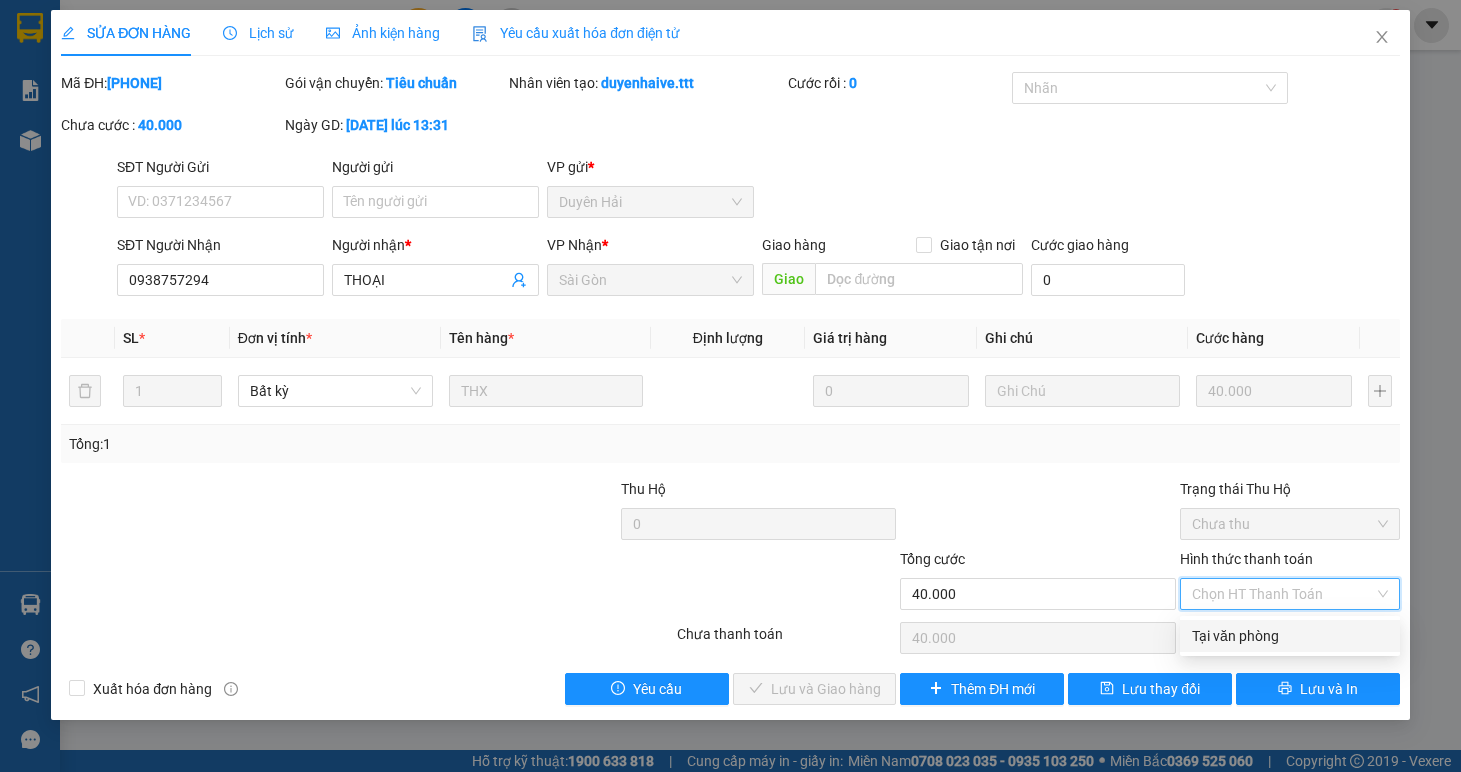 click on "Tại văn phòng" at bounding box center [1290, 636] 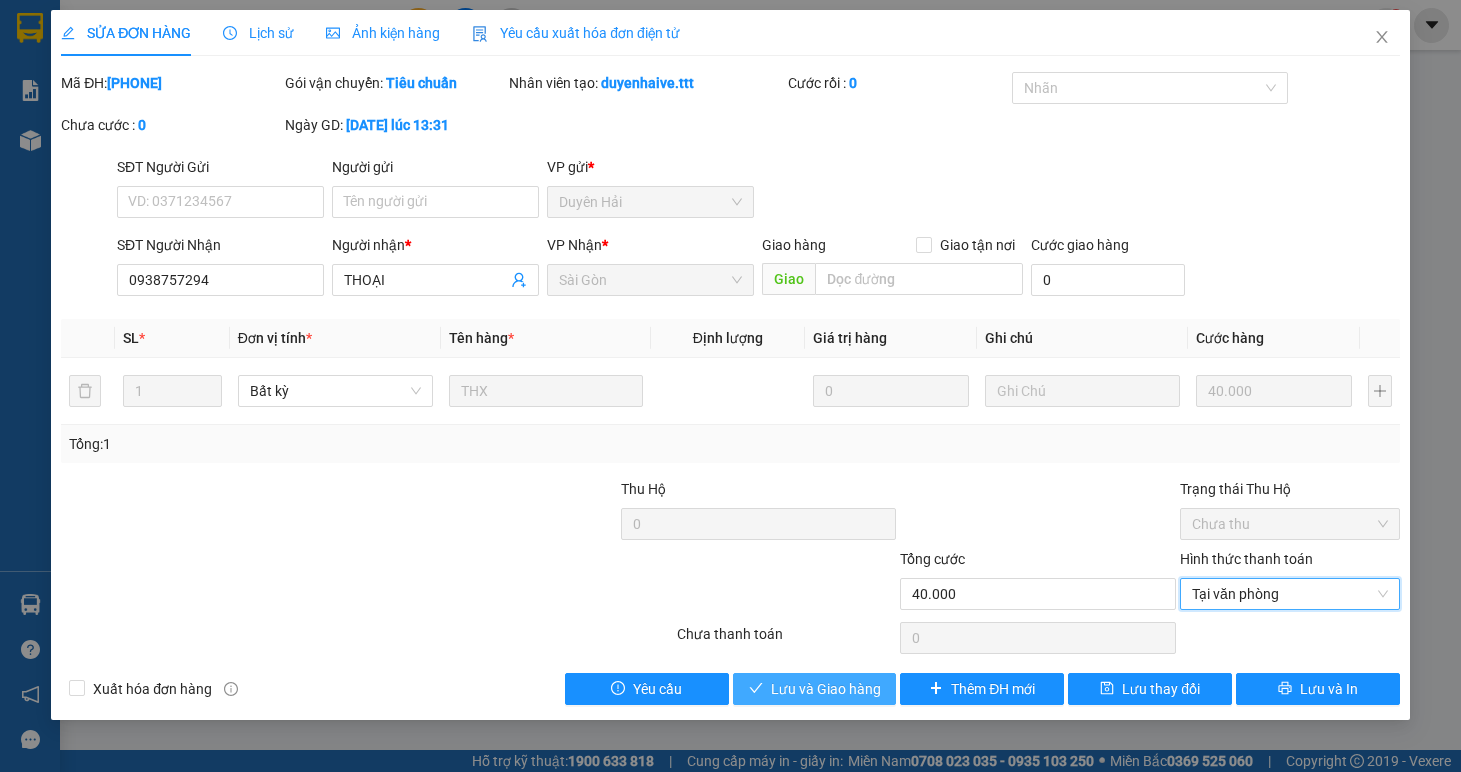 click on "Lưu và Giao hàng" at bounding box center [815, 689] 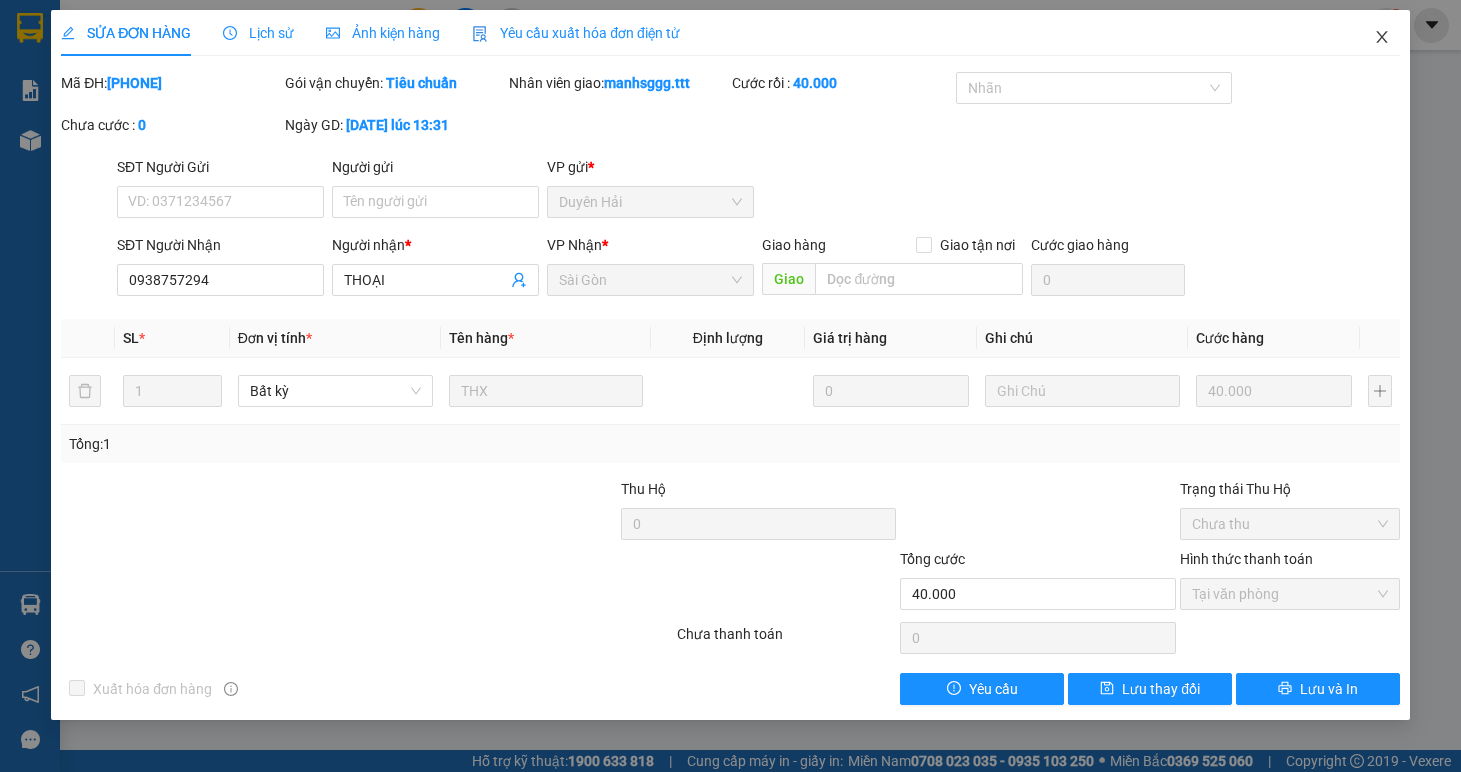 click at bounding box center (1382, 38) 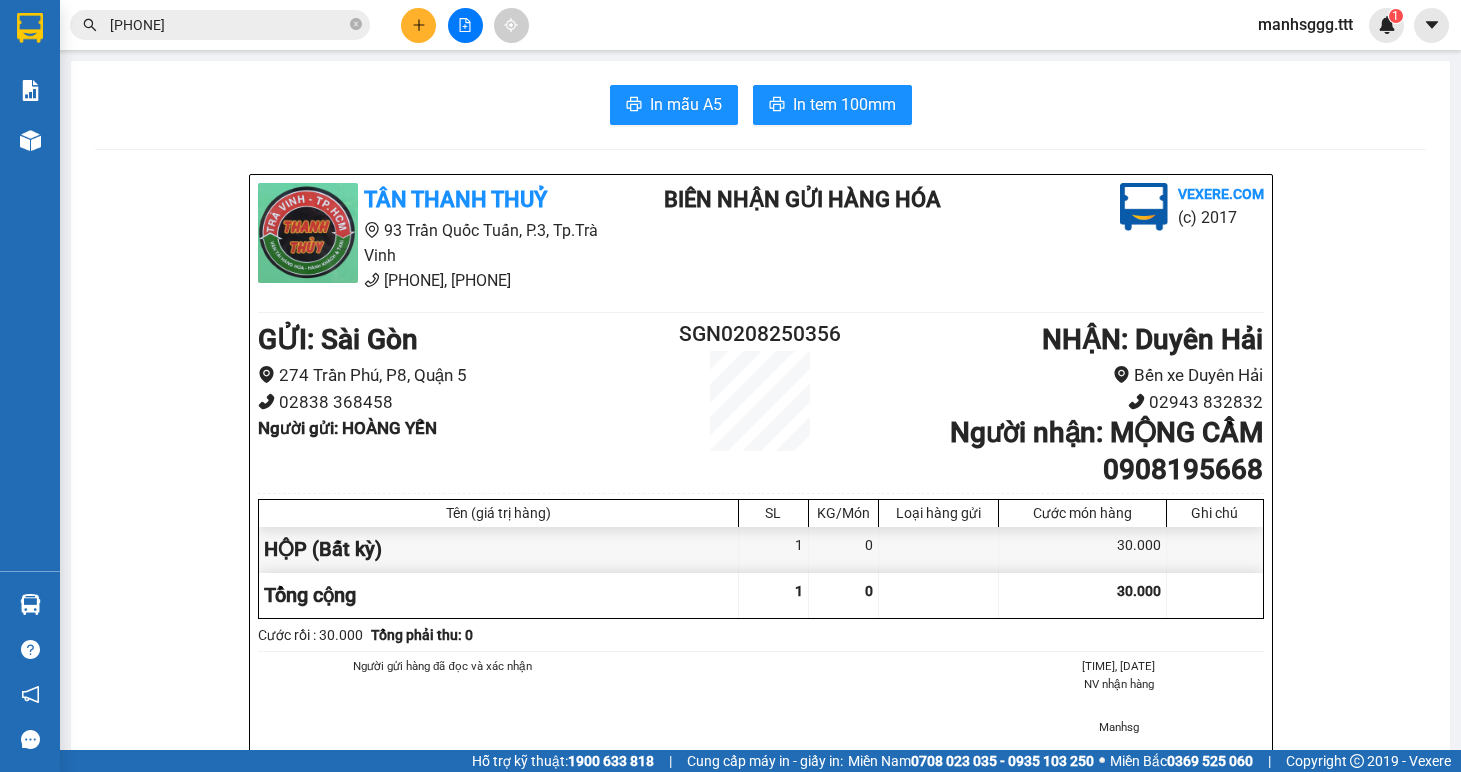 click 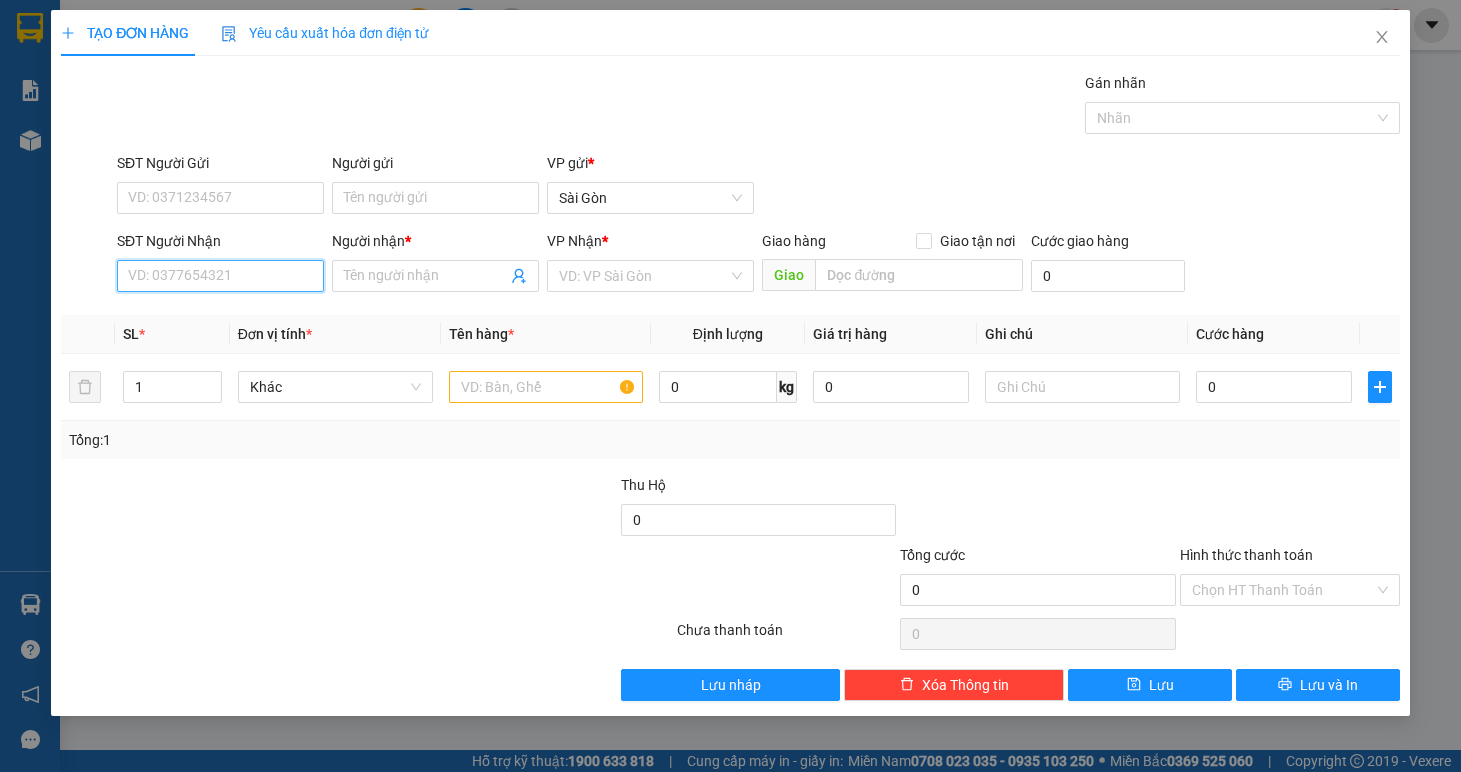 click on "SĐT Người Nhận" at bounding box center [220, 276] 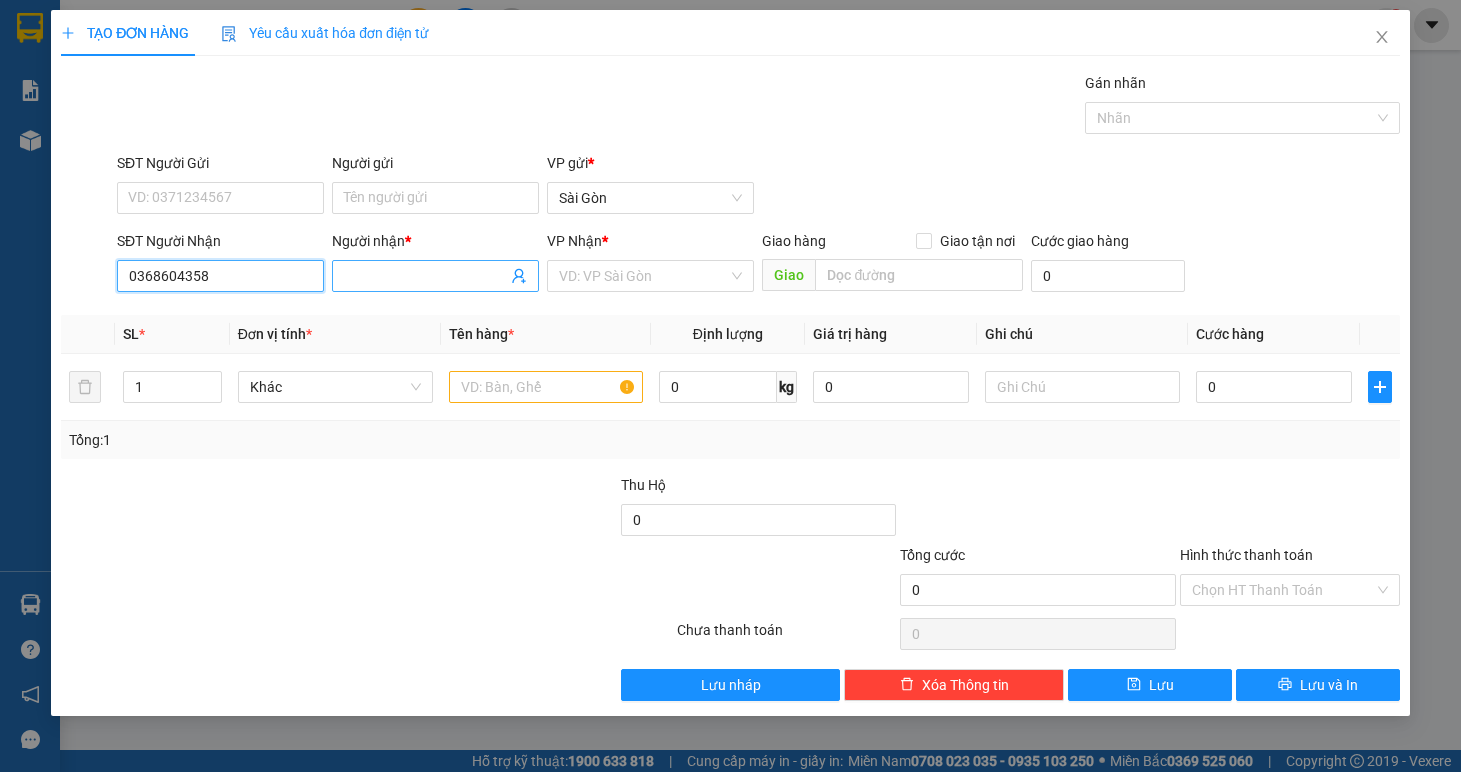 type on "0368604358" 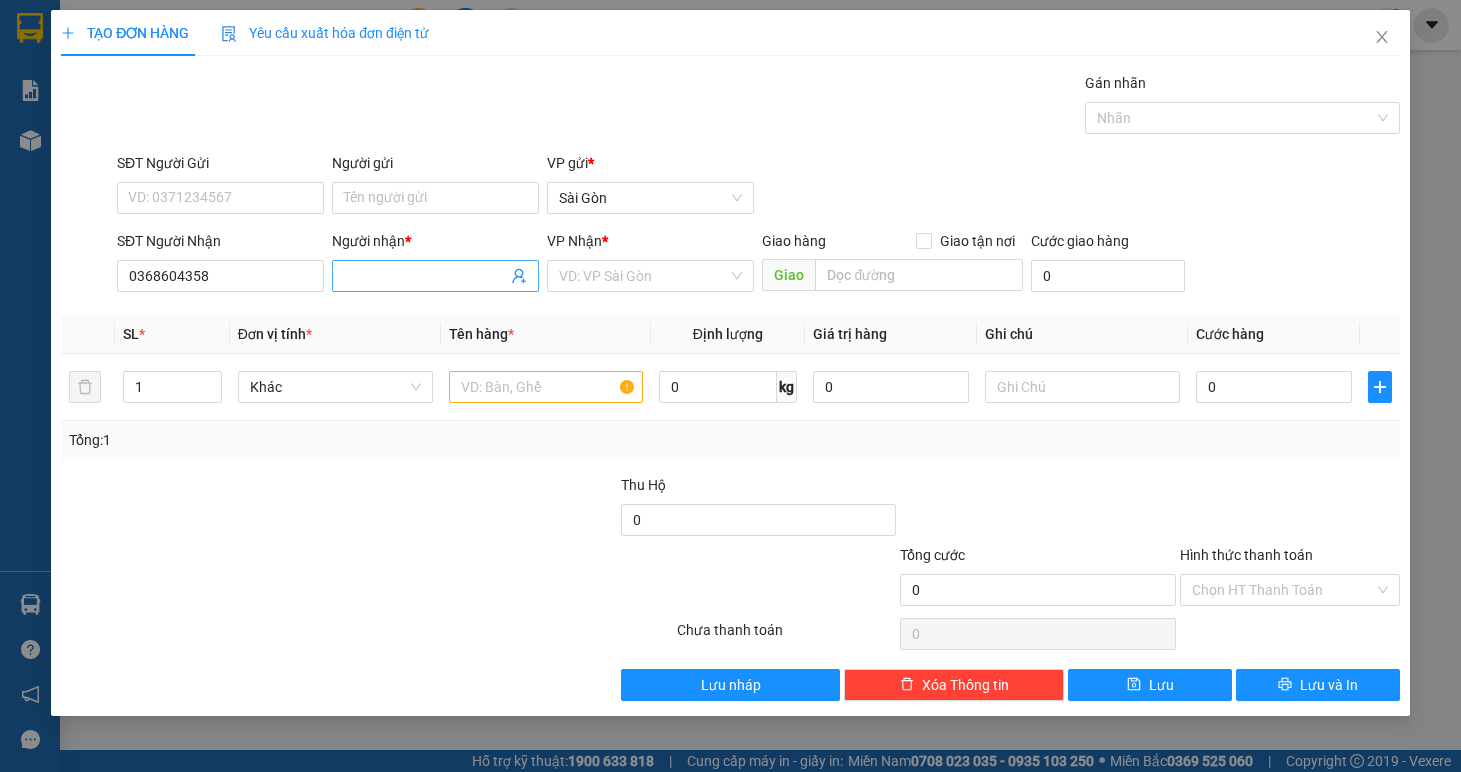 click at bounding box center (435, 276) 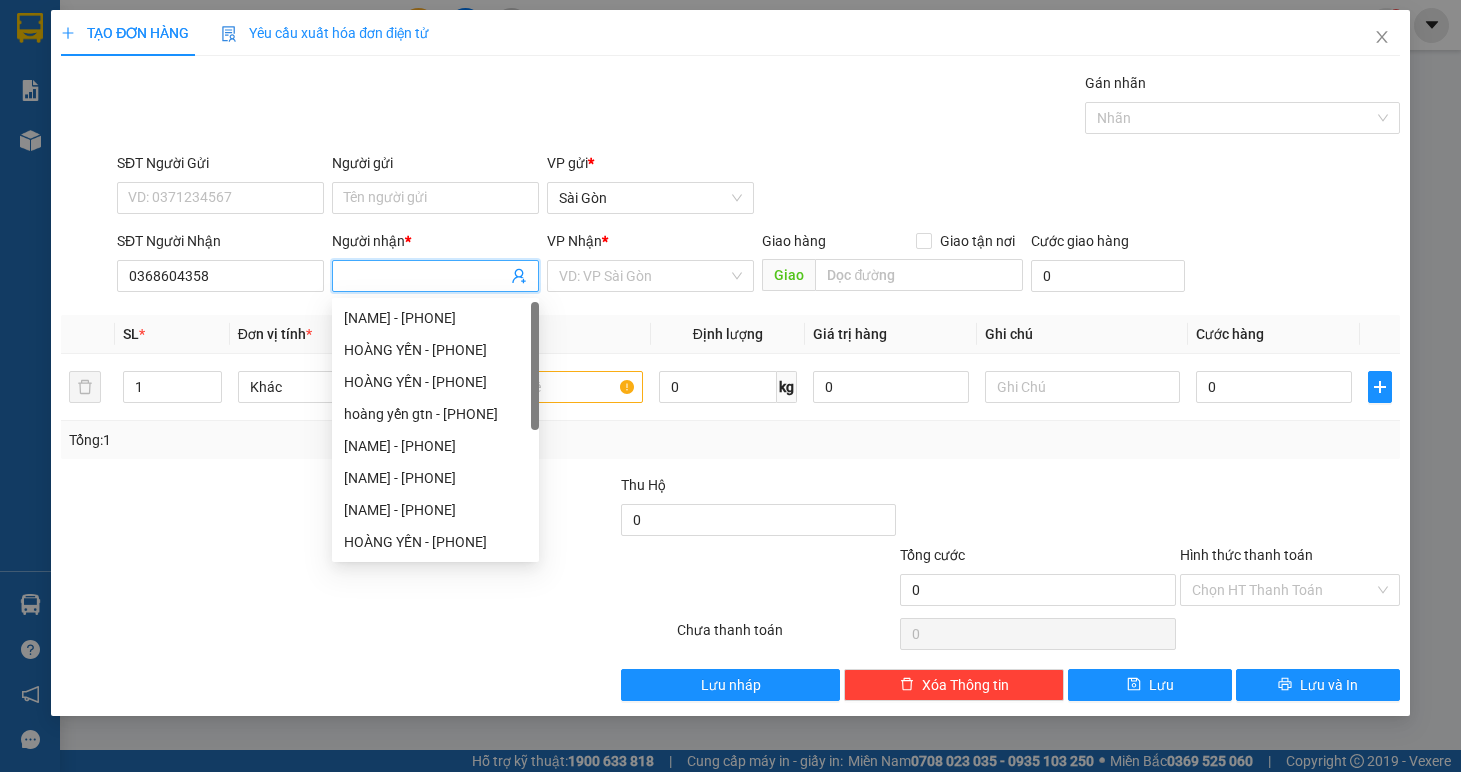 click on "Người nhận  *" at bounding box center (425, 276) 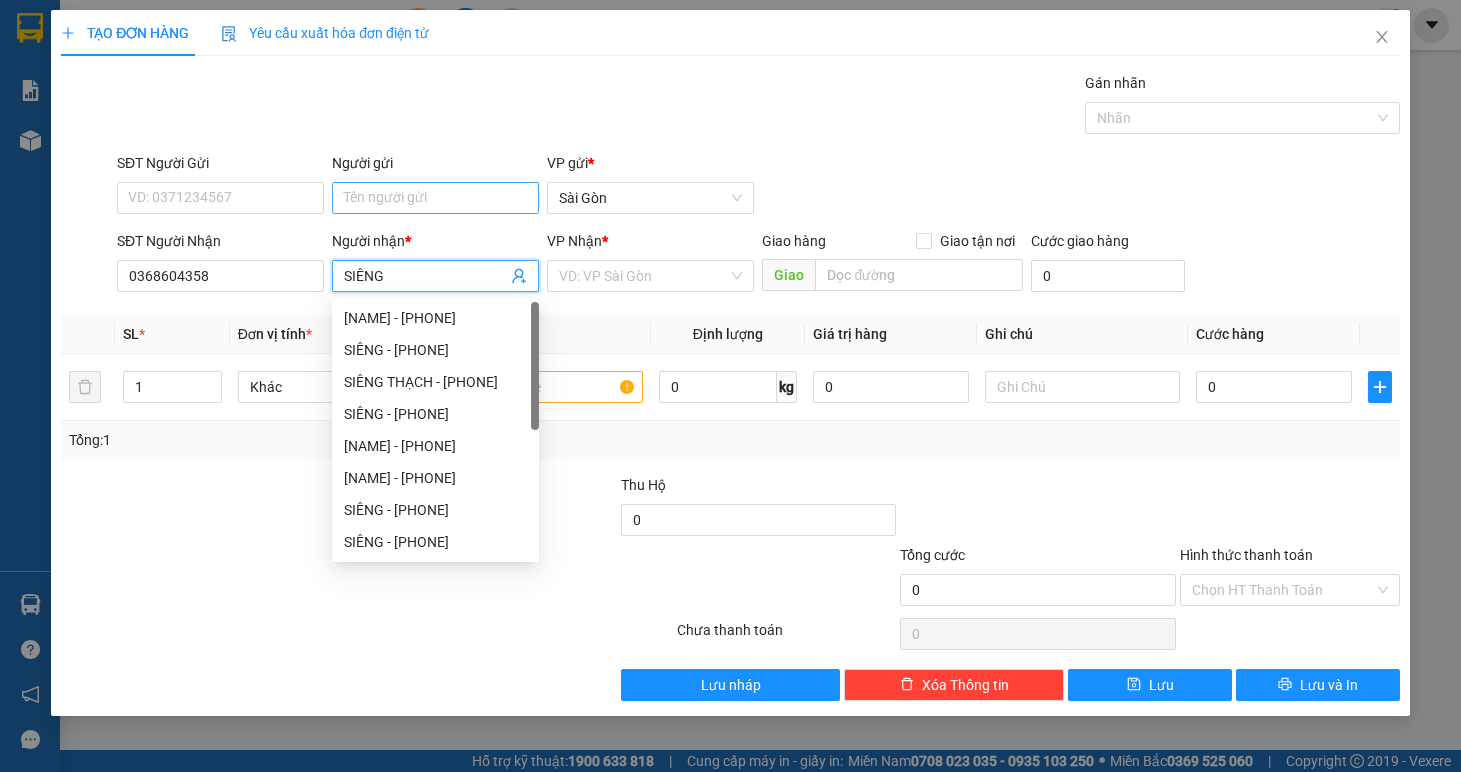 type on "SIÊNG" 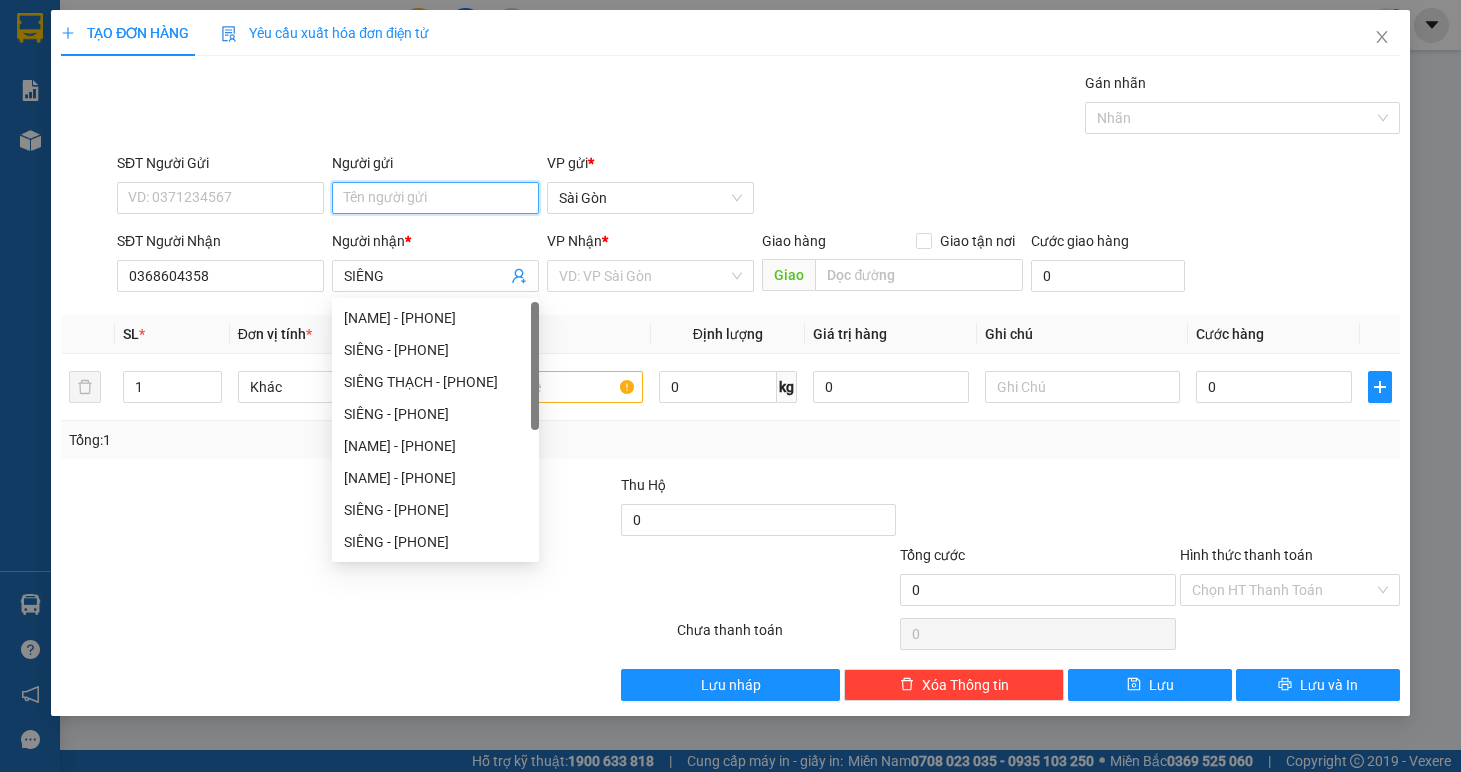 click on "Người gửi" at bounding box center (435, 198) 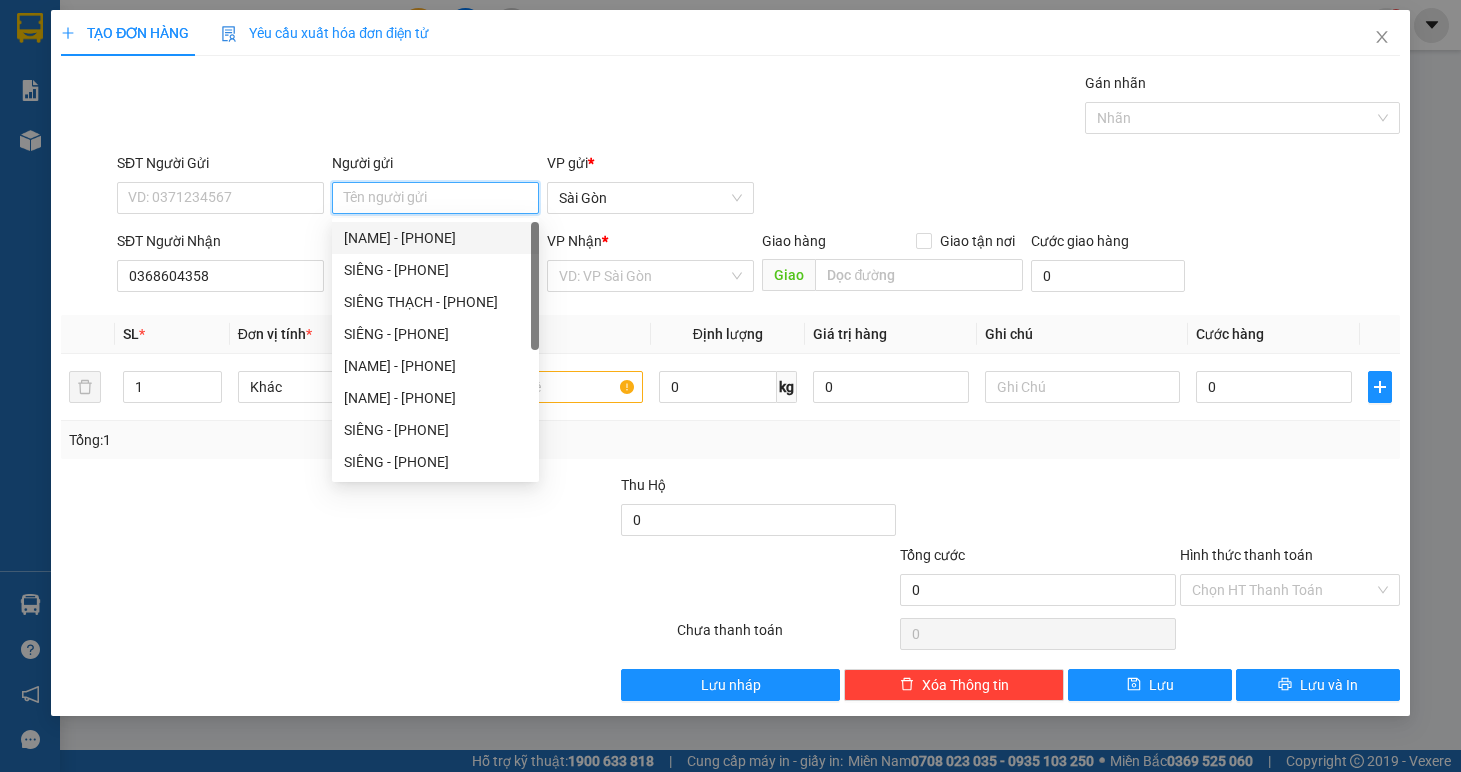 click on "Người gửi" at bounding box center [435, 198] 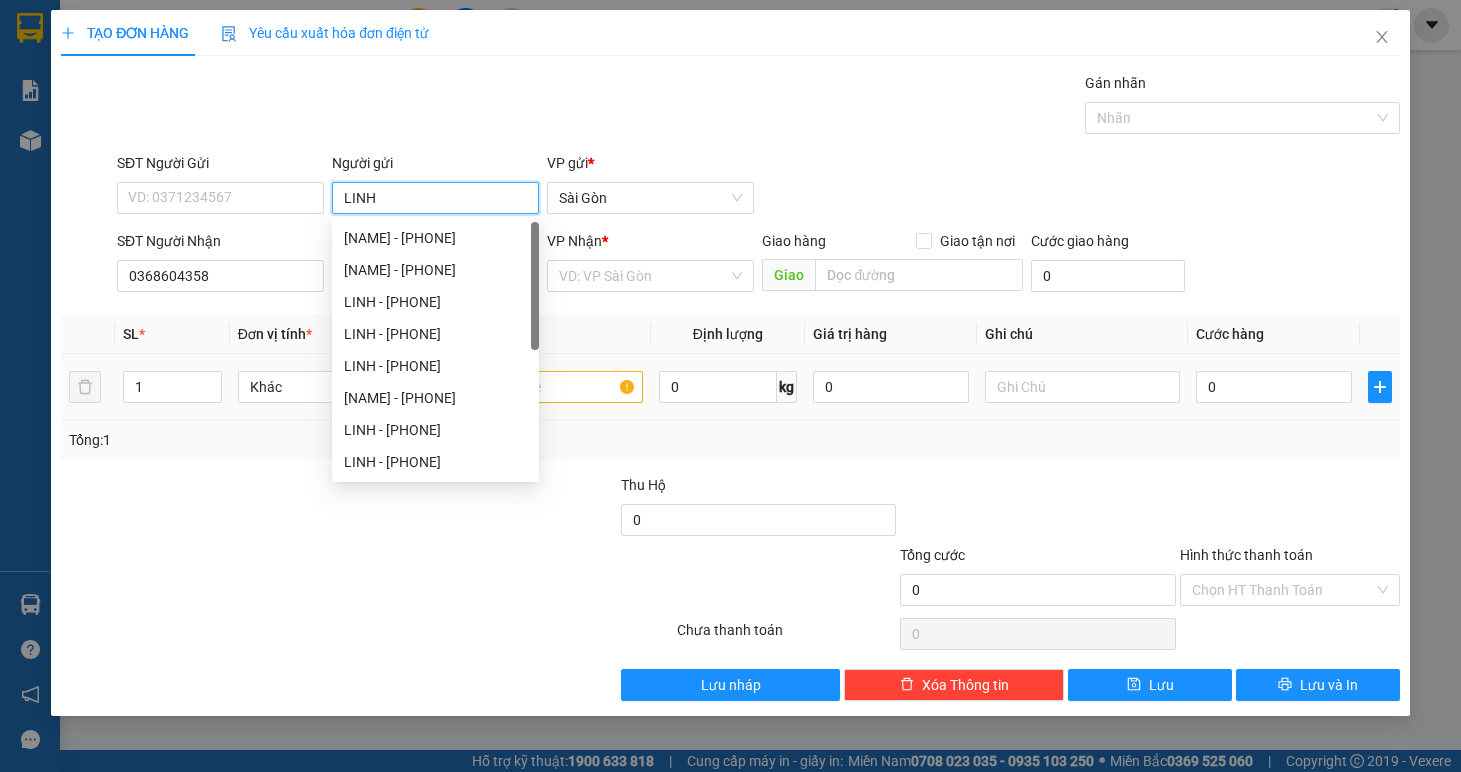 type on "LINH" 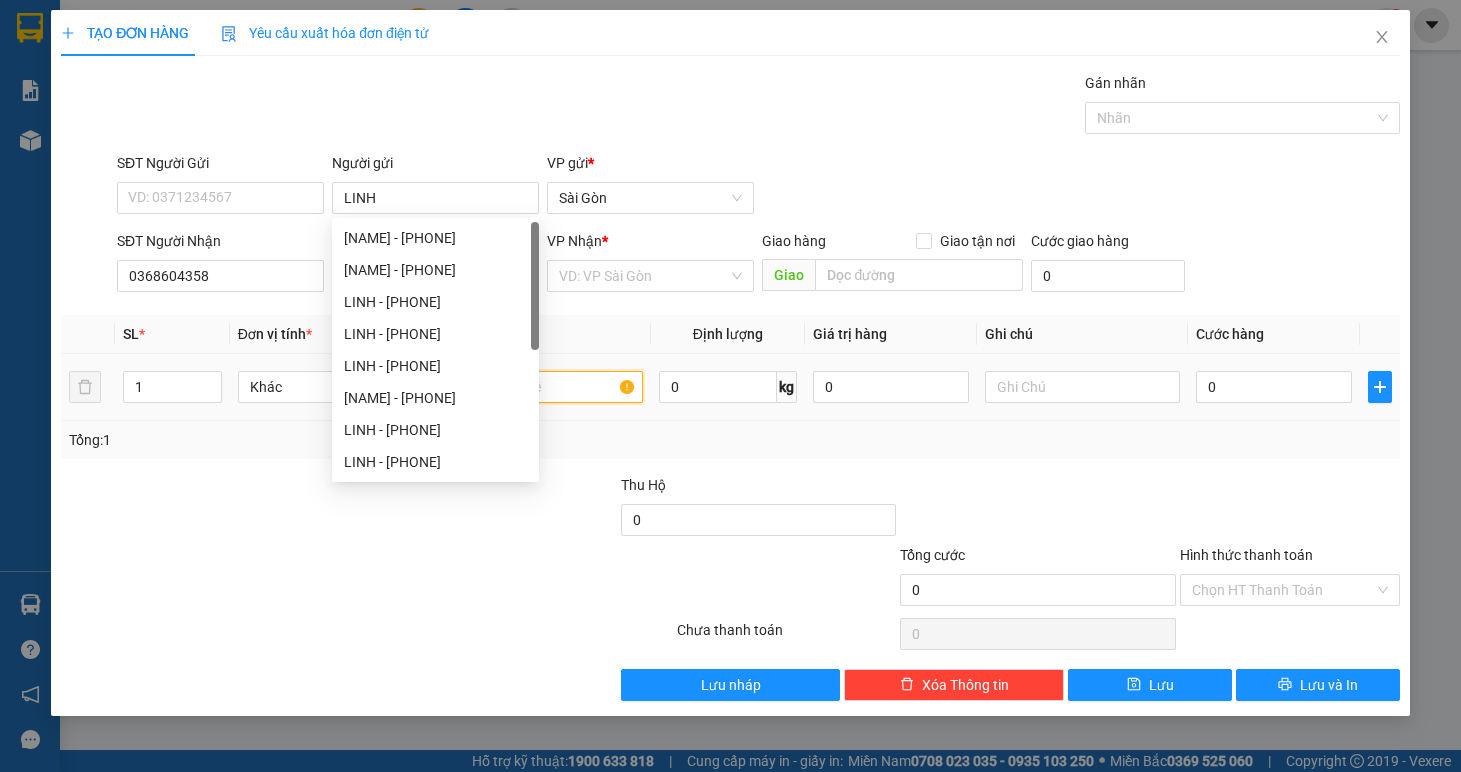 click at bounding box center (546, 387) 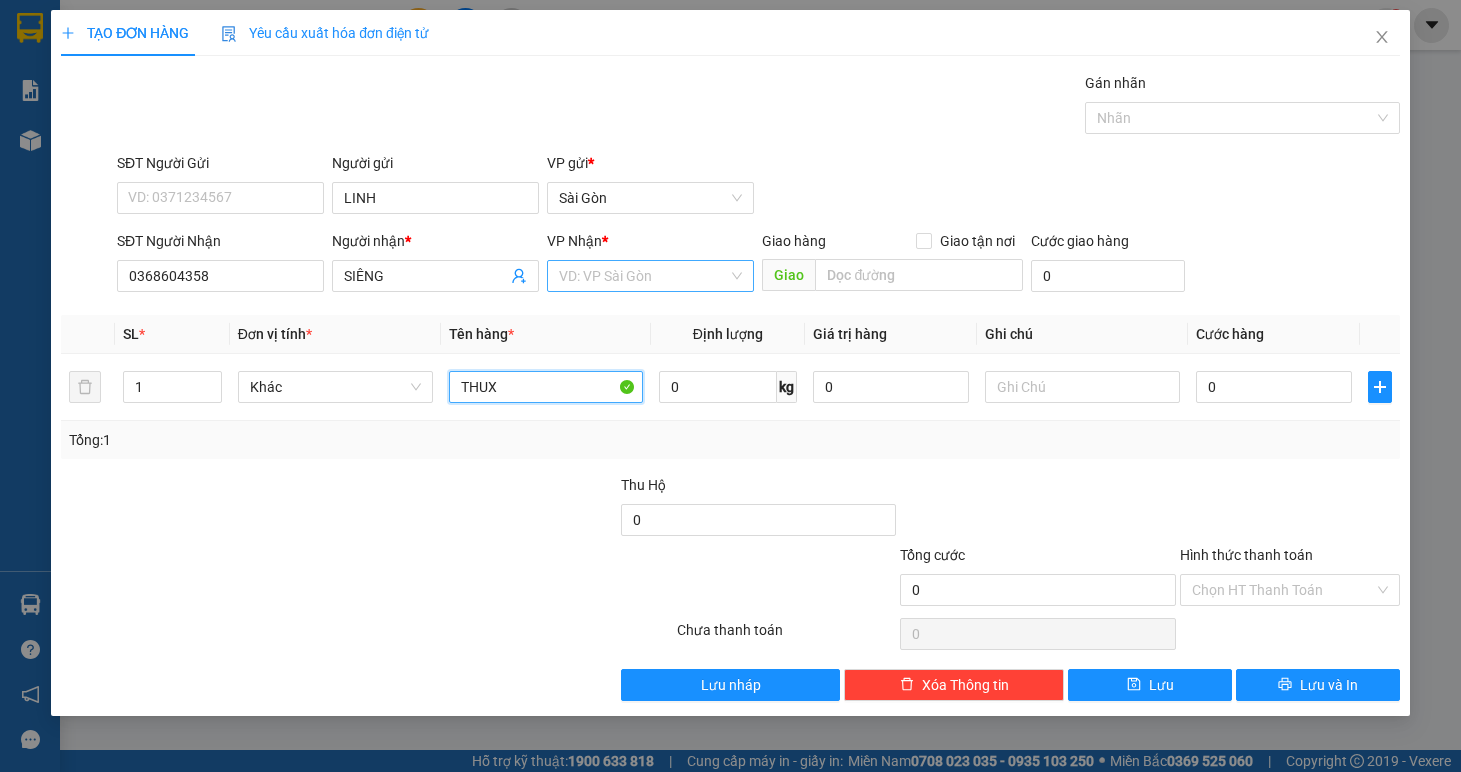 type on "THUX" 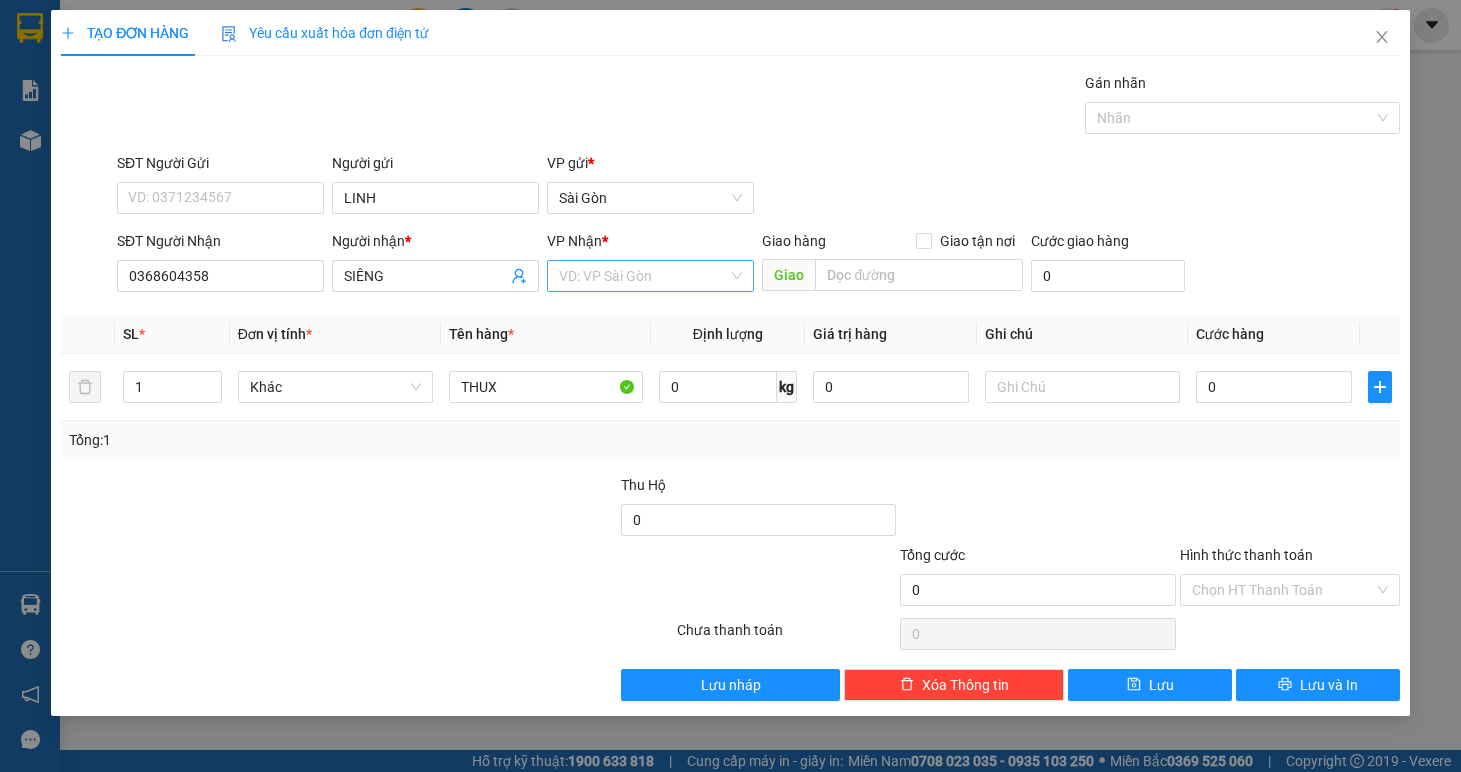 click at bounding box center (643, 276) 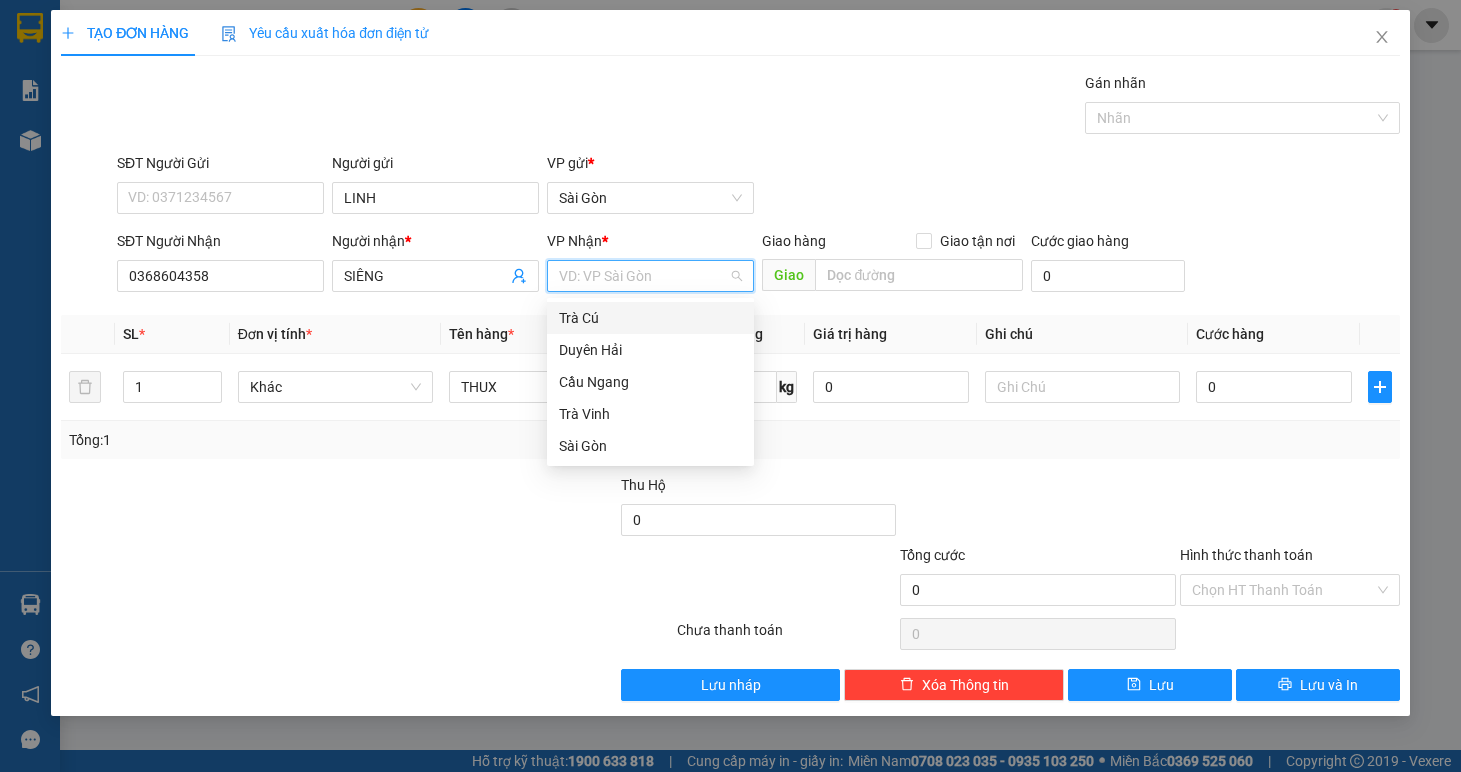 click on "Trà Cú" at bounding box center [650, 318] 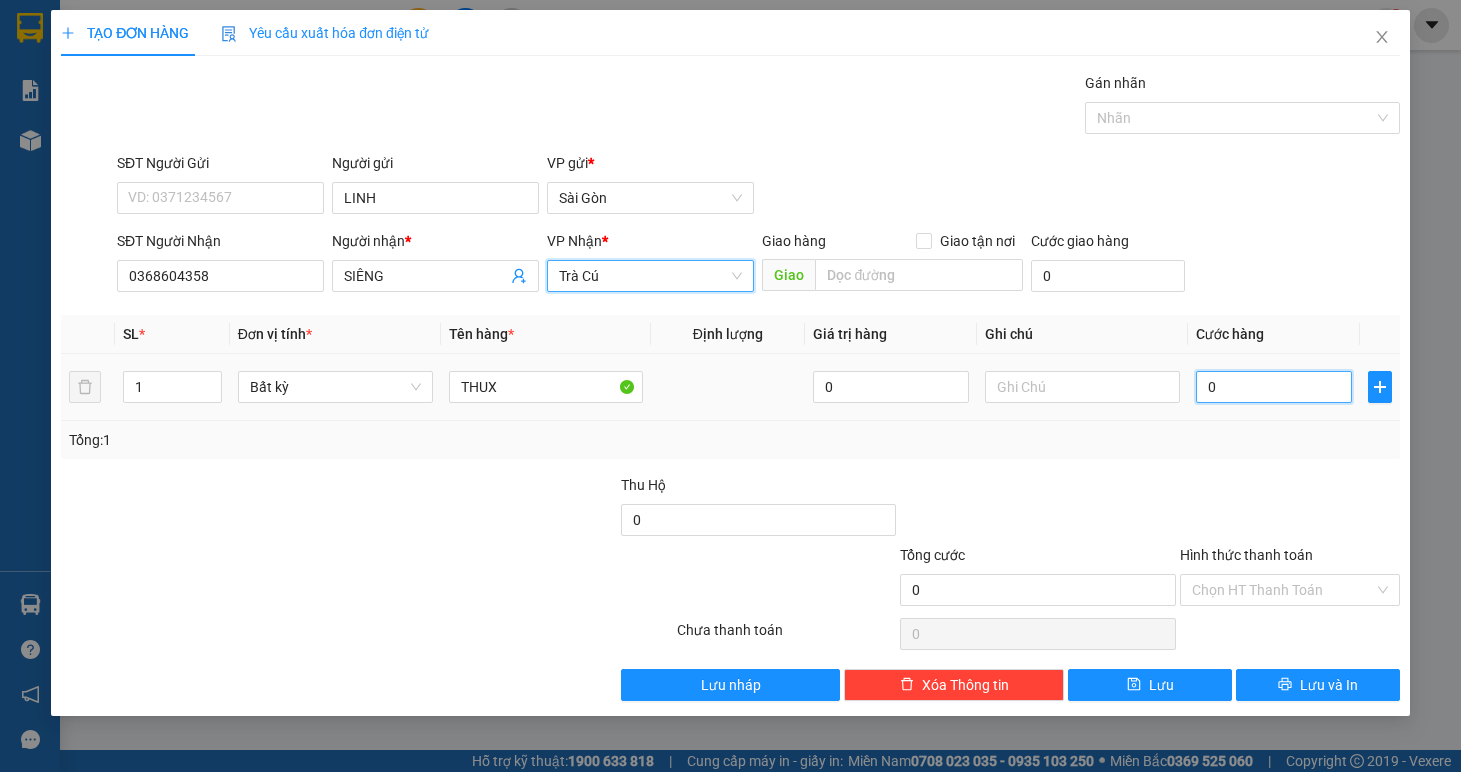 click on "0" at bounding box center (1274, 387) 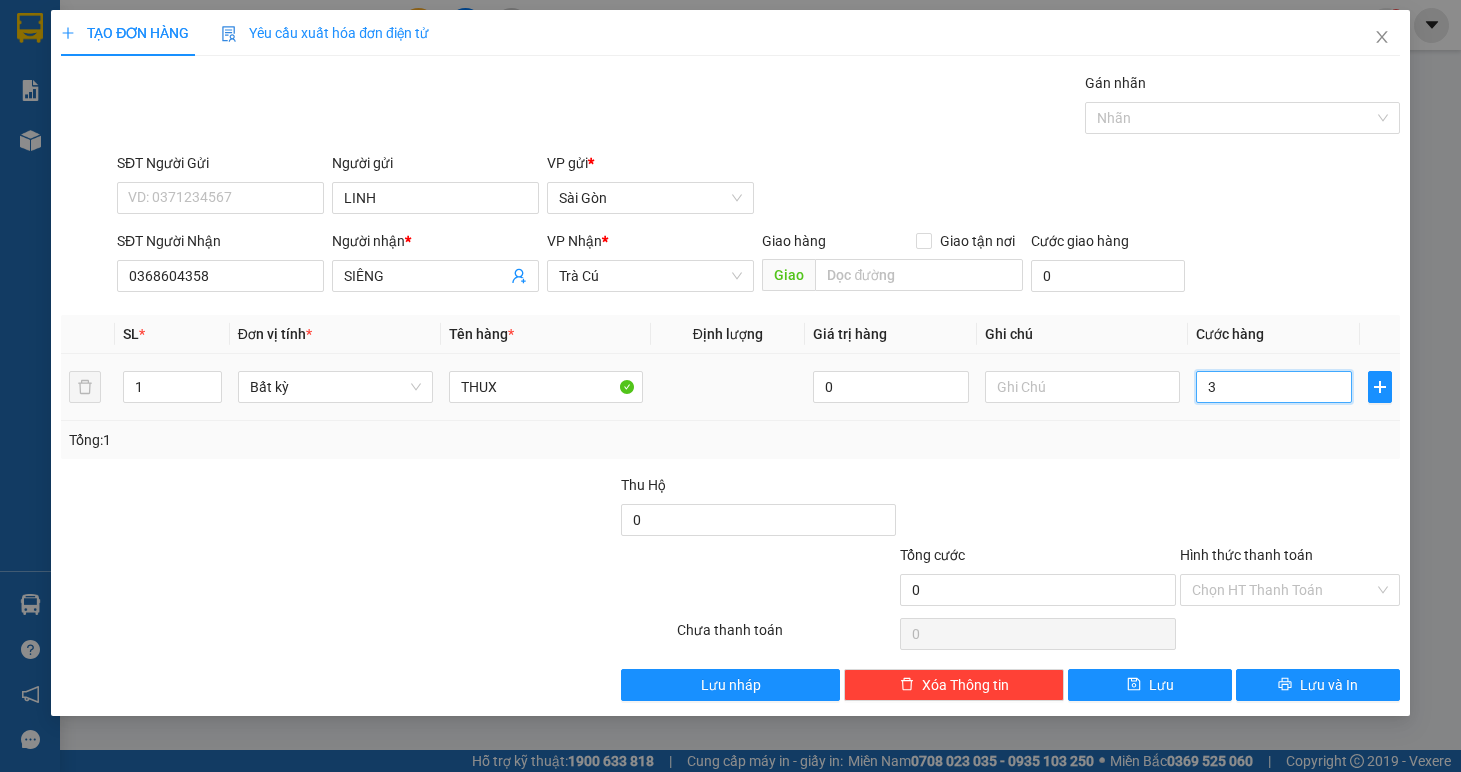 type on "32" 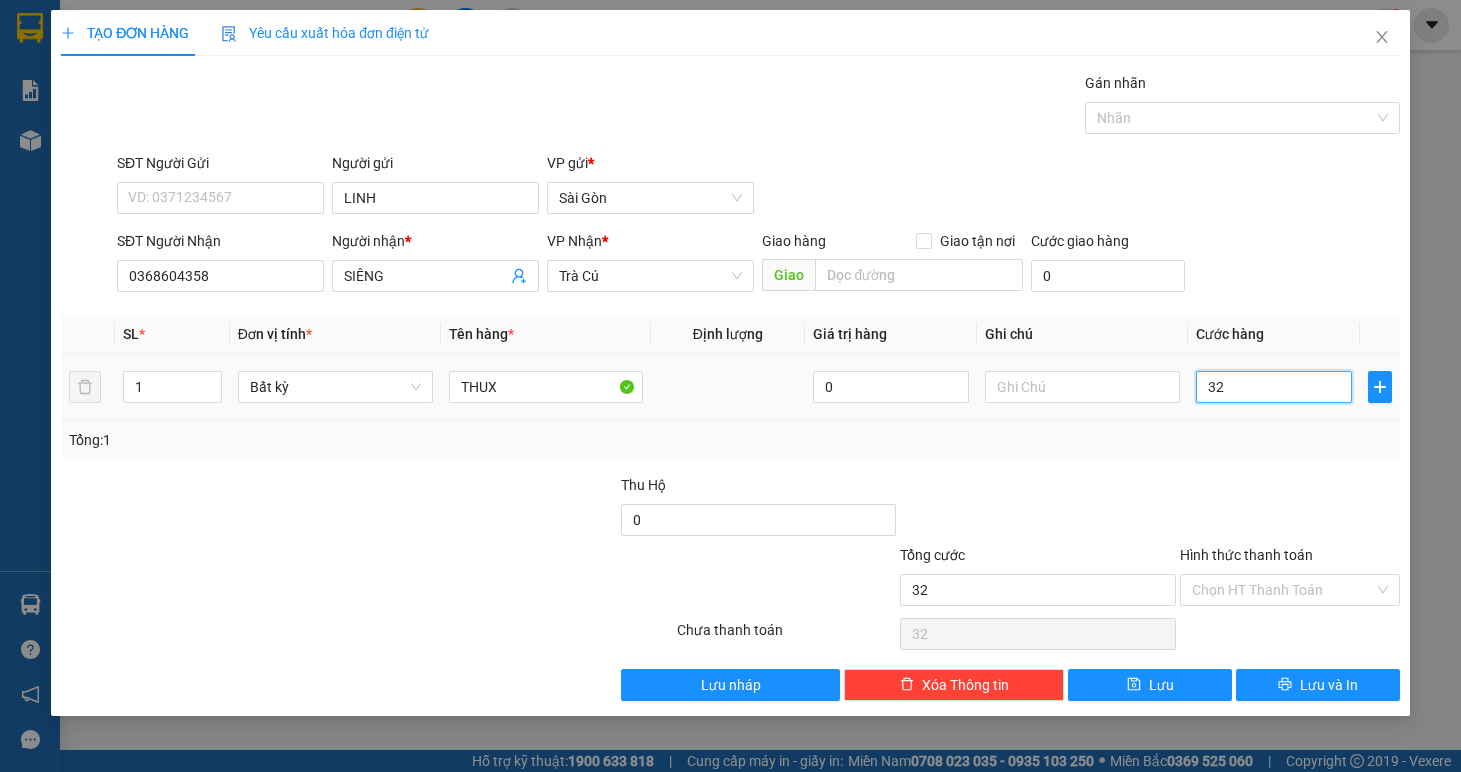 type on "320" 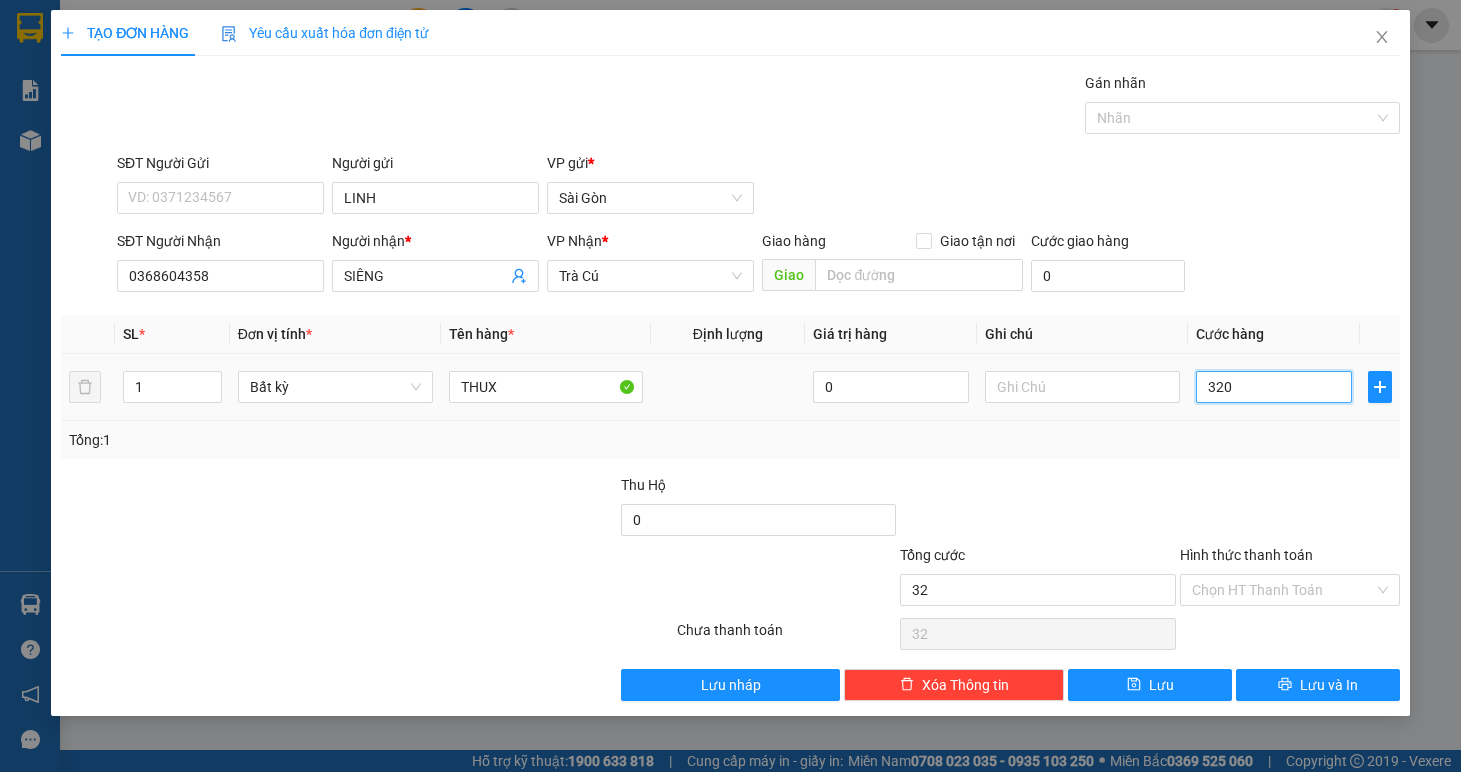 type on "320" 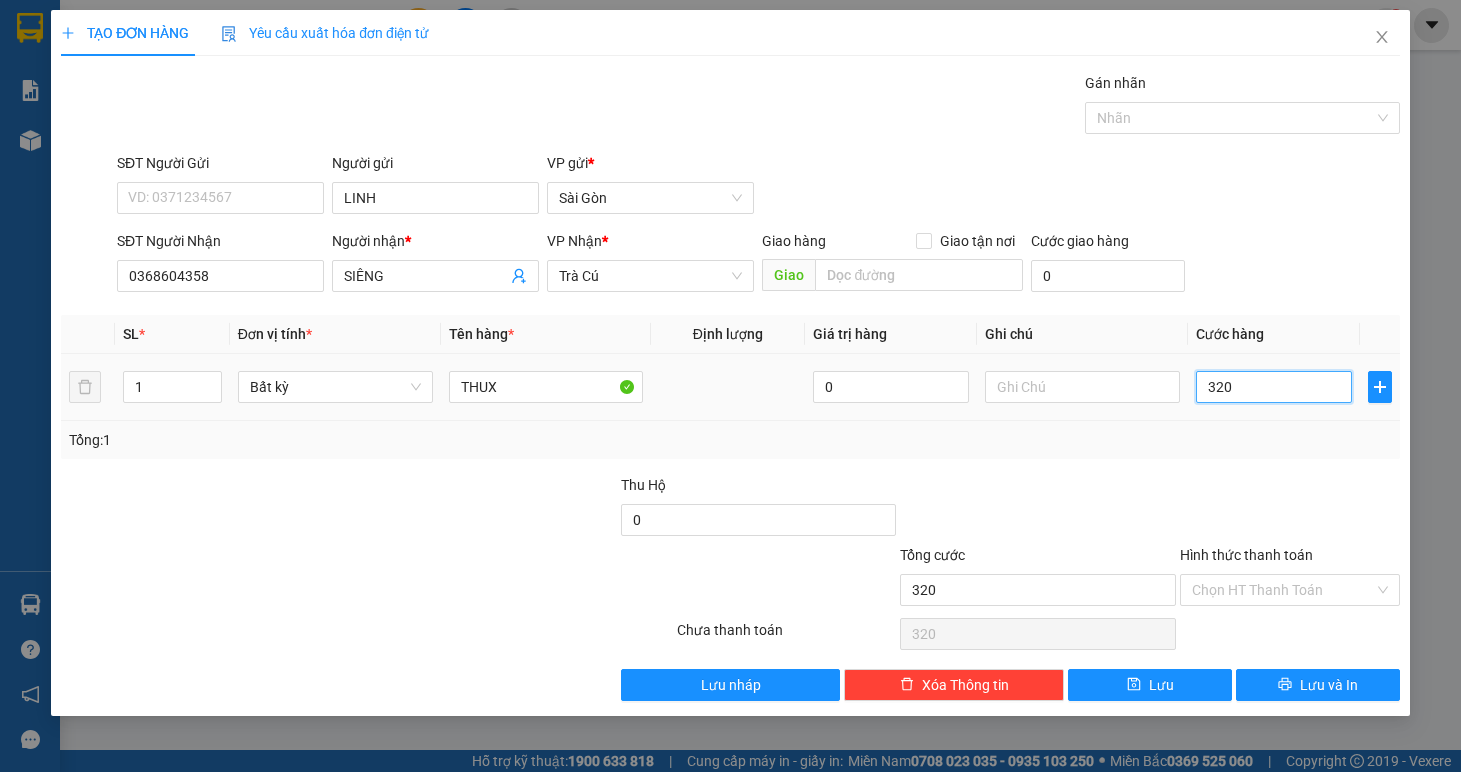 type on "32" 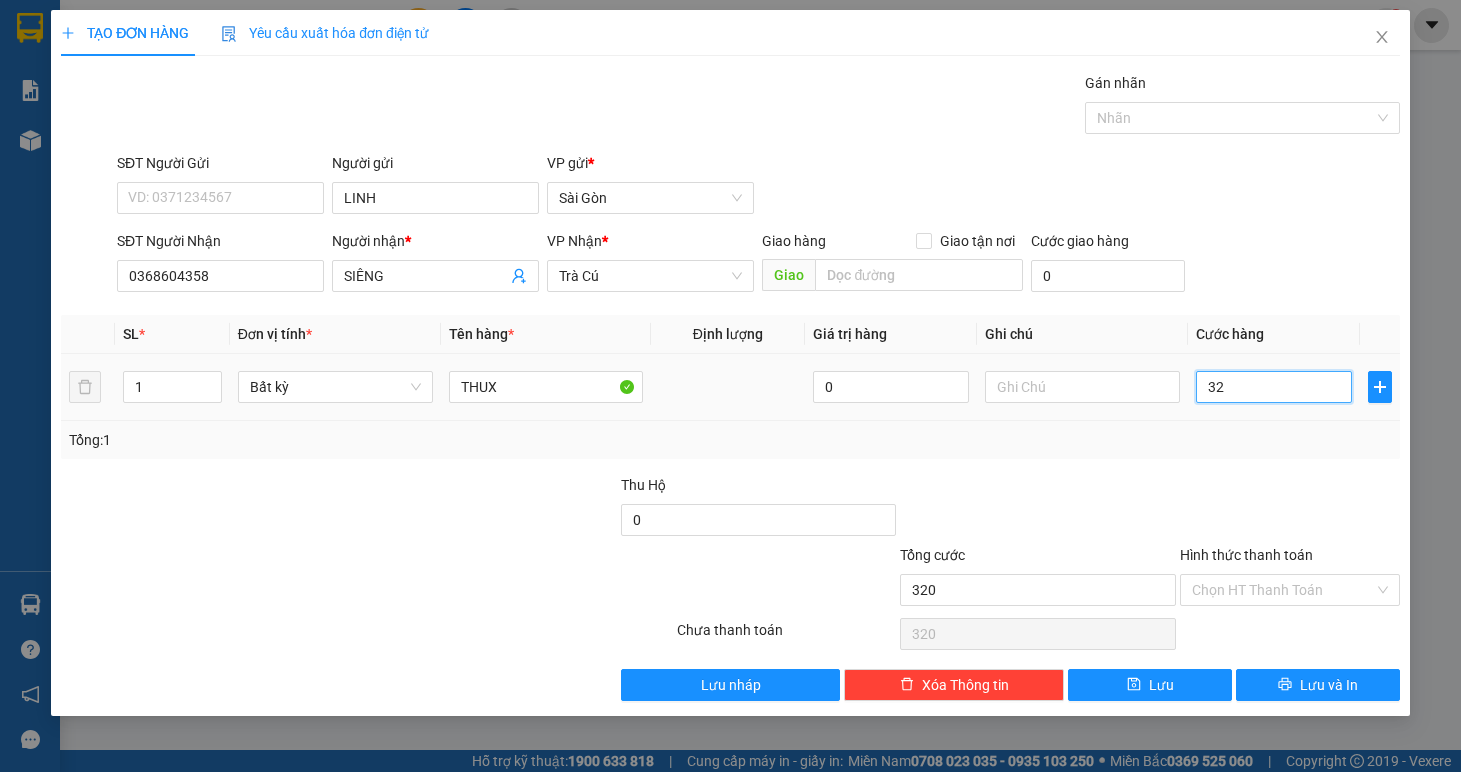 type on "32" 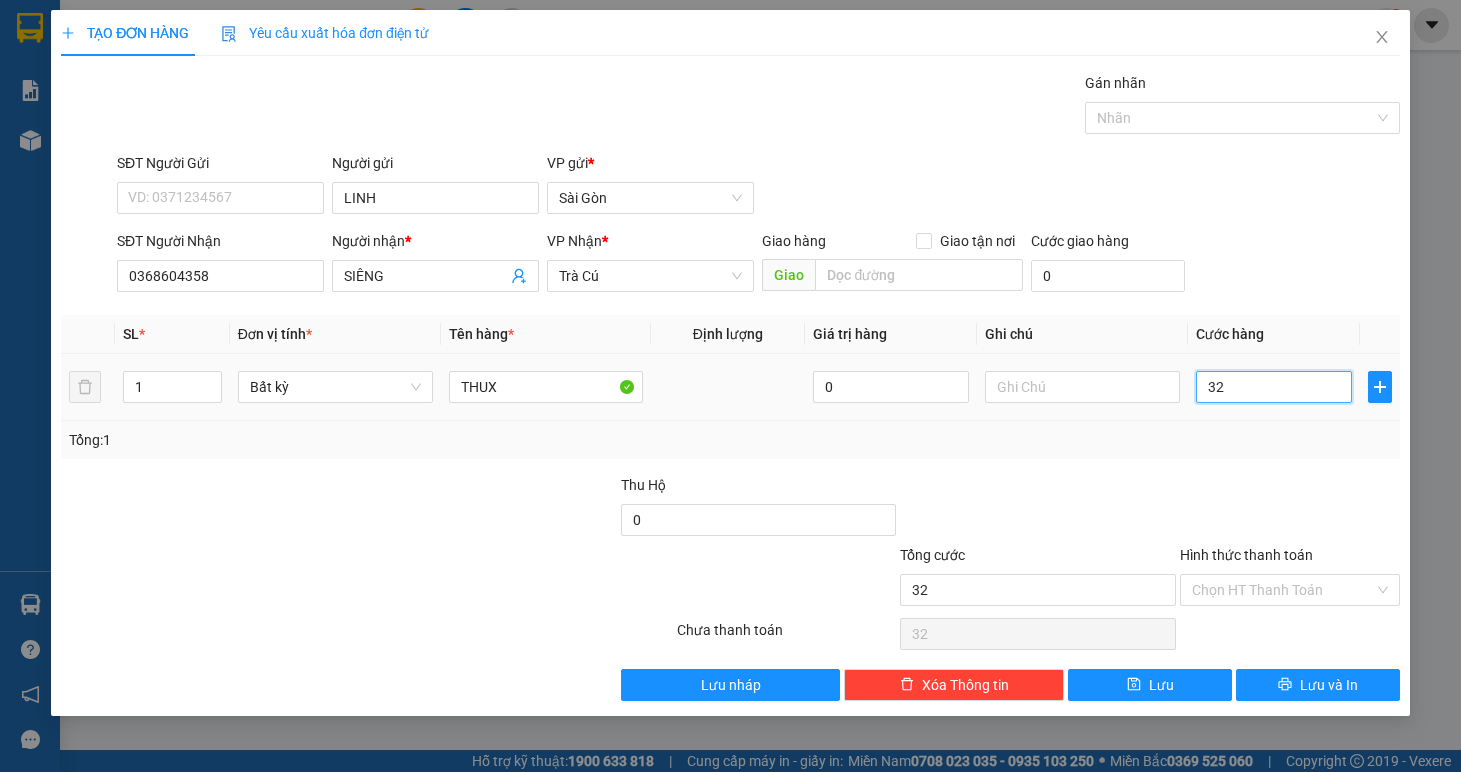 type on "3" 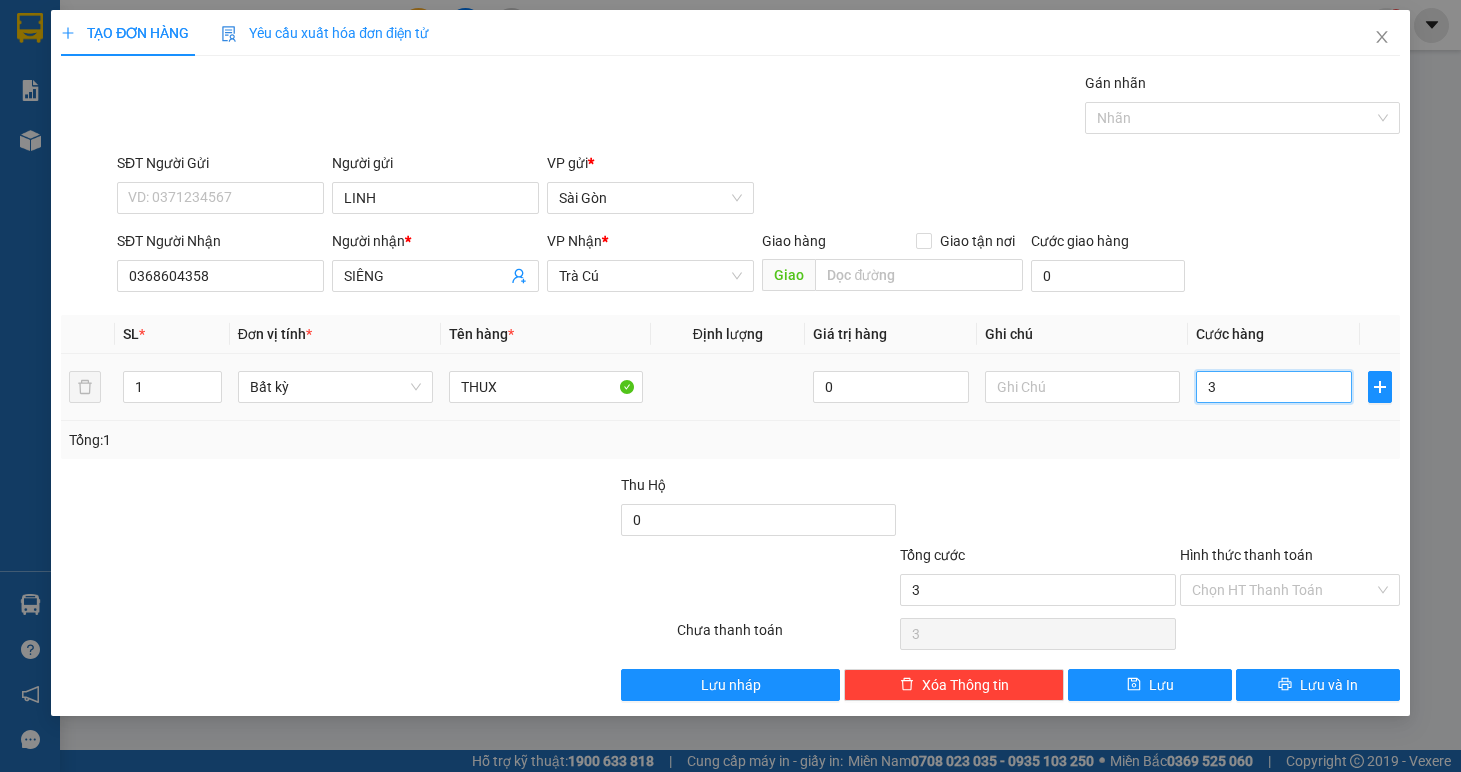 type on "30" 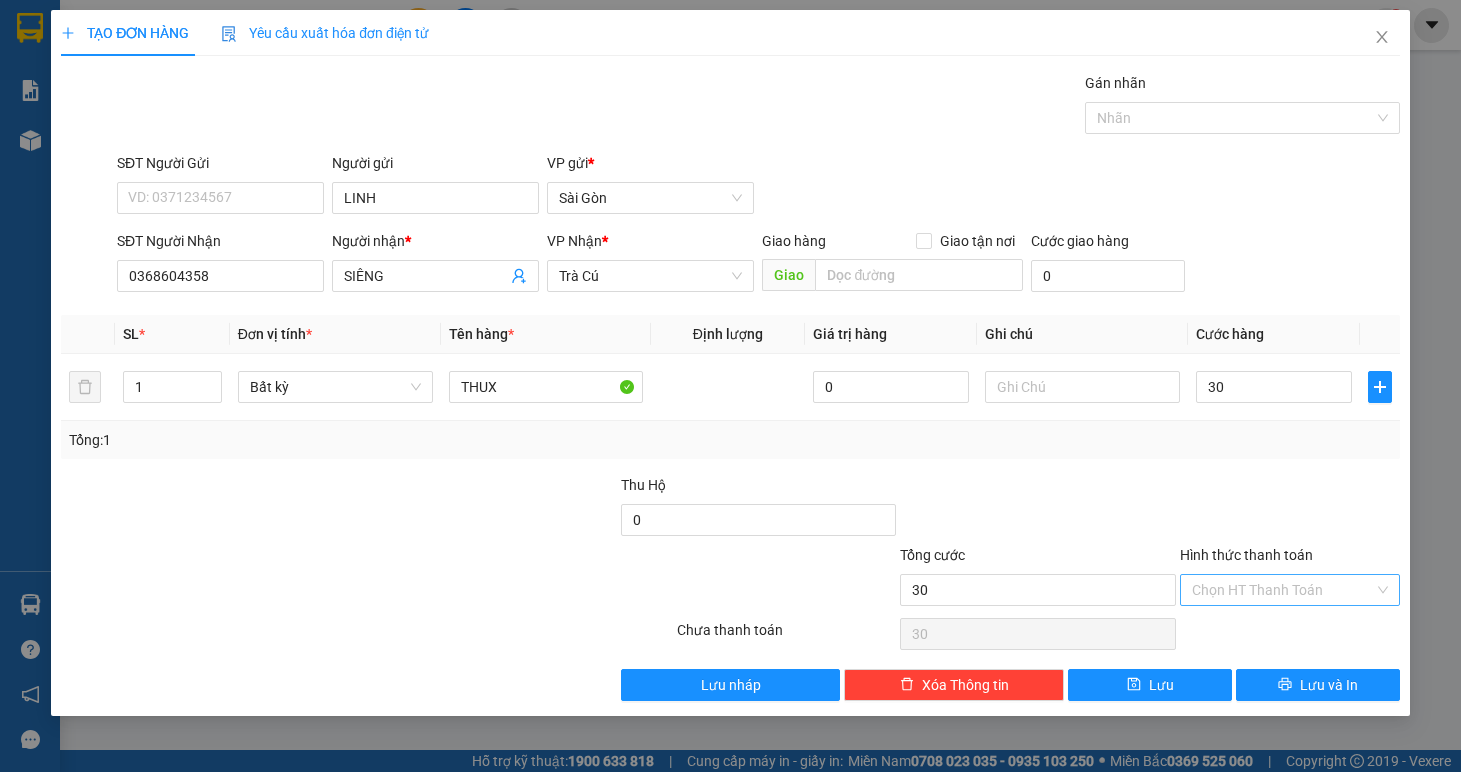 type on "30.000" 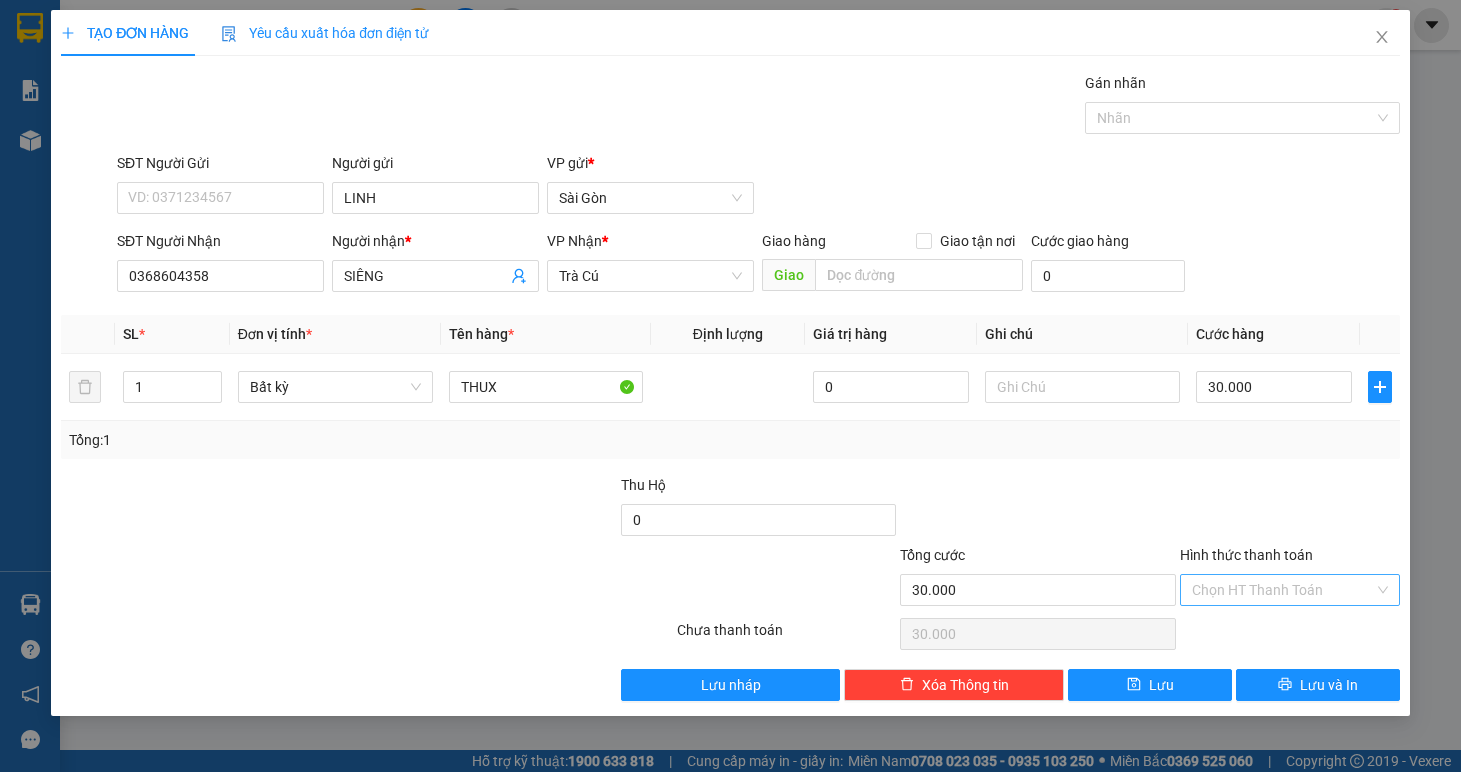 click on "Hình thức thanh toán" at bounding box center (1283, 590) 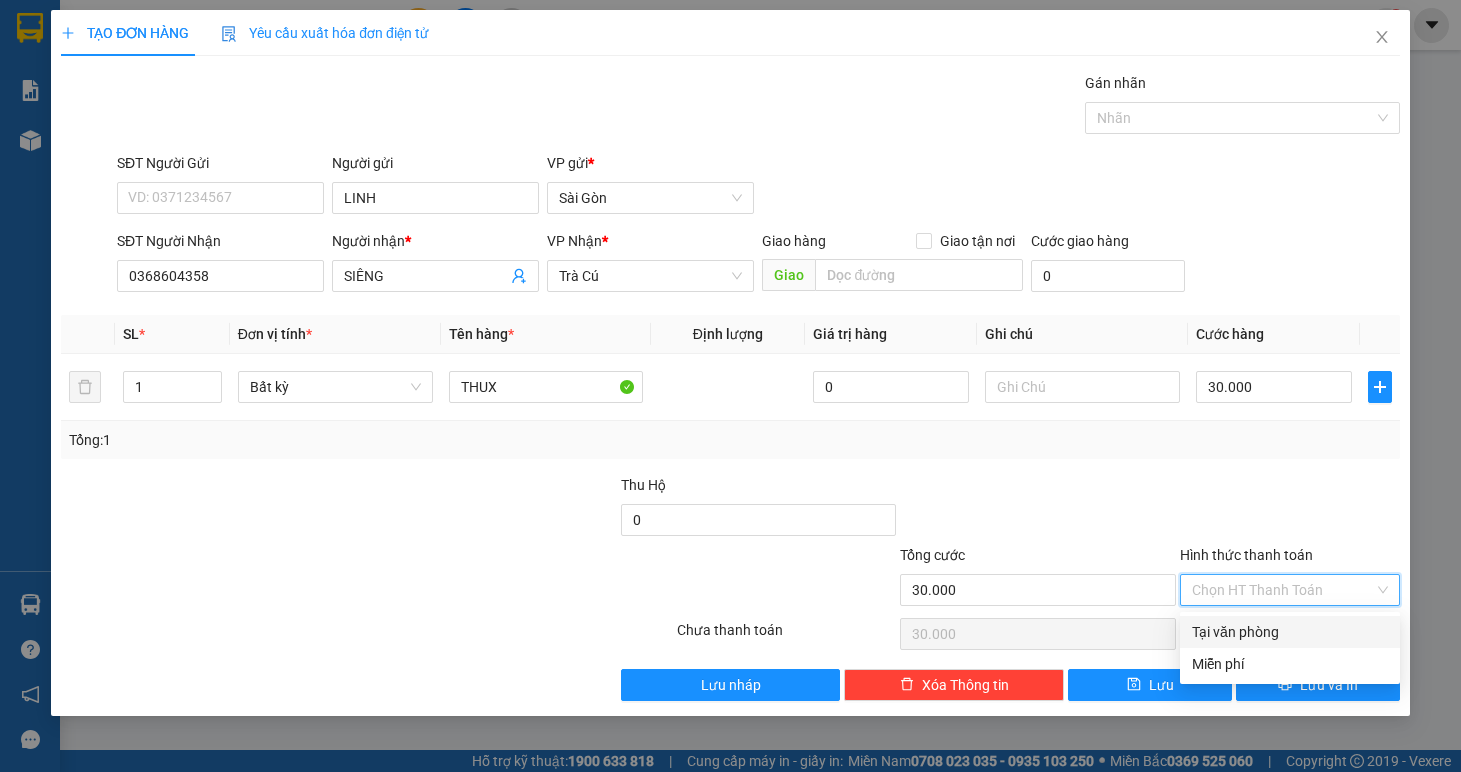 drag, startPoint x: 1271, startPoint y: 628, endPoint x: 1268, endPoint y: 614, distance: 14.3178215 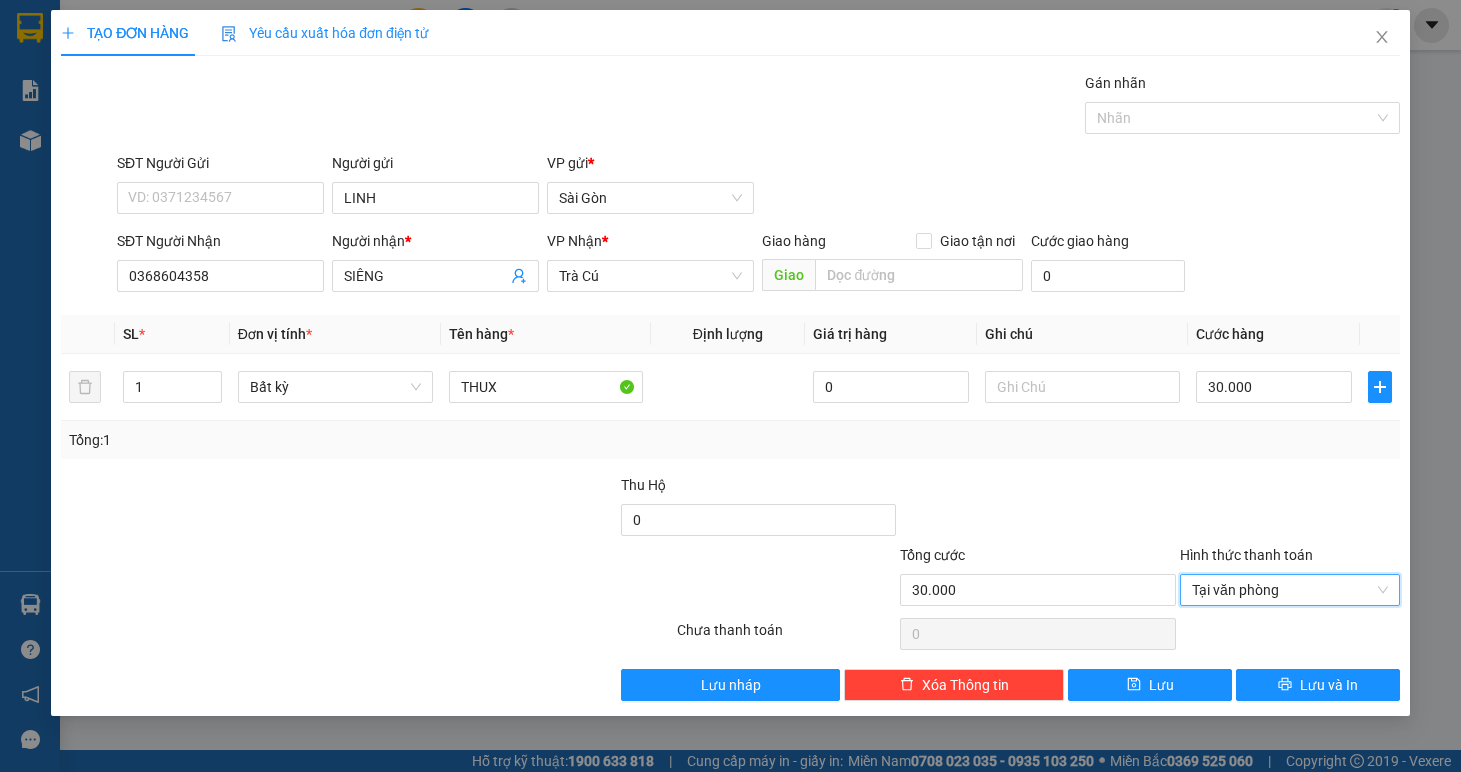 click at bounding box center (1290, 509) 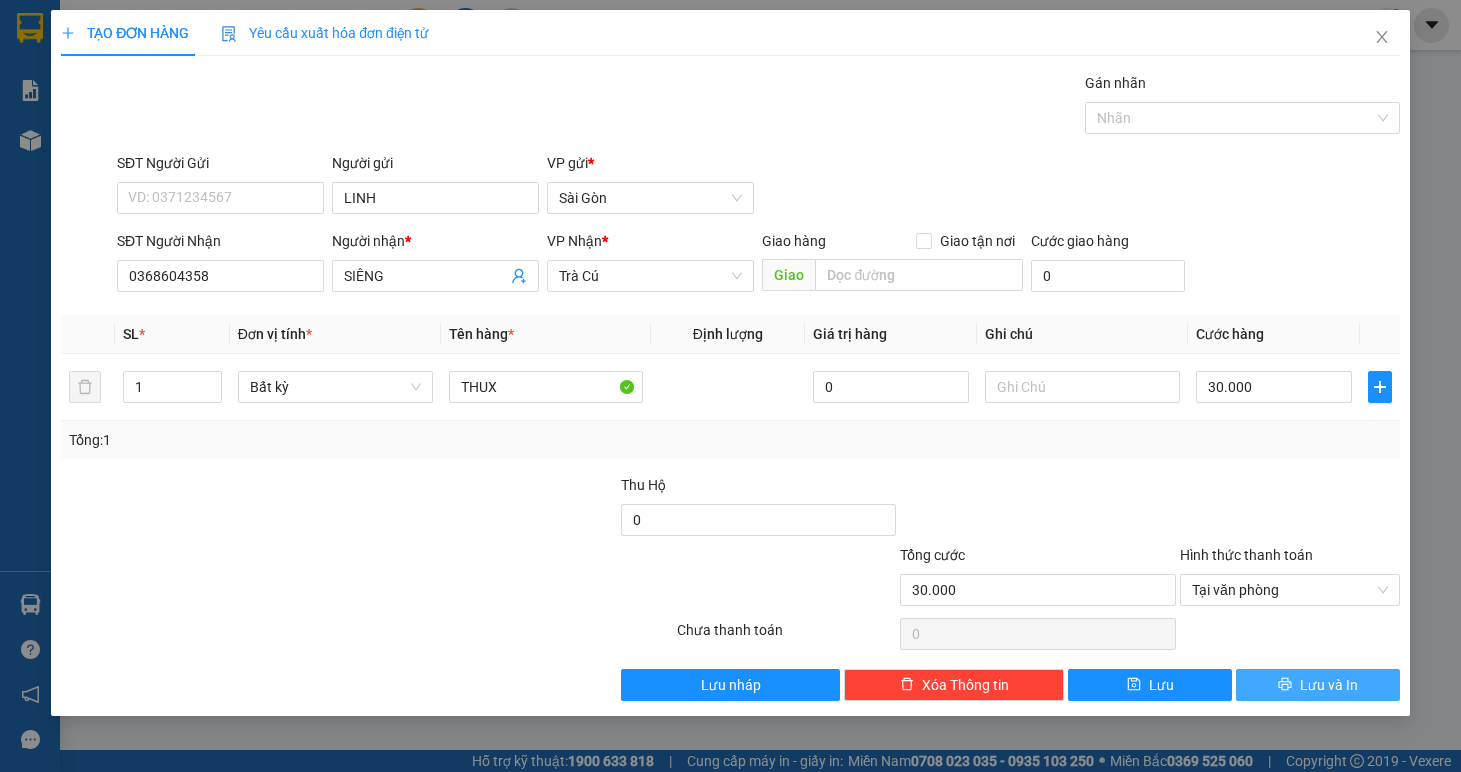click on "Lưu và In" at bounding box center [1318, 685] 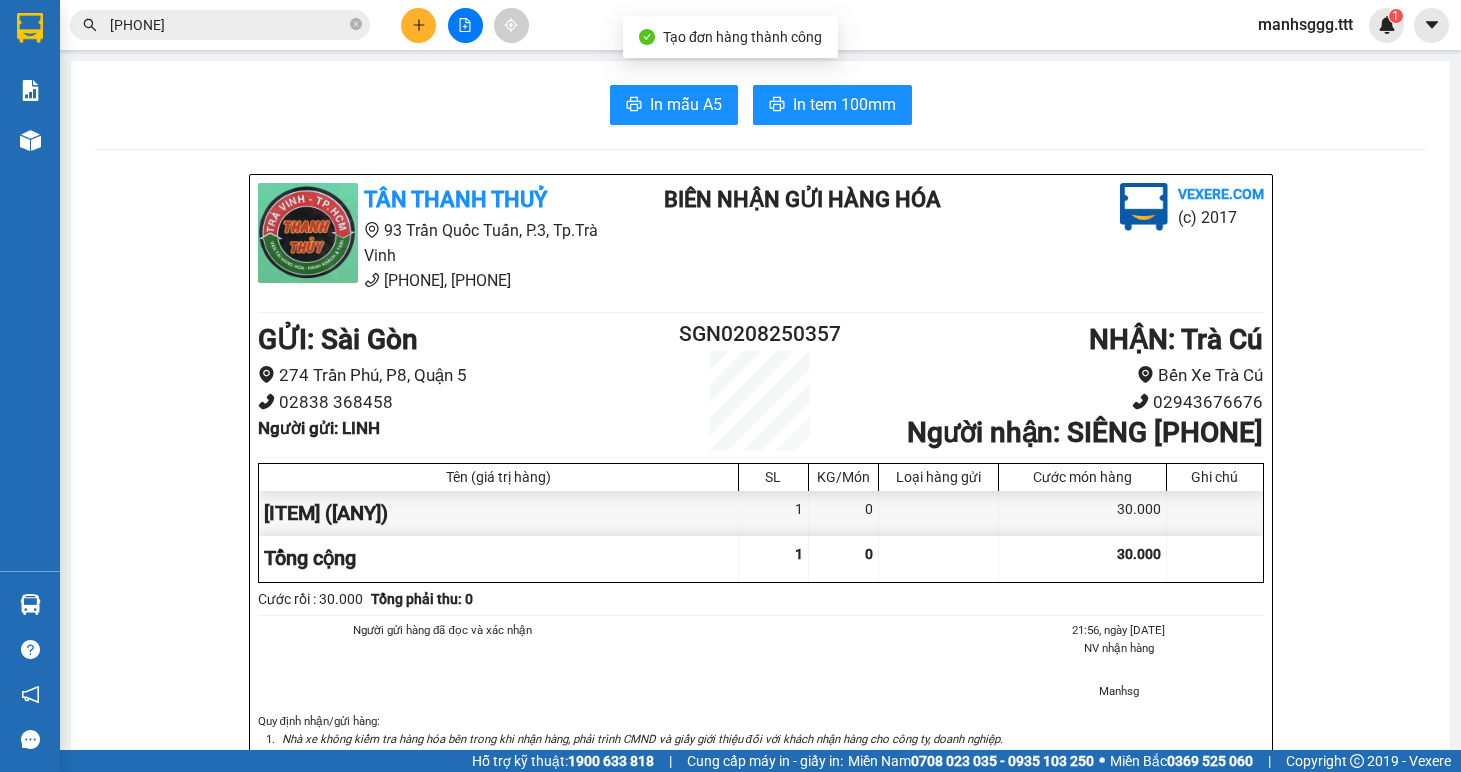 click on "In mẫu A5
In tem 100mm
TÂN THANH THUỶ   [STREET], [CITY], [STATE]   [PHONE], [PHONE] BIÊN NHẬN GỬI HÀNG HÓA Vexere.com (c) 2017 GỬI :   Sài Gòn   [STREET], [CITY]   [PHONE] Người gửi :   LINH  [PHONE] NHẬN :   Trà Cú   Bến Xe Trà Cú   [PHONE] Người nhận :   SIÊNG [PHONE] Tên (giá trị hàng) SL KG/Món Loại hàng gửi Cước món hàng Ghi chú THUX (Bất kỳ) 1 0 30.000 Tổng cộng 1 0 30.000 Loading... Cước rồi   : 30.000 Tổng phải thu: 0 Người gửi hàng đã đọc và xác nhận [TIME], [DATE] NV nhận hàng Manhsg Quy định nhận/gửi hàng : Nhà xe không kiểm tra hàng hóa bên trong khi nhận hàng, phải trình CMND và giấy giới thiệu đối với khách nhận hàng cho công ty, doanh nghiệp. Hàng gửi có giá trị cao Quý Khách phải khai báo để được gửi theo phương thức đảm bảo. Gửi:    LINH" at bounding box center [760, 726] 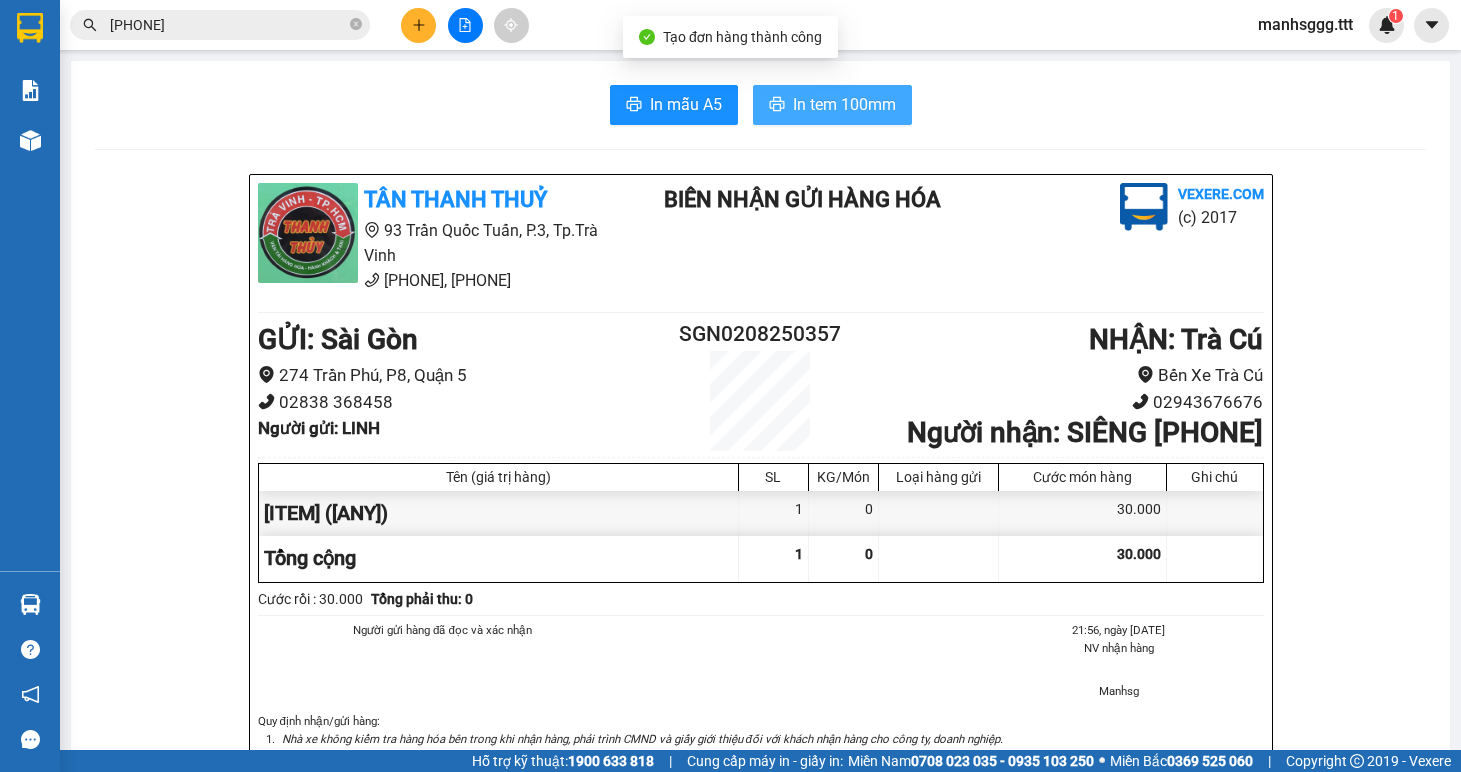 click on "In tem 100mm" at bounding box center (844, 104) 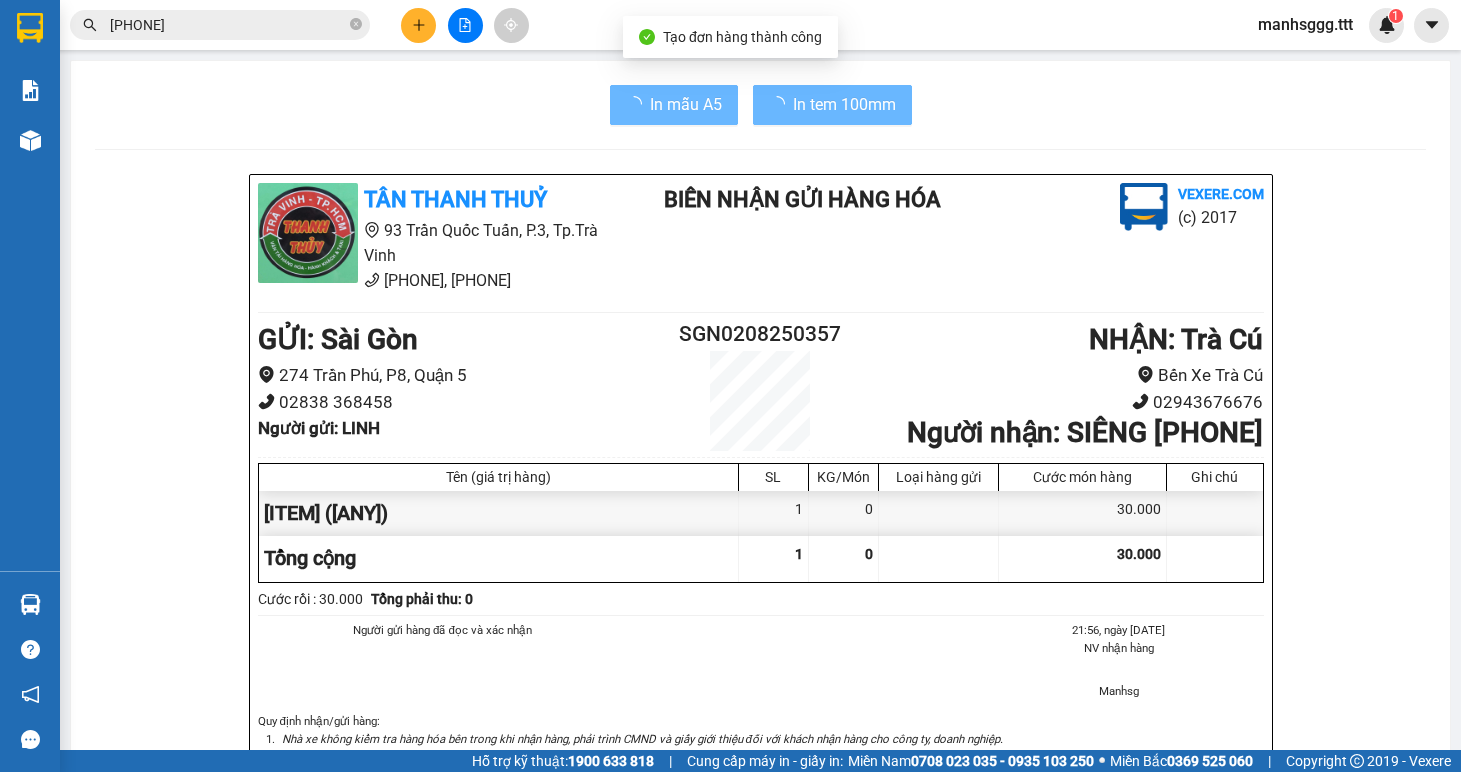scroll, scrollTop: 0, scrollLeft: 0, axis: both 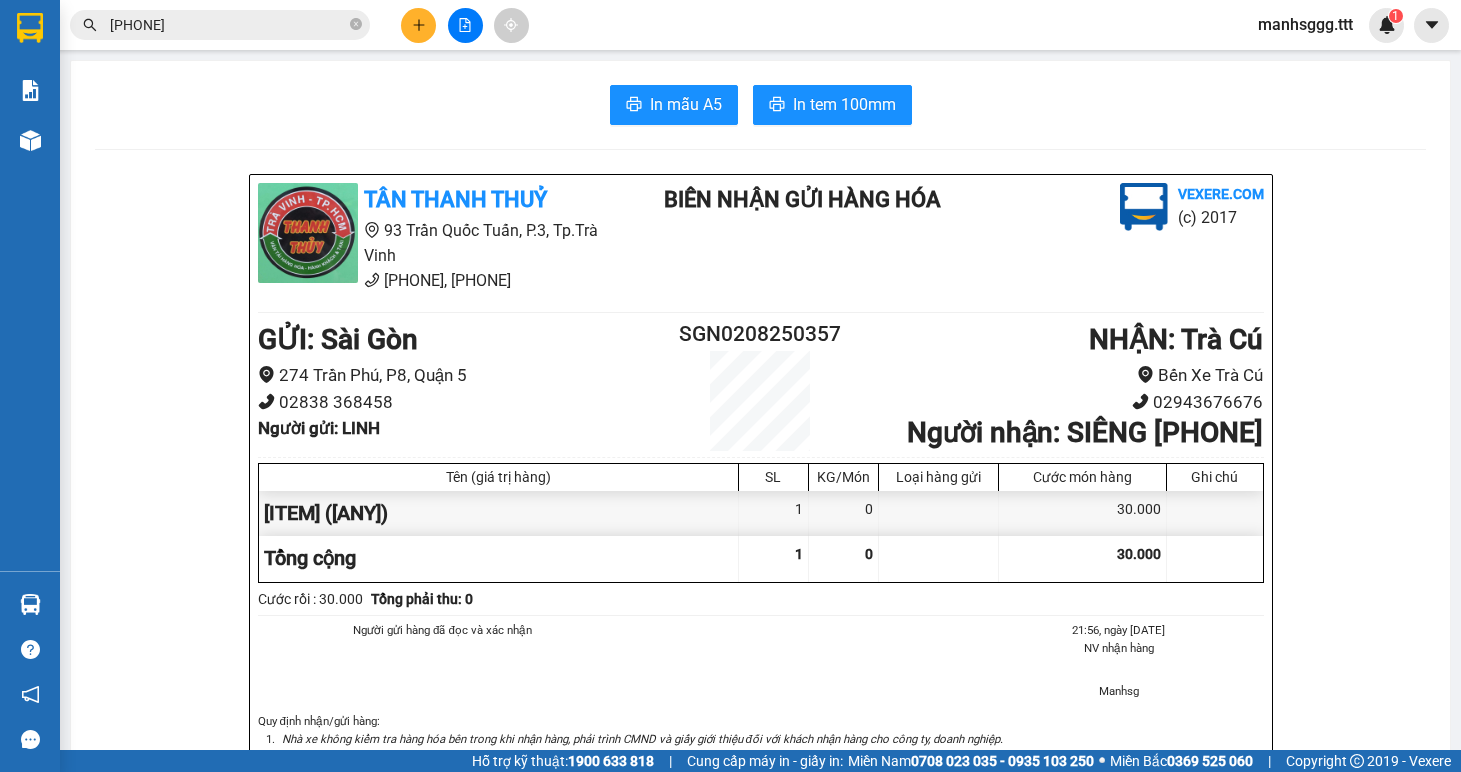 click on "[PHONE]" at bounding box center [220, 25] 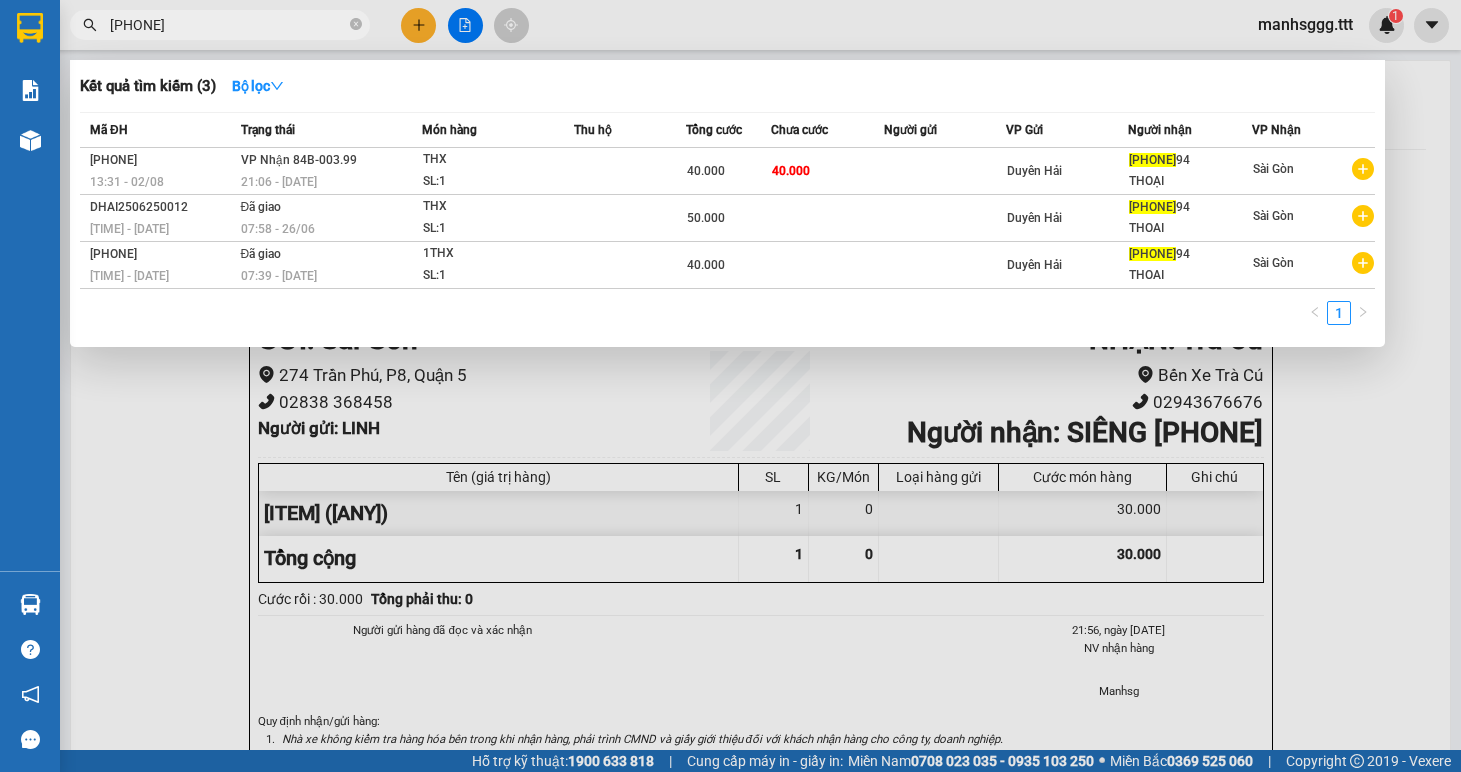click on "[PHONE]" at bounding box center (228, 25) 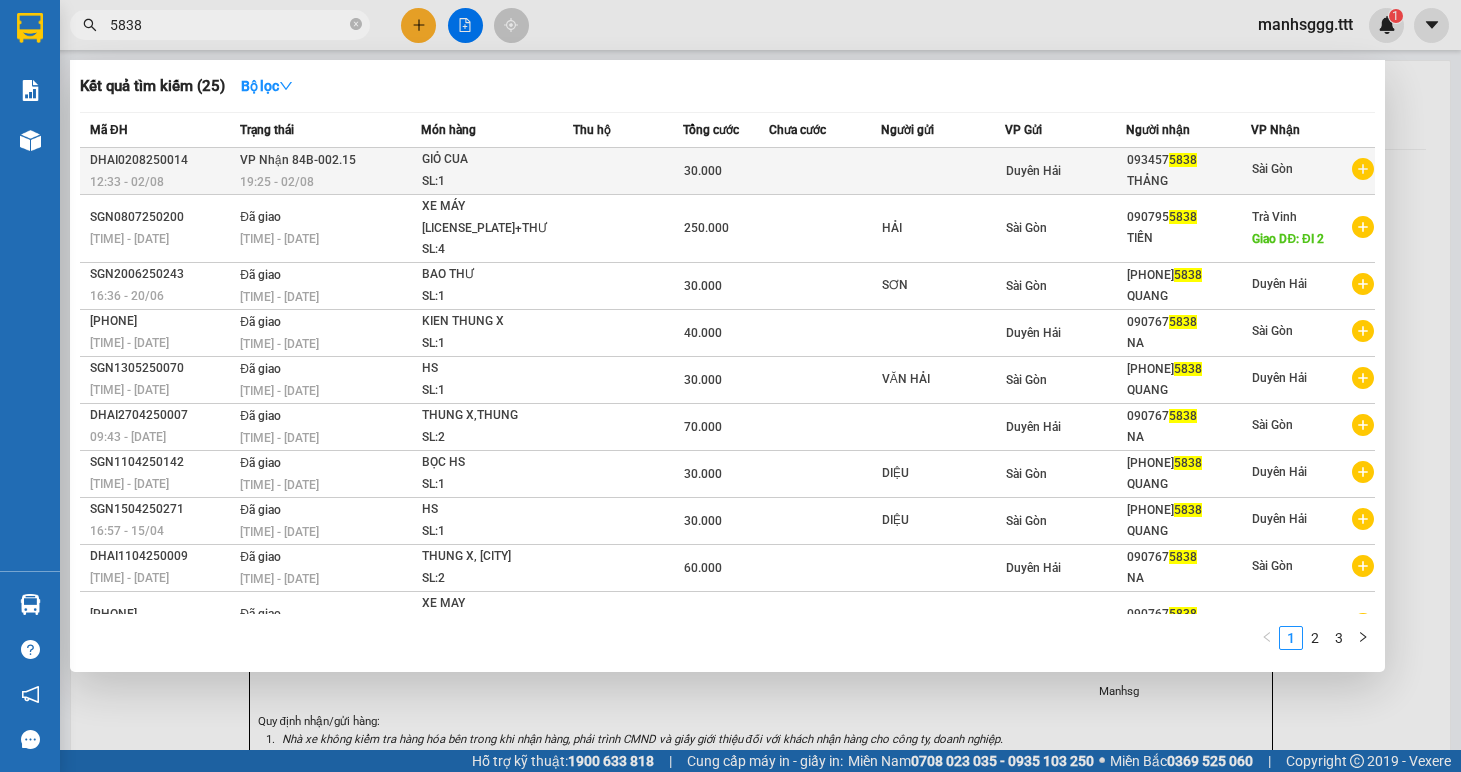 type on "5838" 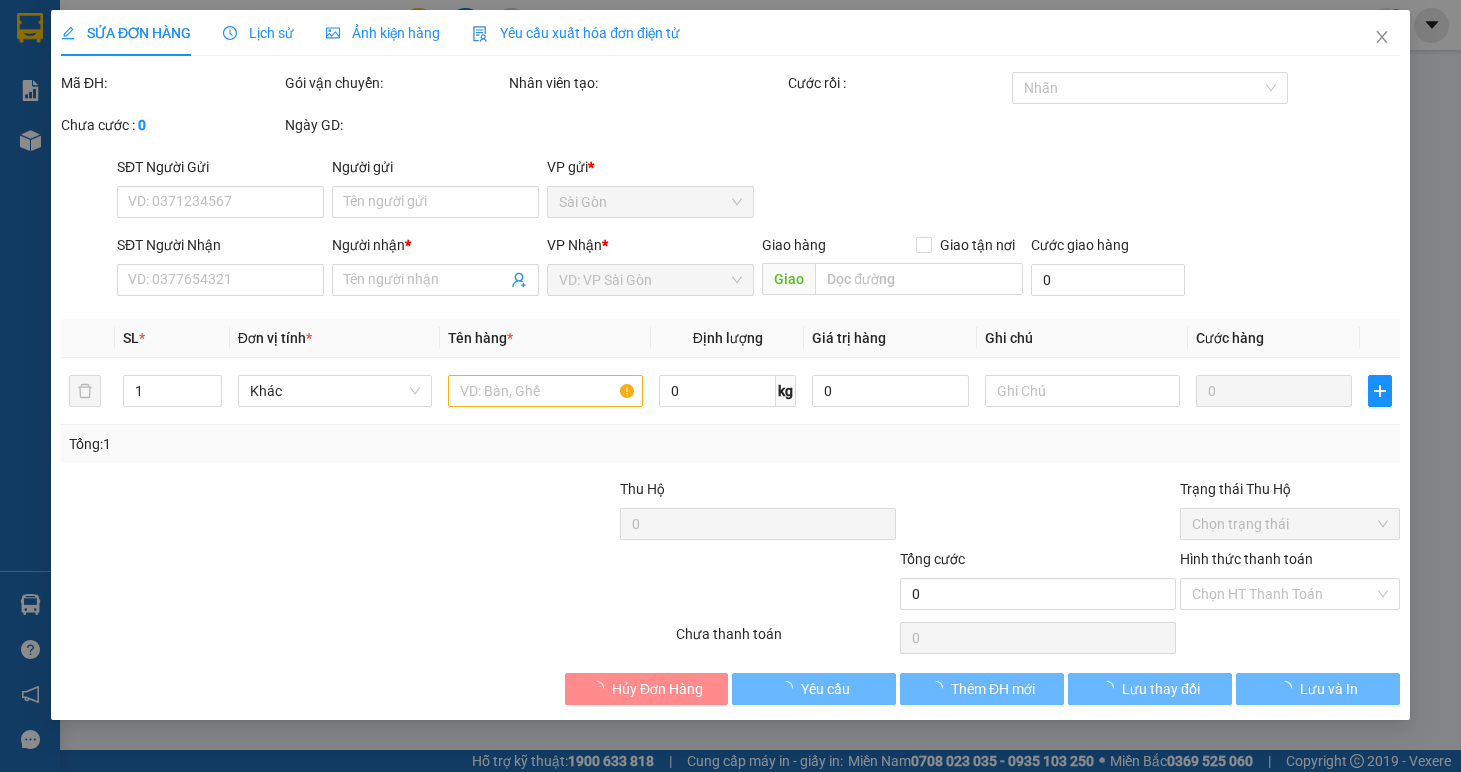 type on "[PHONE]" 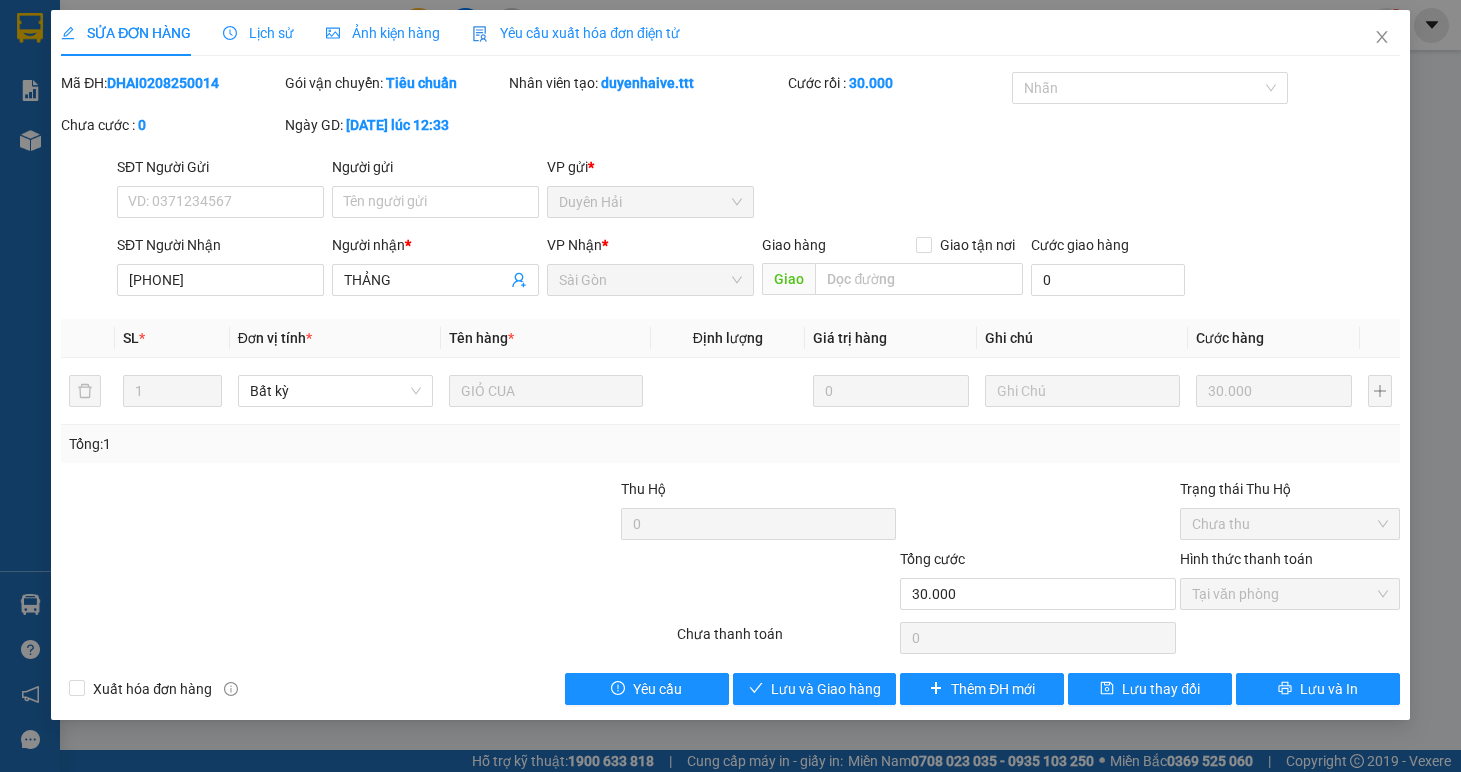 click on "Giao" at bounding box center [892, 280] 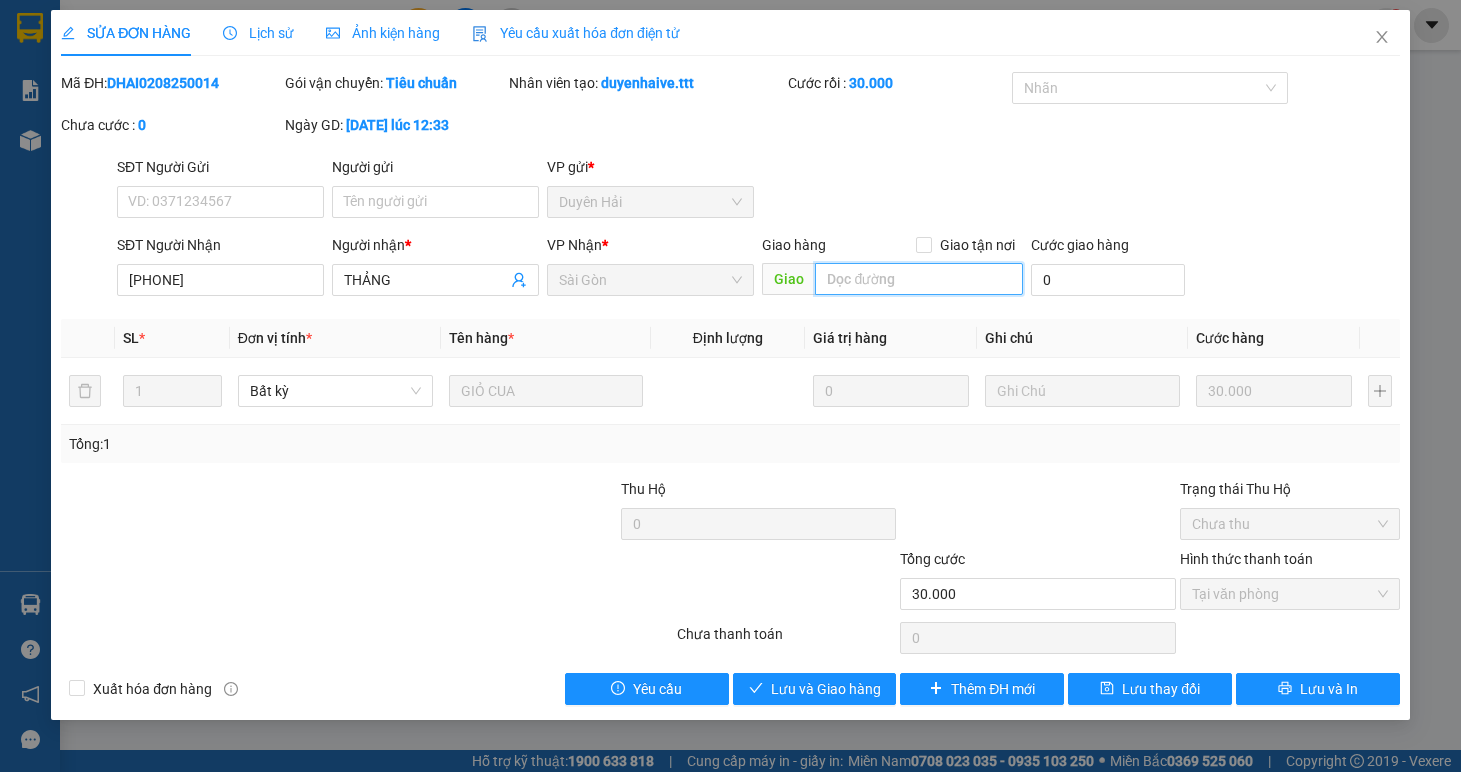 click at bounding box center [919, 279] 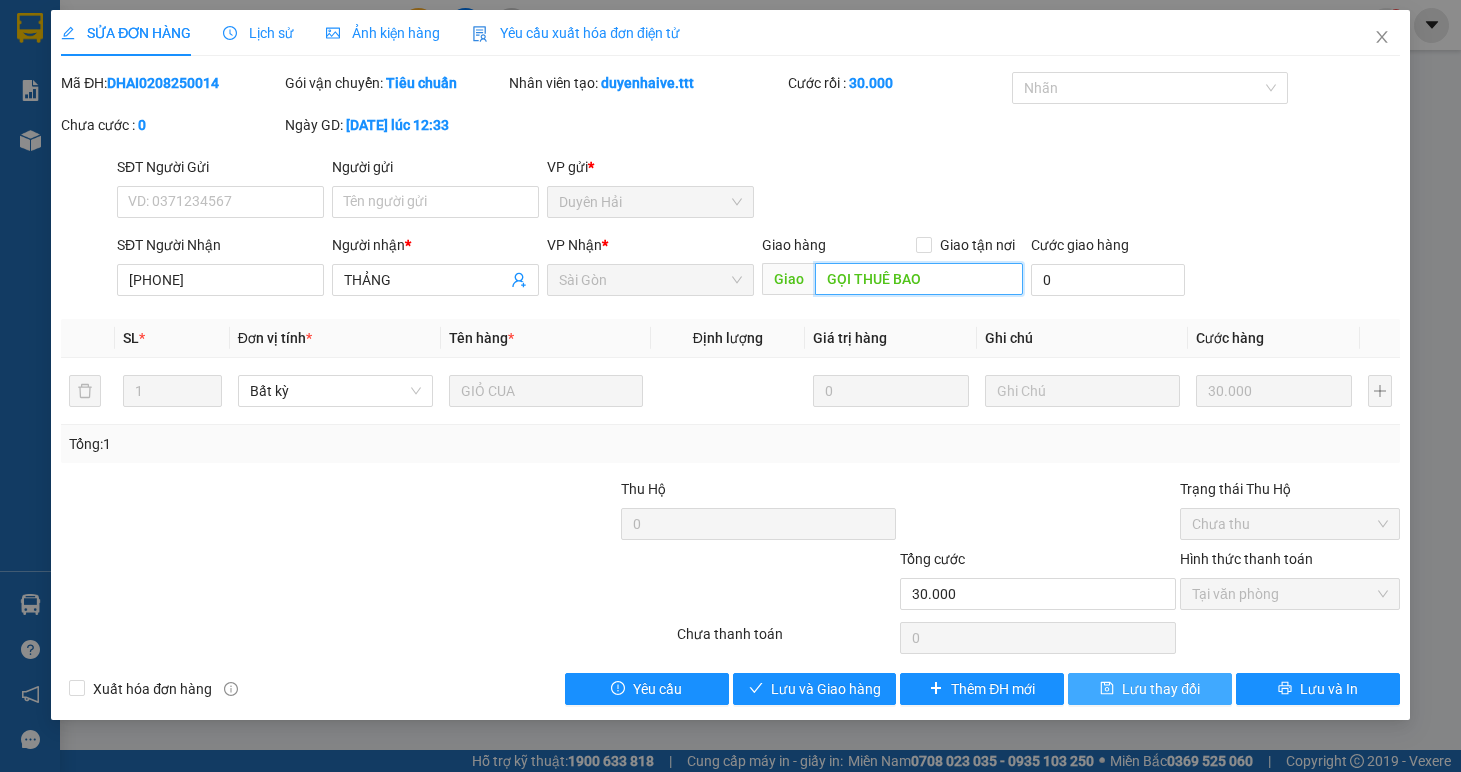 type on "GỌI THUÊ BAO" 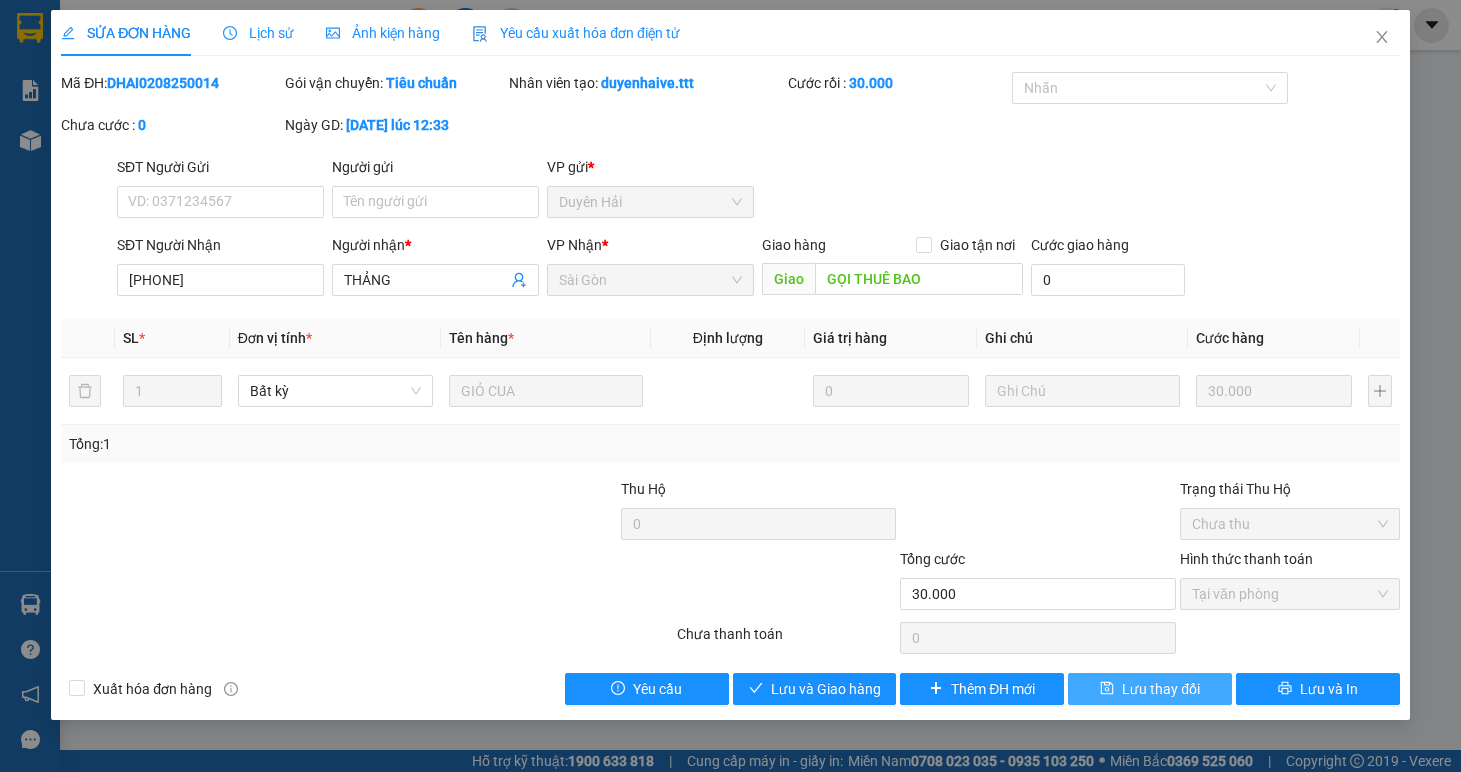 click on "Lưu thay đổi" at bounding box center [1161, 689] 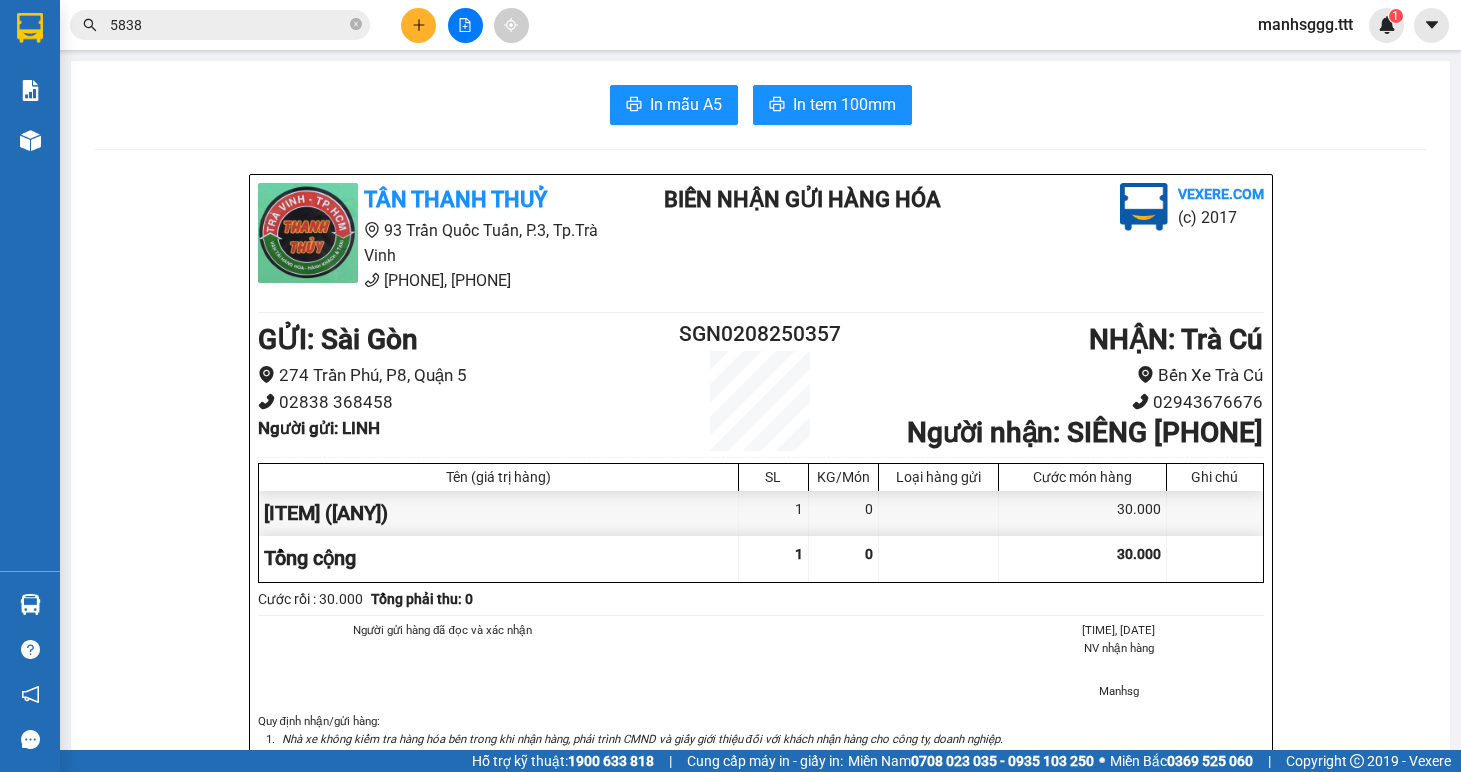 click on "5838" at bounding box center (228, 25) 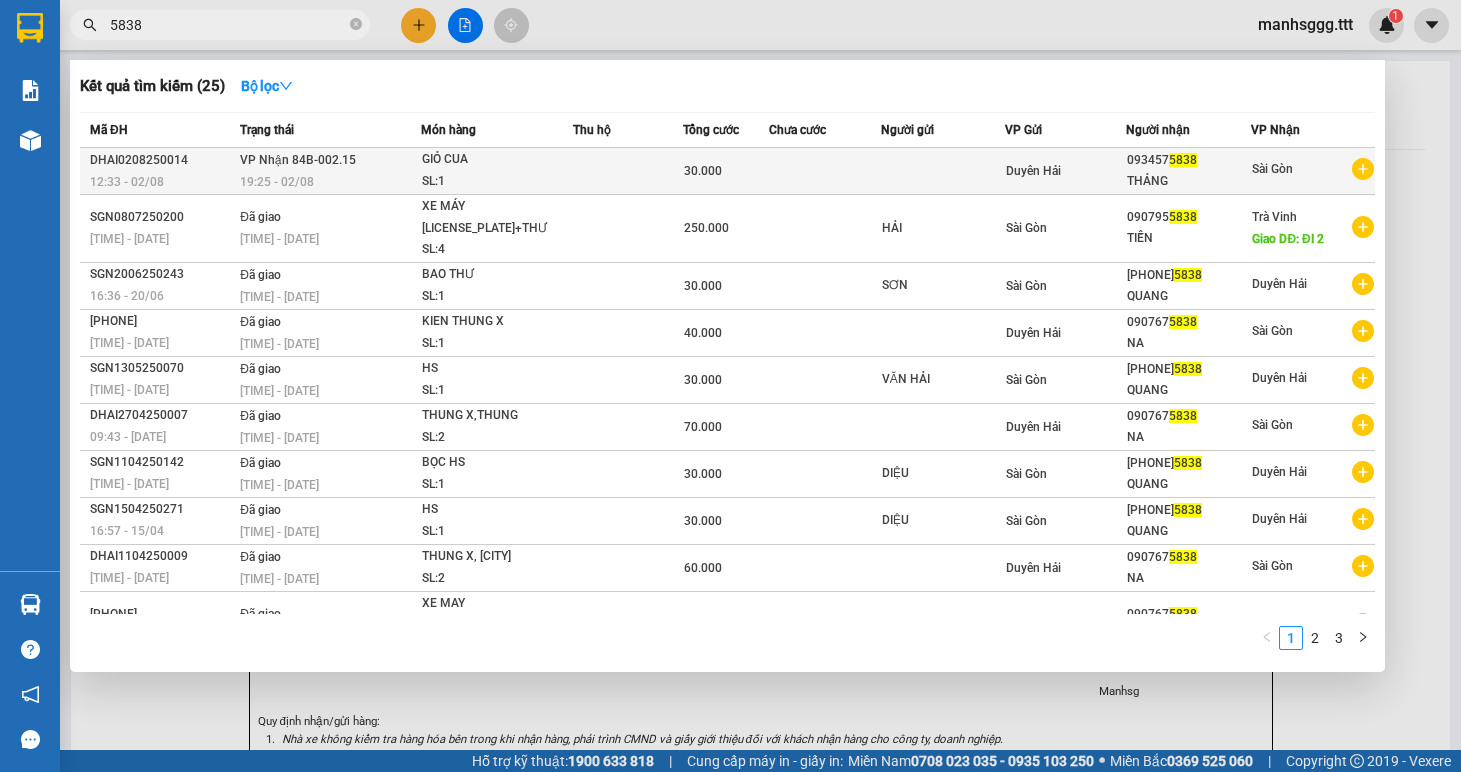 click at bounding box center [824, 171] 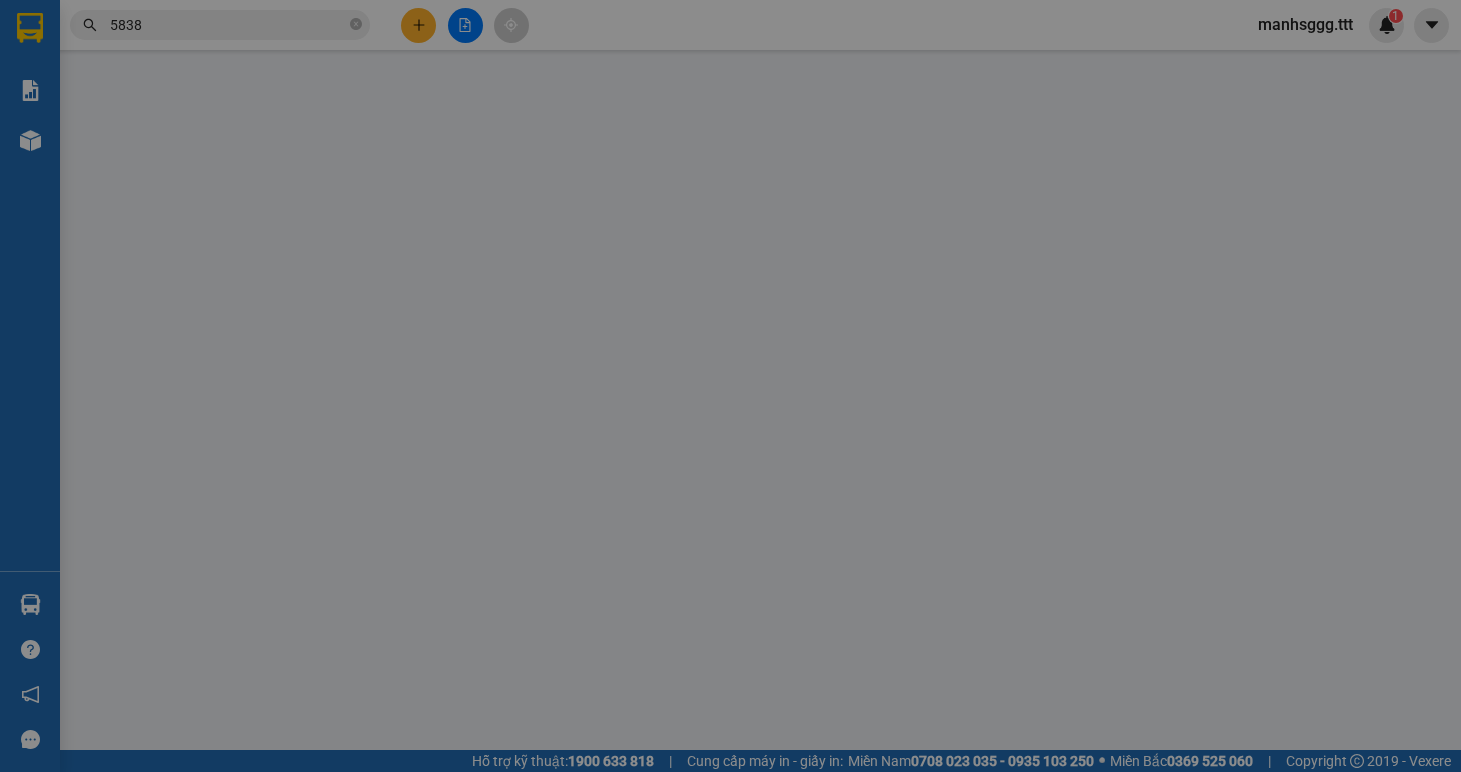 type on "[PHONE]" 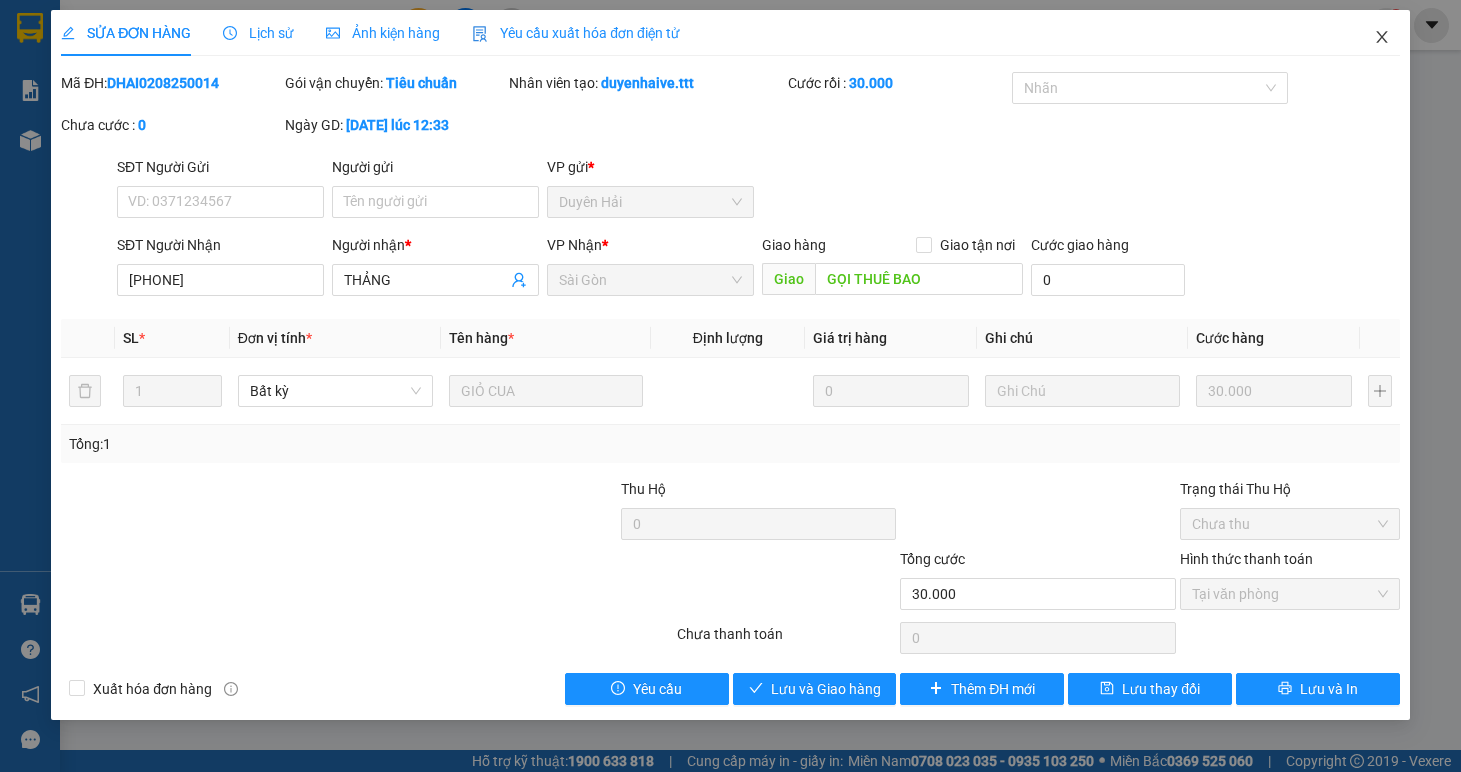 click 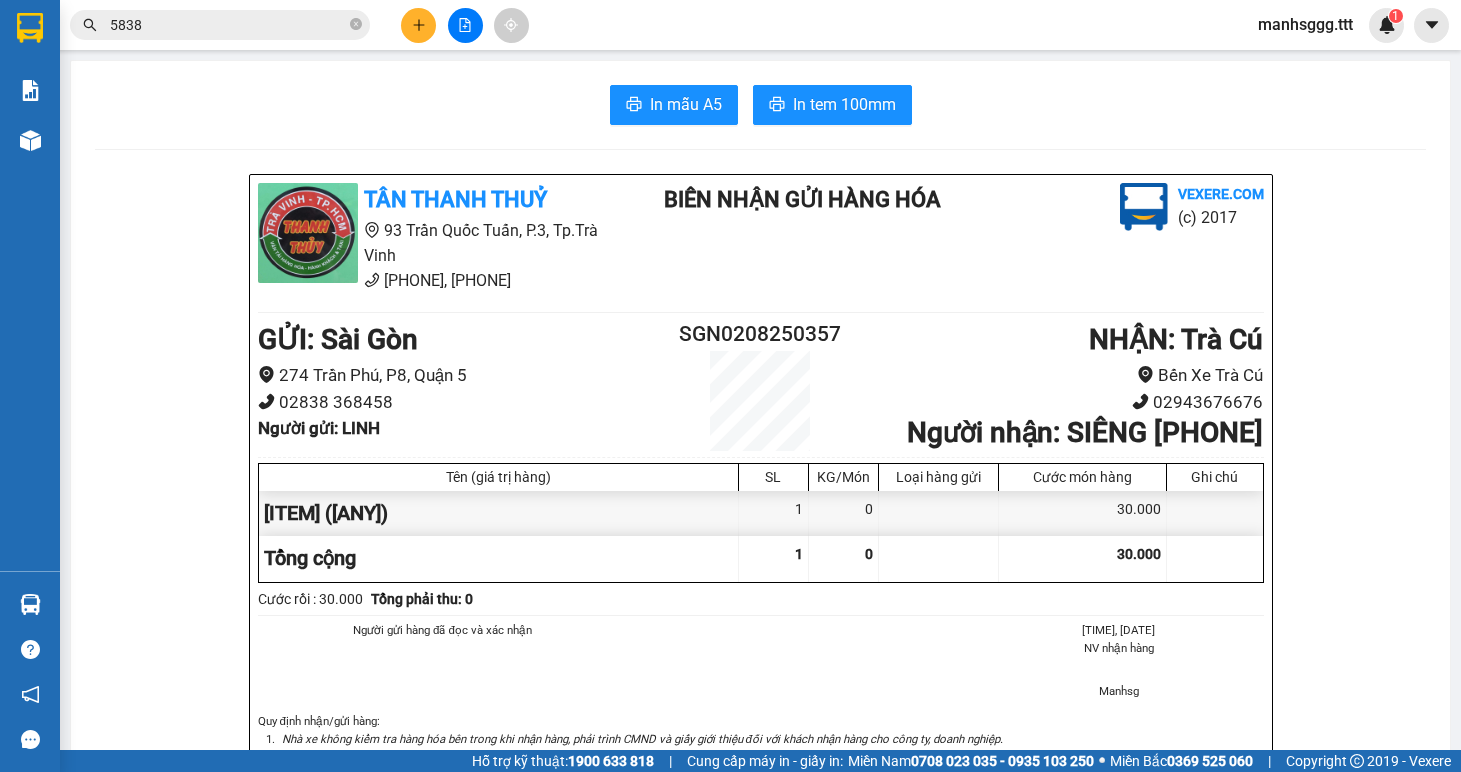 click on "5838" at bounding box center (220, 25) 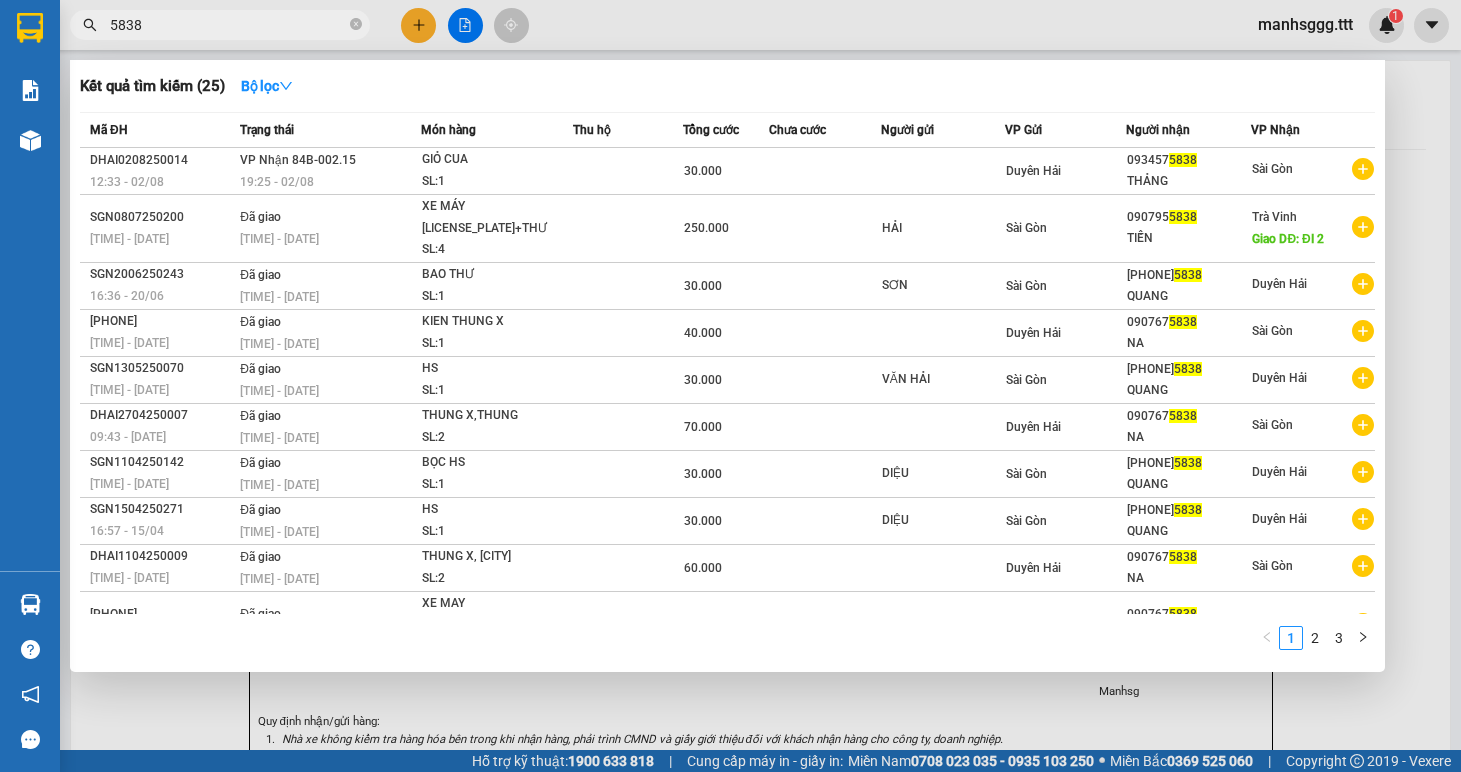 click on "5838" at bounding box center (228, 25) 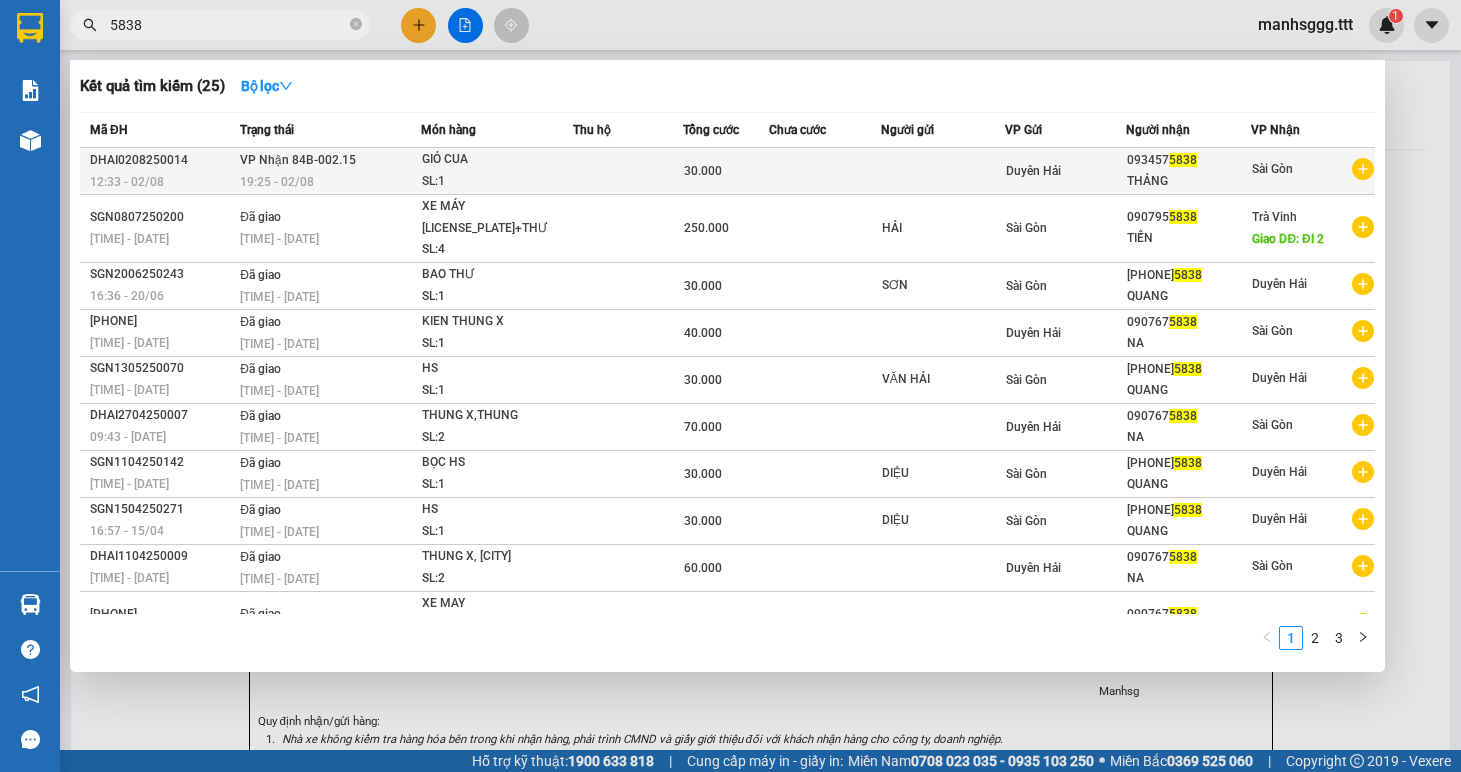 click on "VP Nhận   84B-002.15 19:25 - [DATE]" at bounding box center (327, 171) 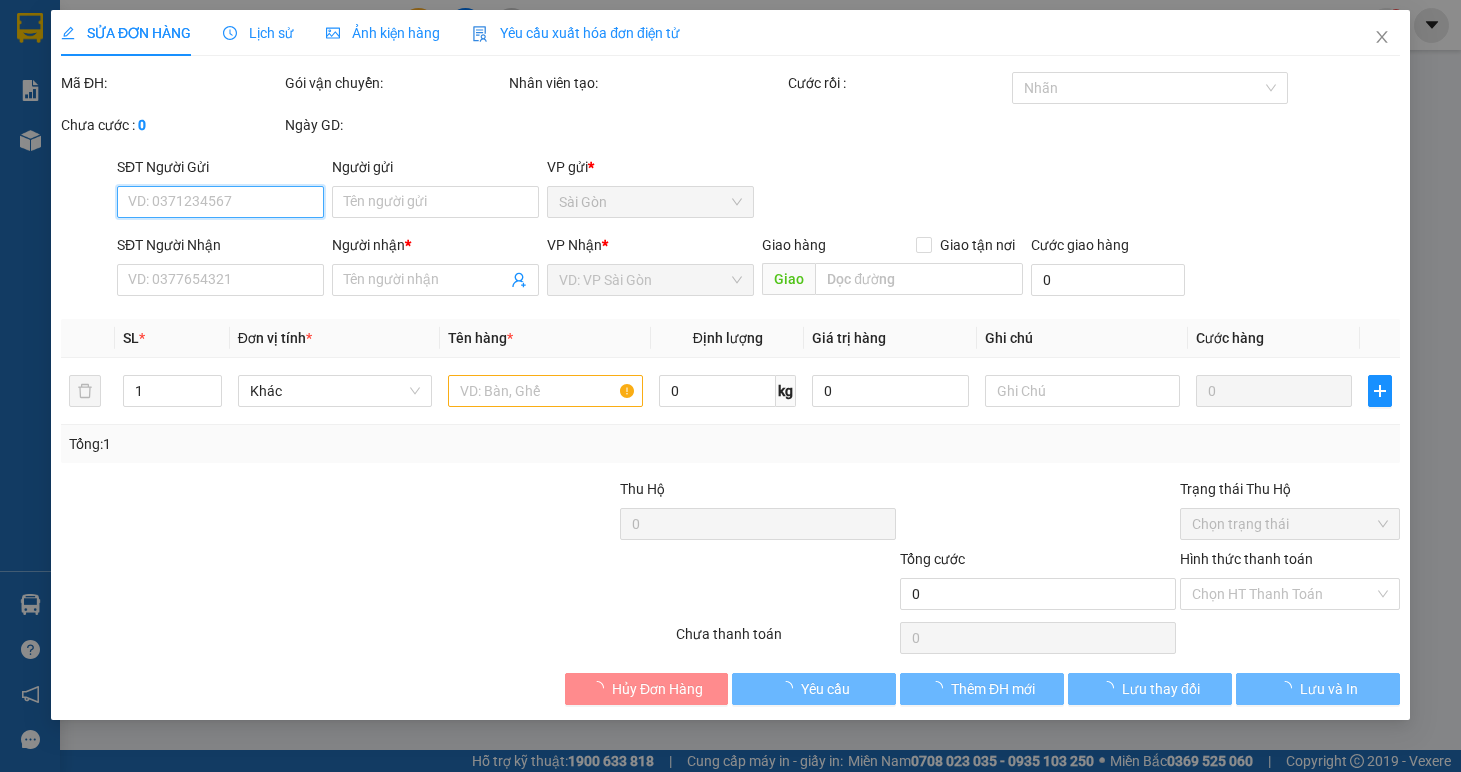 type on "[PHONE]" 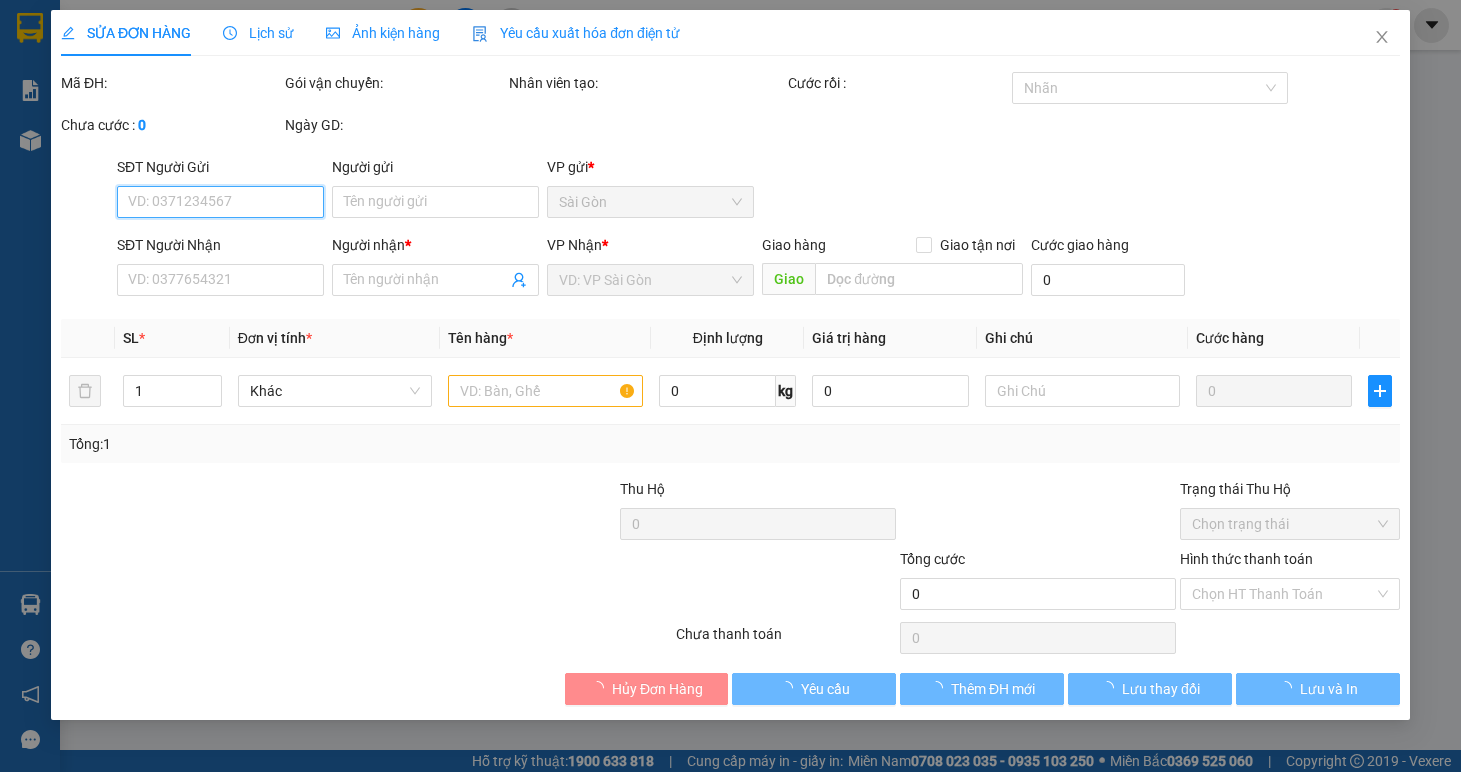 type on "THẢNG" 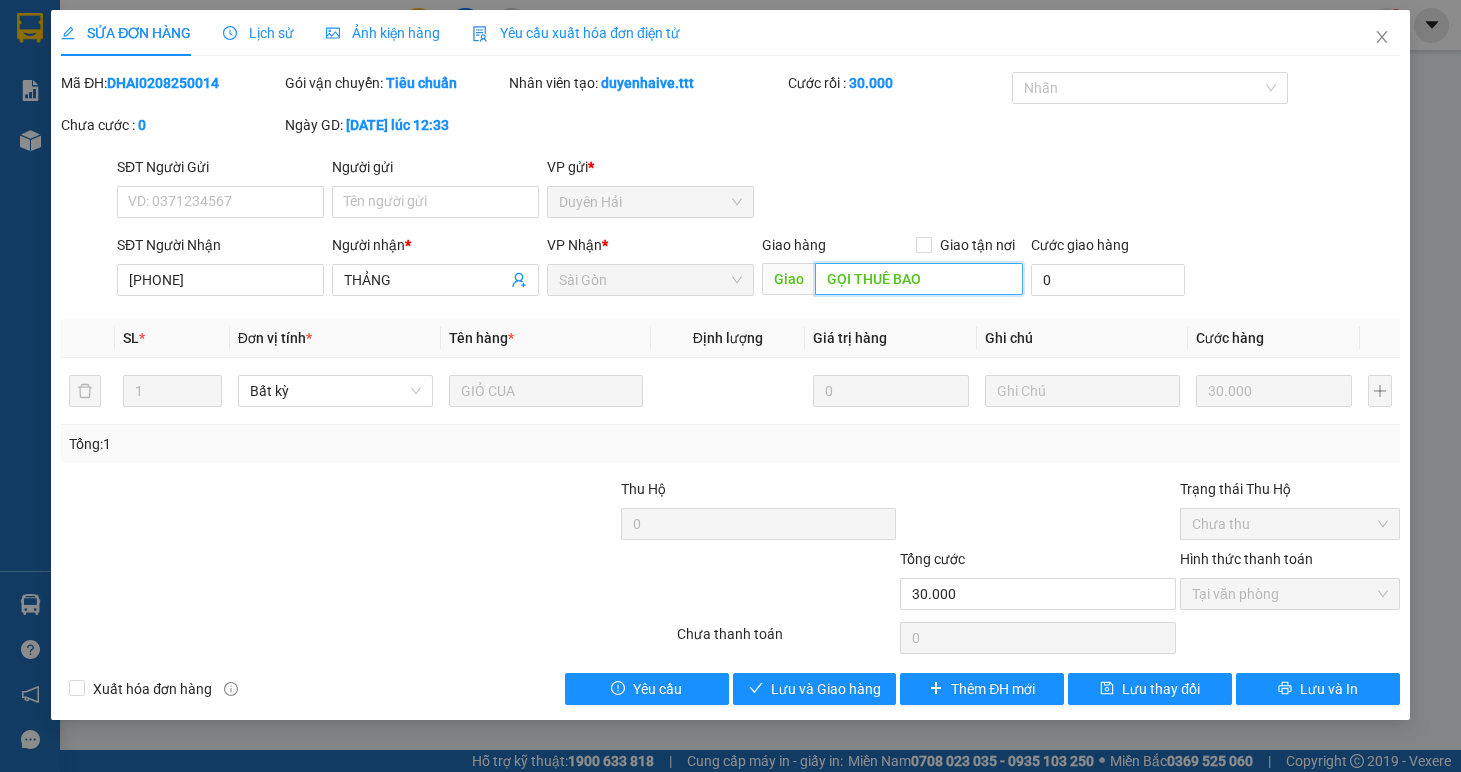 click on "GỌI THUÊ BAO" at bounding box center [919, 279] 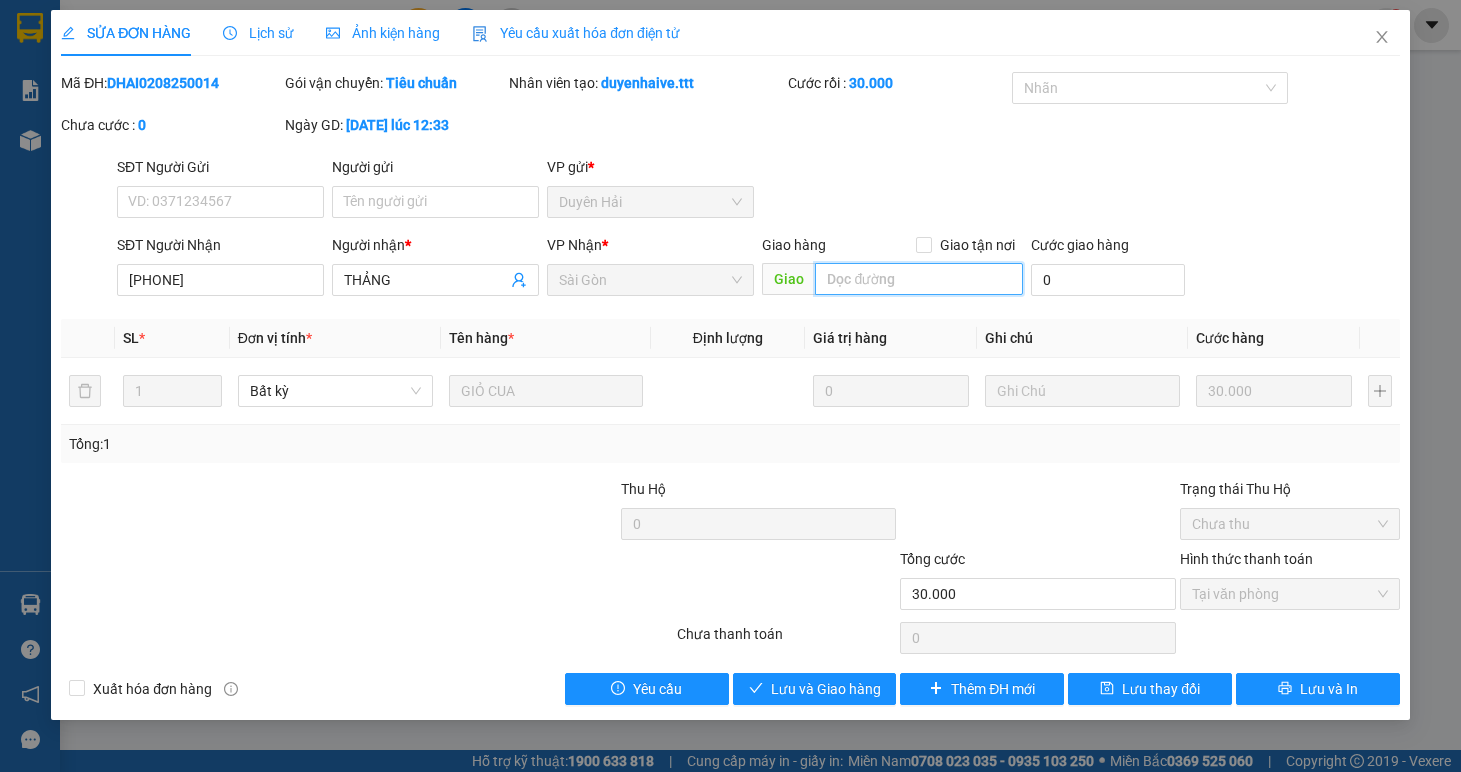 type 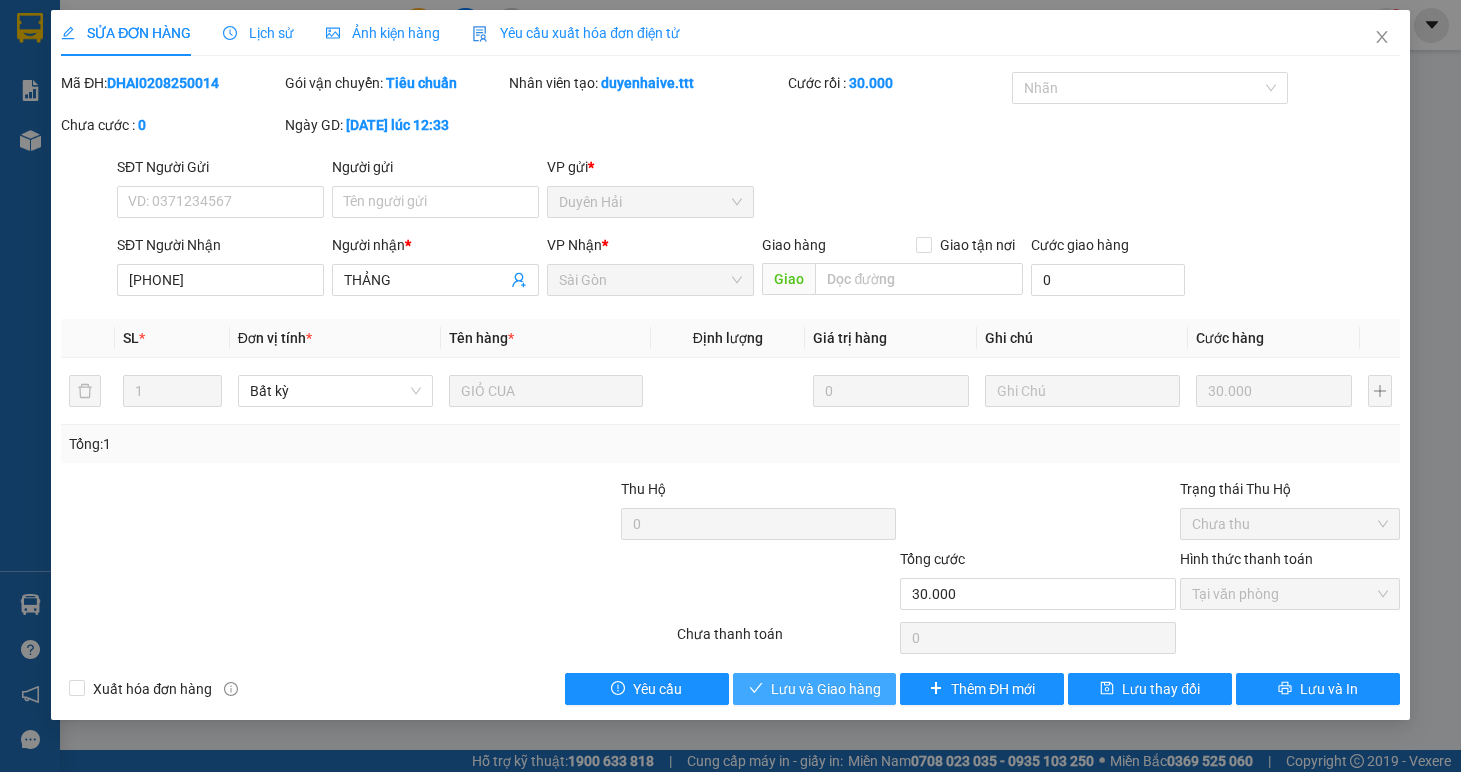 click on "Lưu và Giao hàng" at bounding box center [826, 689] 